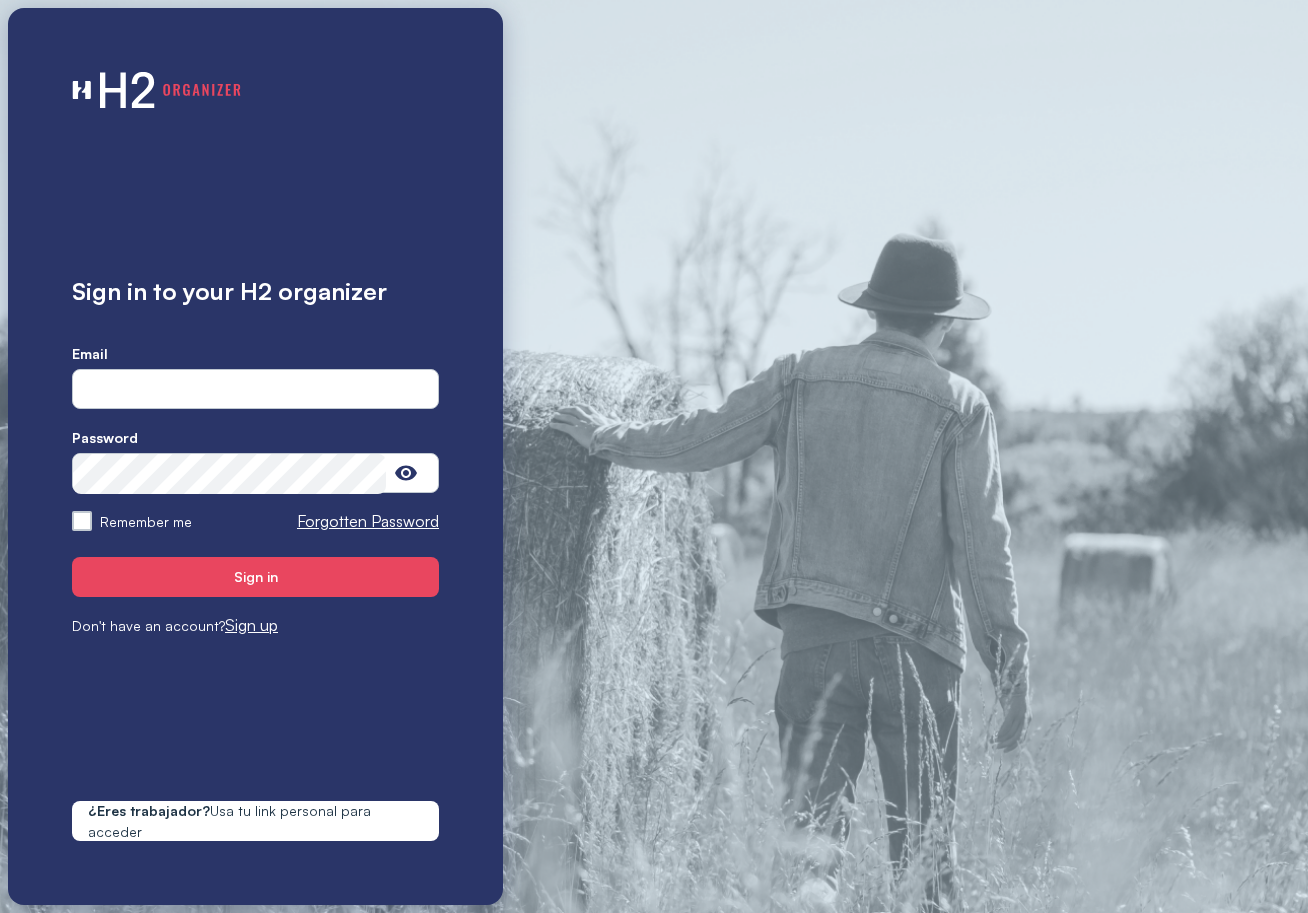 scroll, scrollTop: 0, scrollLeft: 0, axis: both 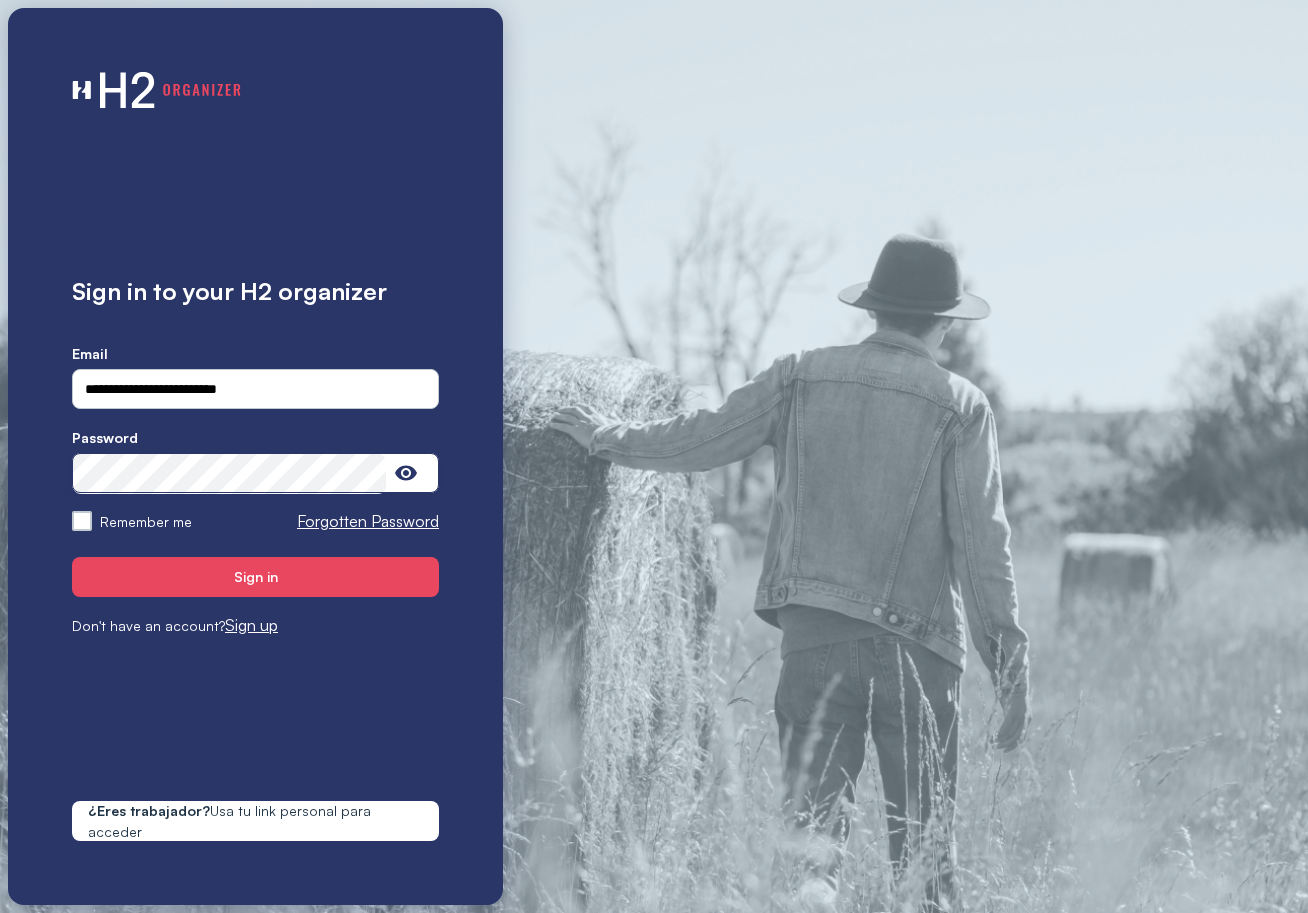 click on "Sign in" at bounding box center [255, 577] 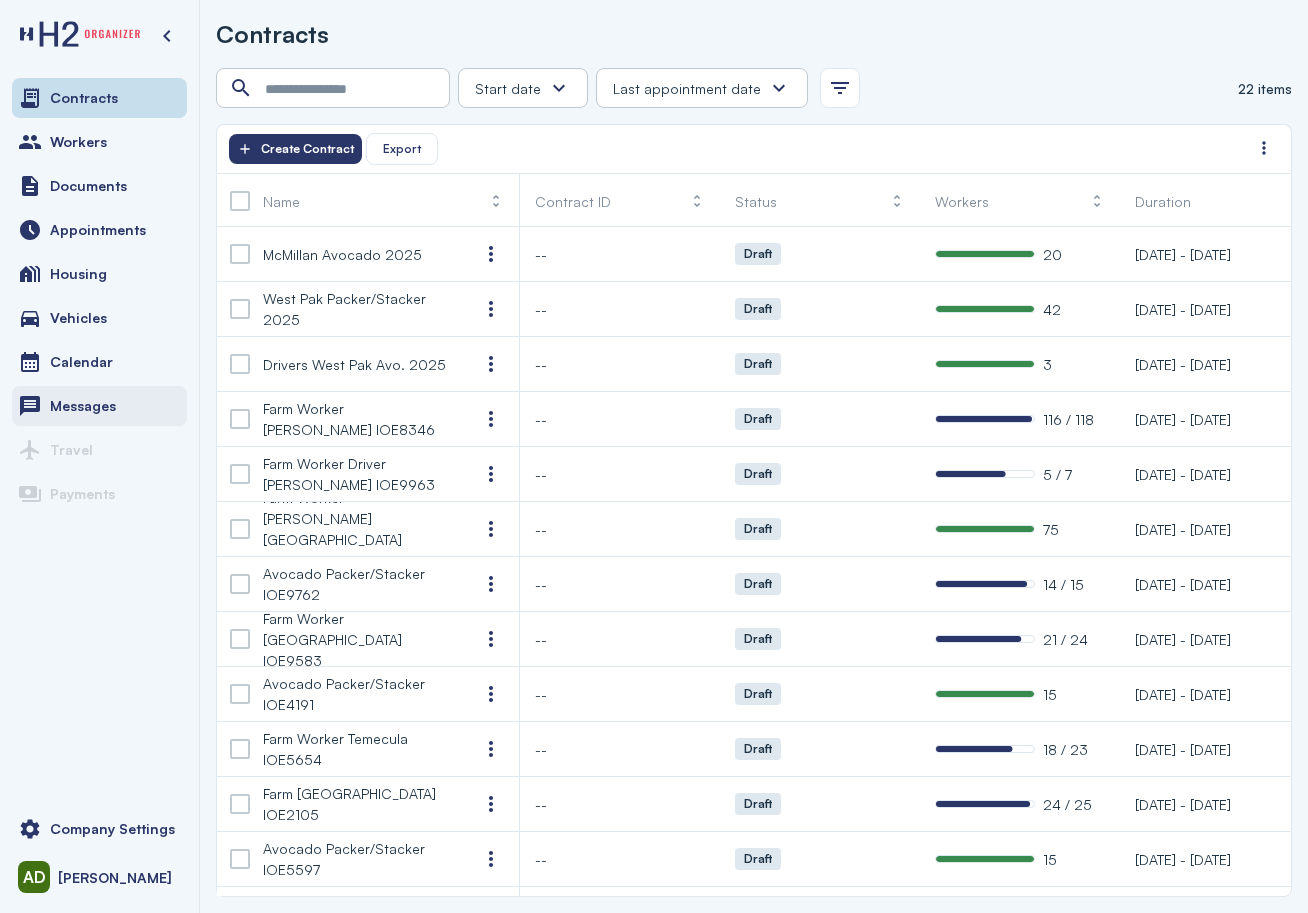 click on "Messages" at bounding box center [99, 406] 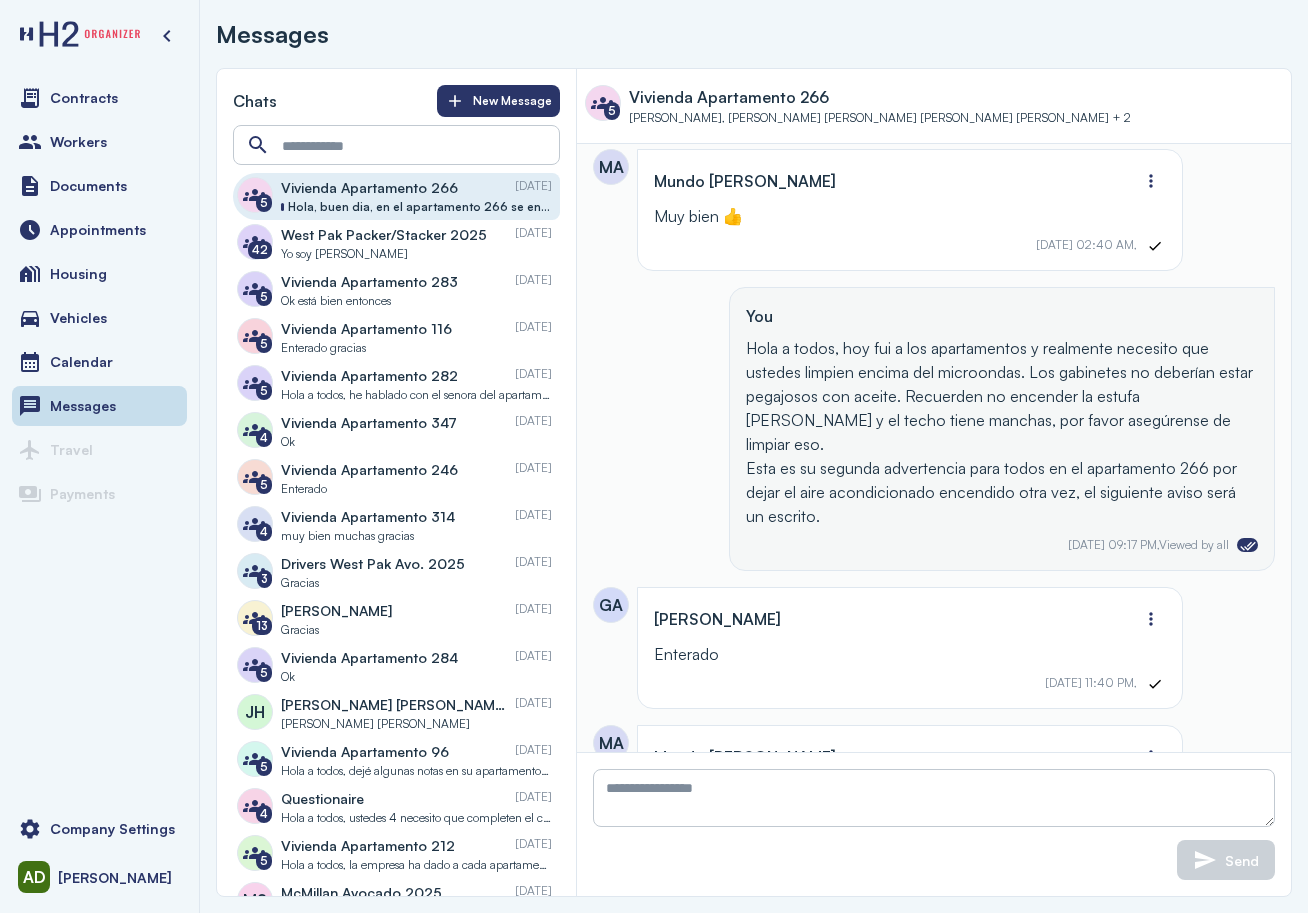 scroll, scrollTop: 1694, scrollLeft: 0, axis: vertical 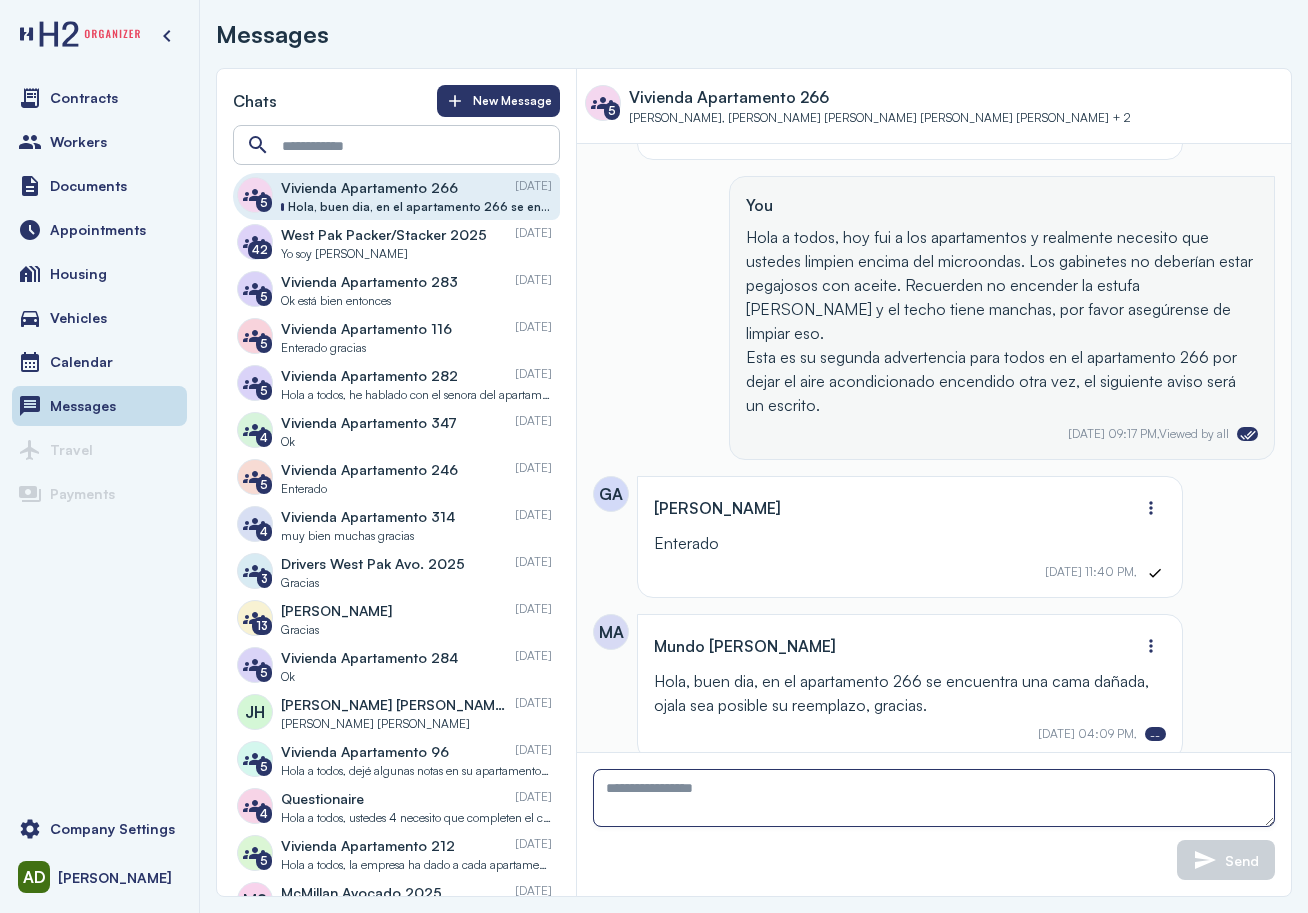 click at bounding box center [934, 798] 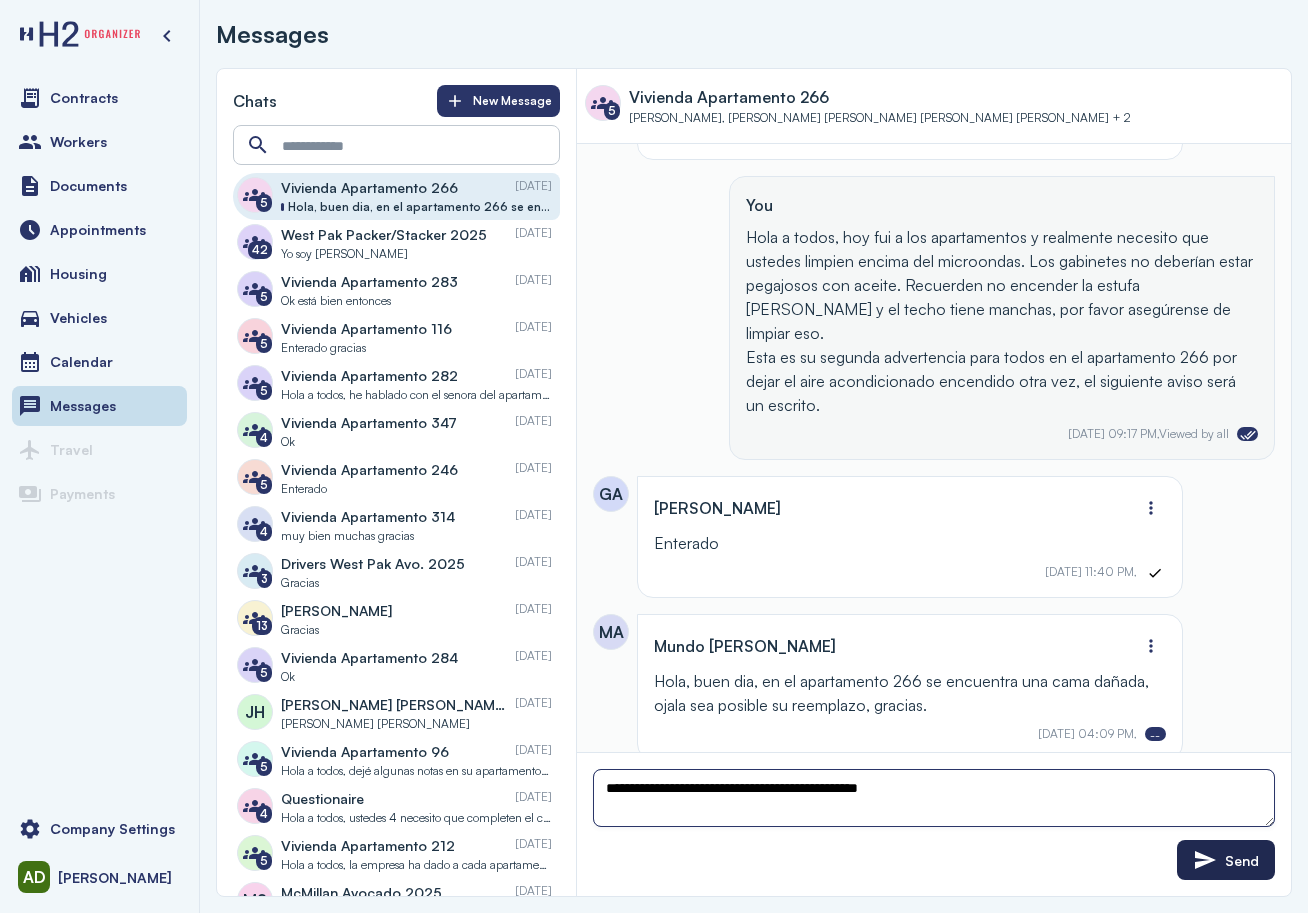 type on "**********" 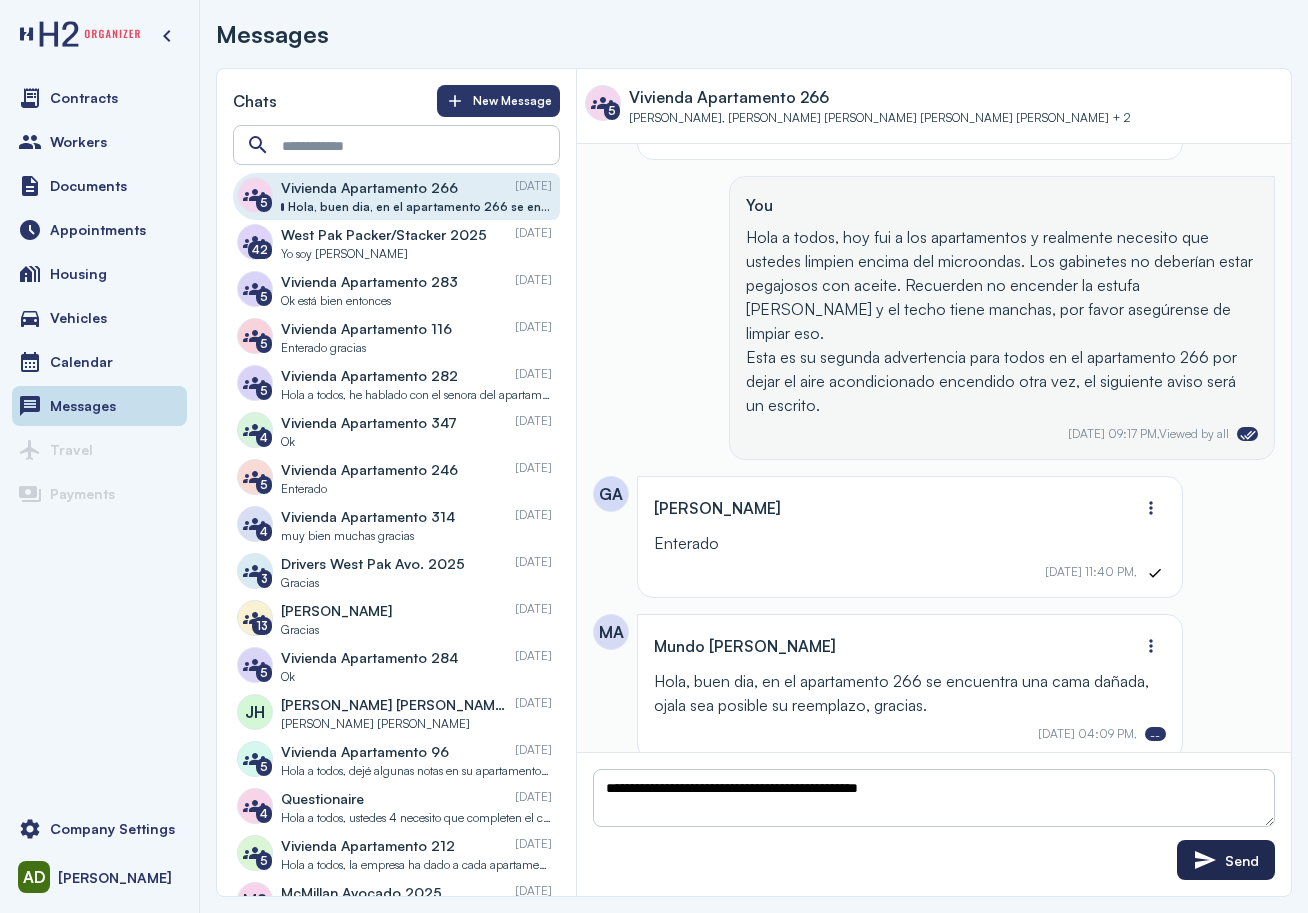 click on "Send" at bounding box center [1226, 860] 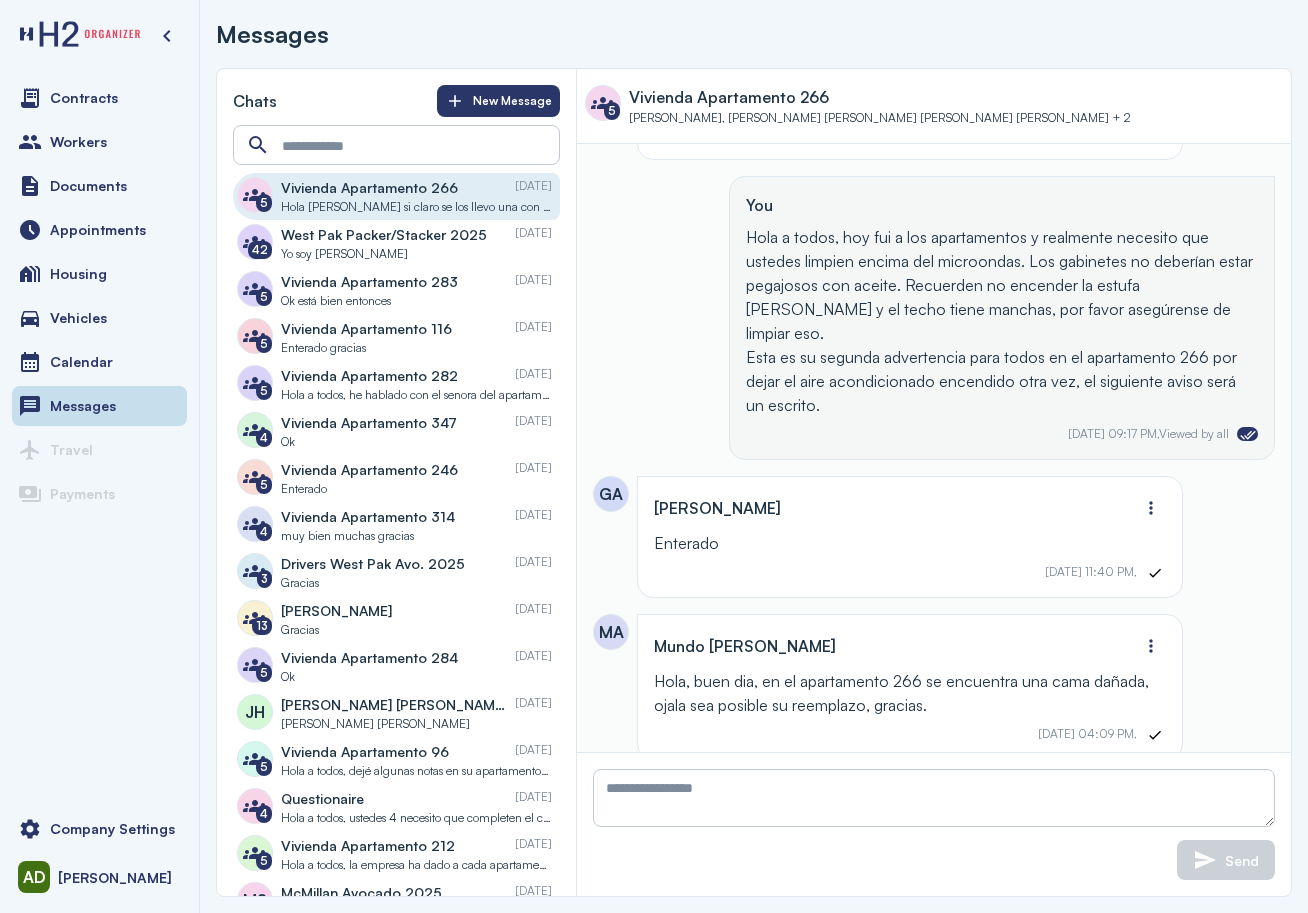 scroll, scrollTop: 1826, scrollLeft: 0, axis: vertical 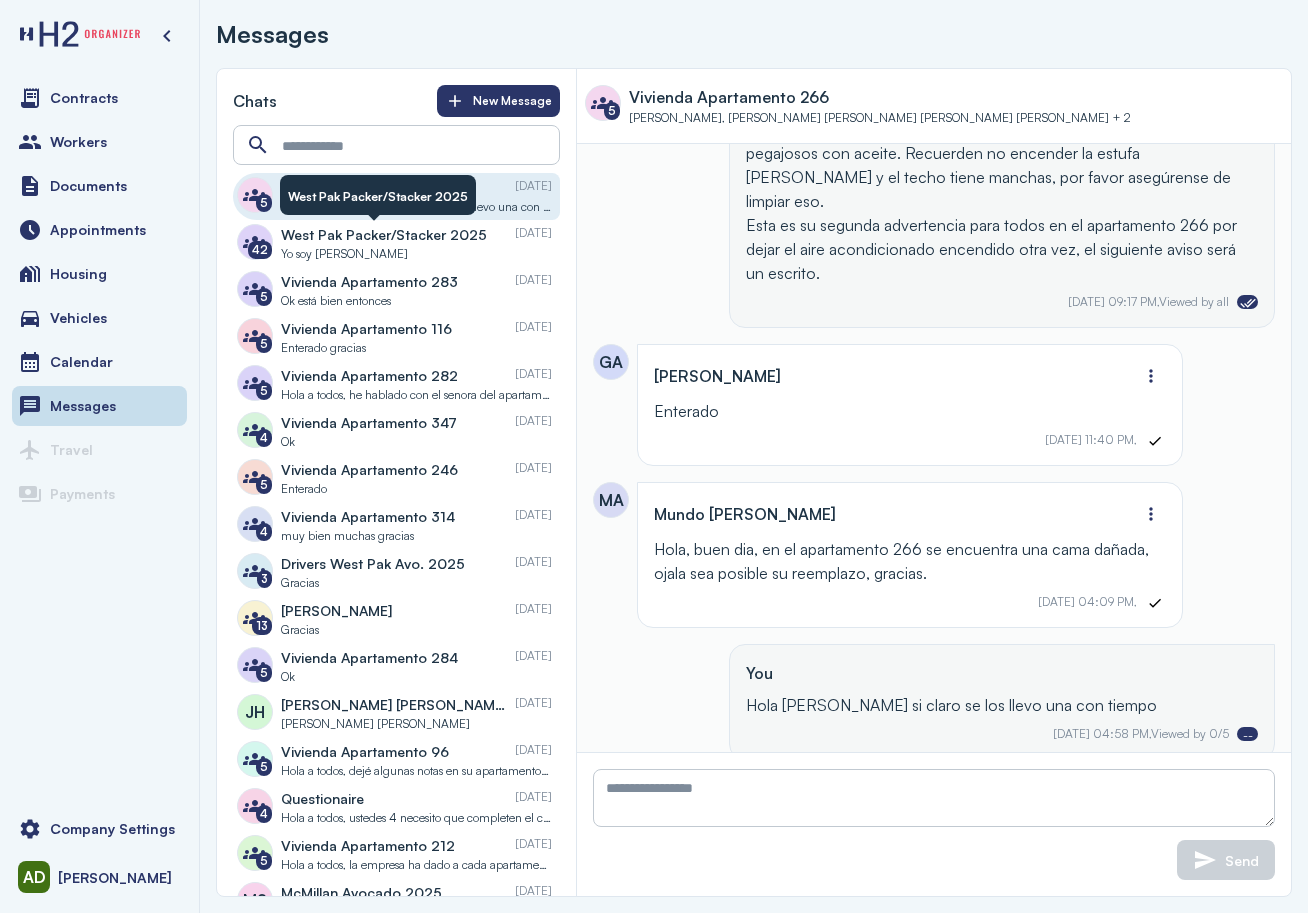 click on "West Pak Packer/Stacker 2025" at bounding box center (384, 234) 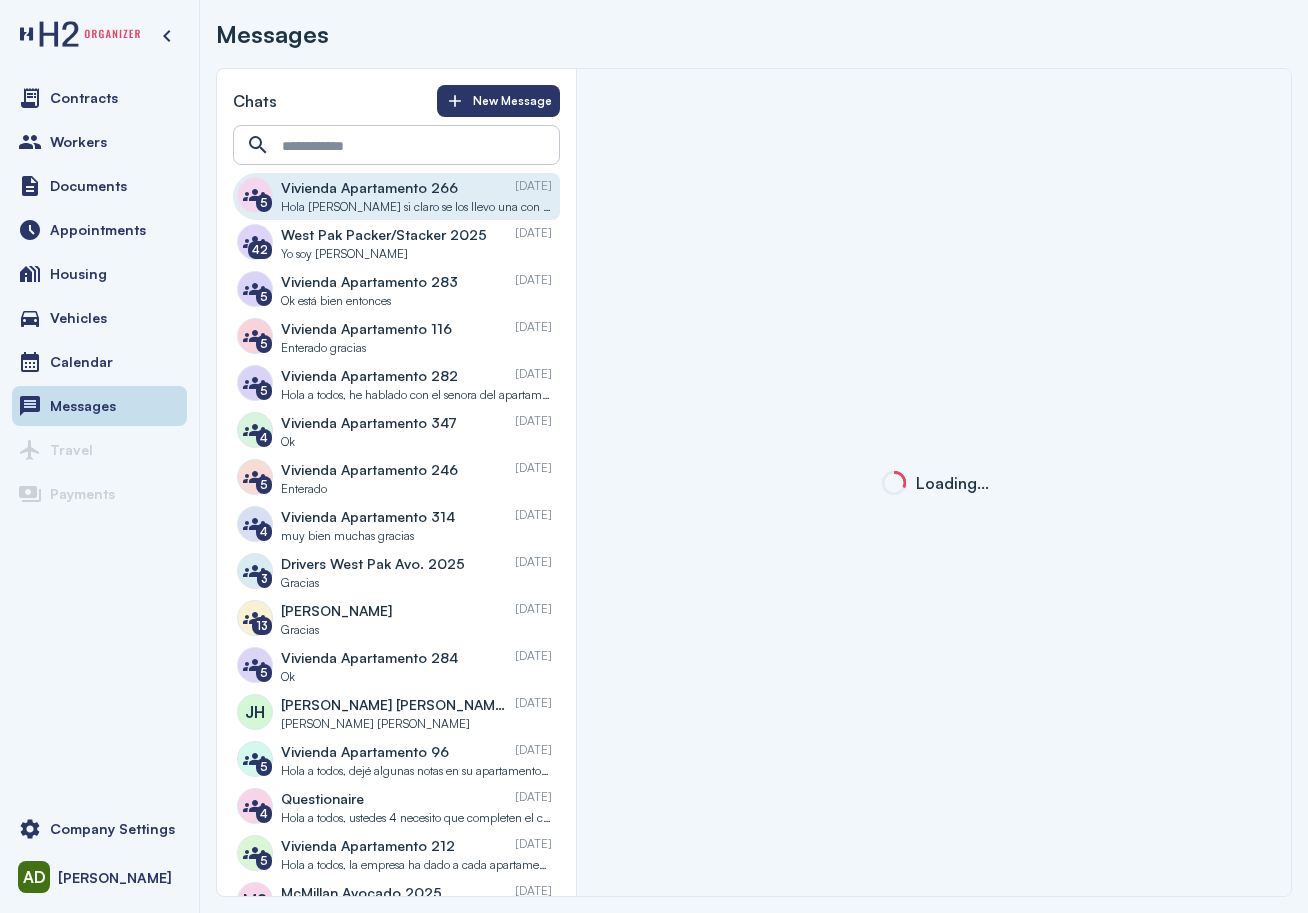 scroll, scrollTop: 896, scrollLeft: 0, axis: vertical 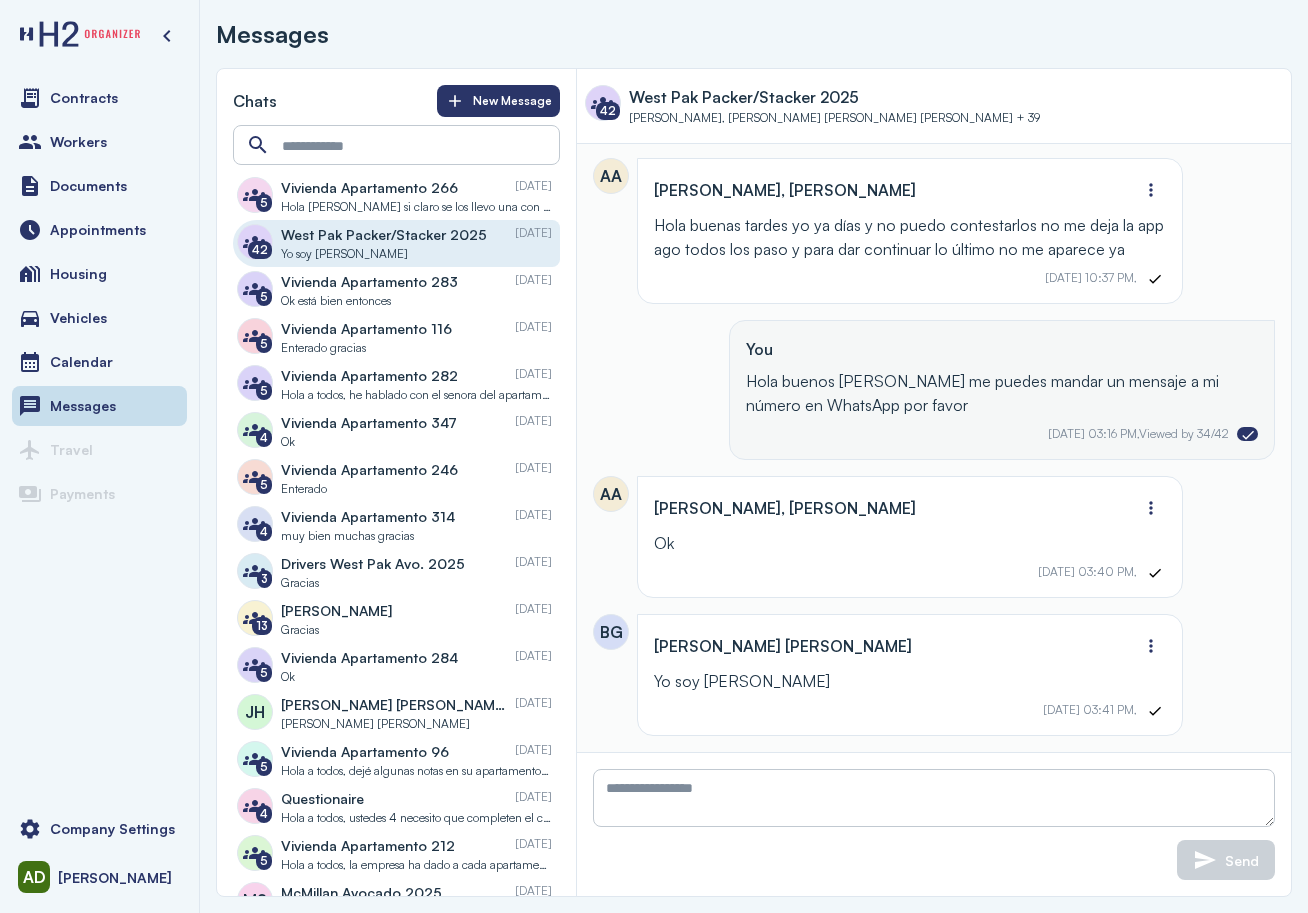 click on "Vivienda Apartamento 284" at bounding box center (369, 657) 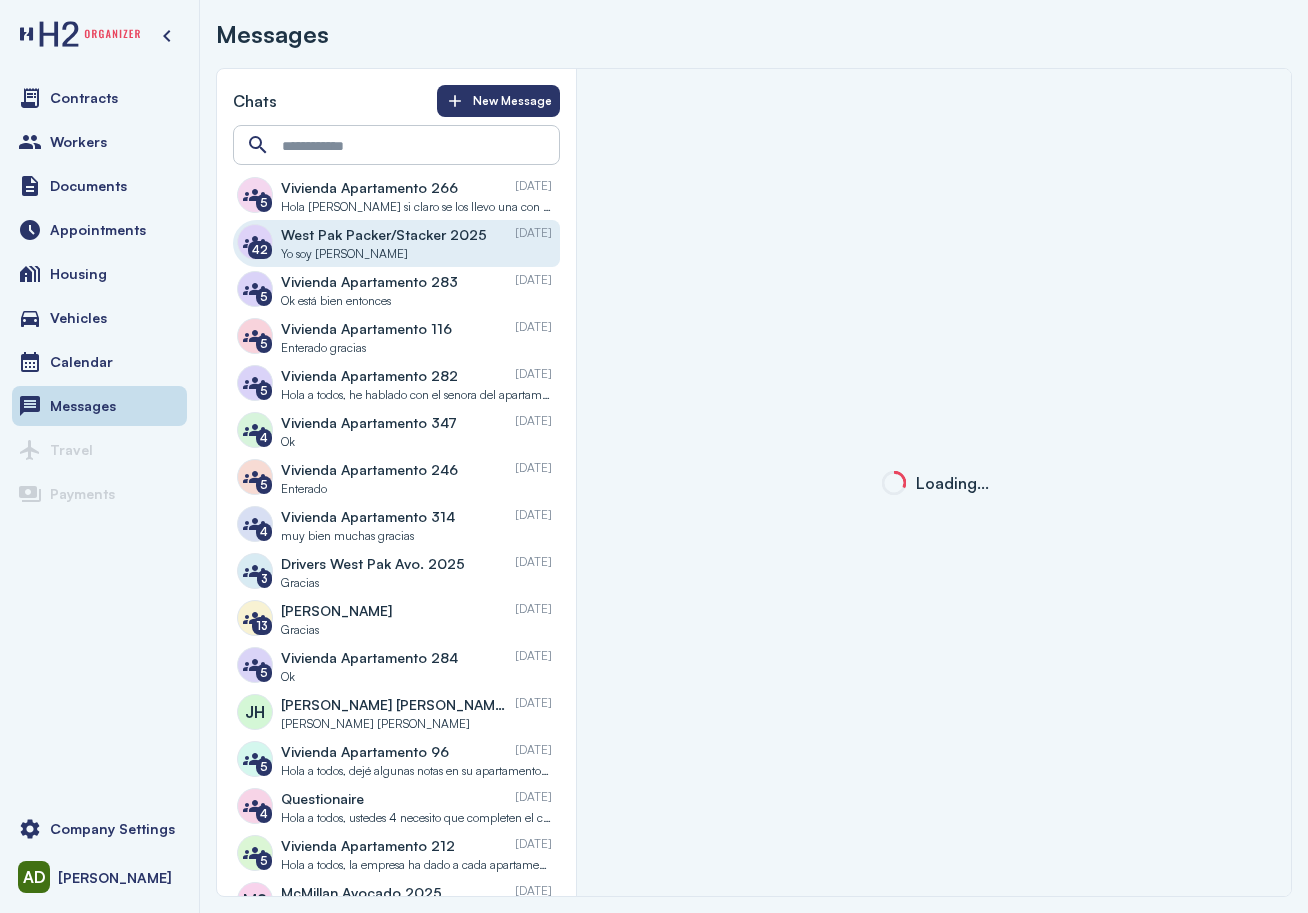 scroll, scrollTop: 800, scrollLeft: 0, axis: vertical 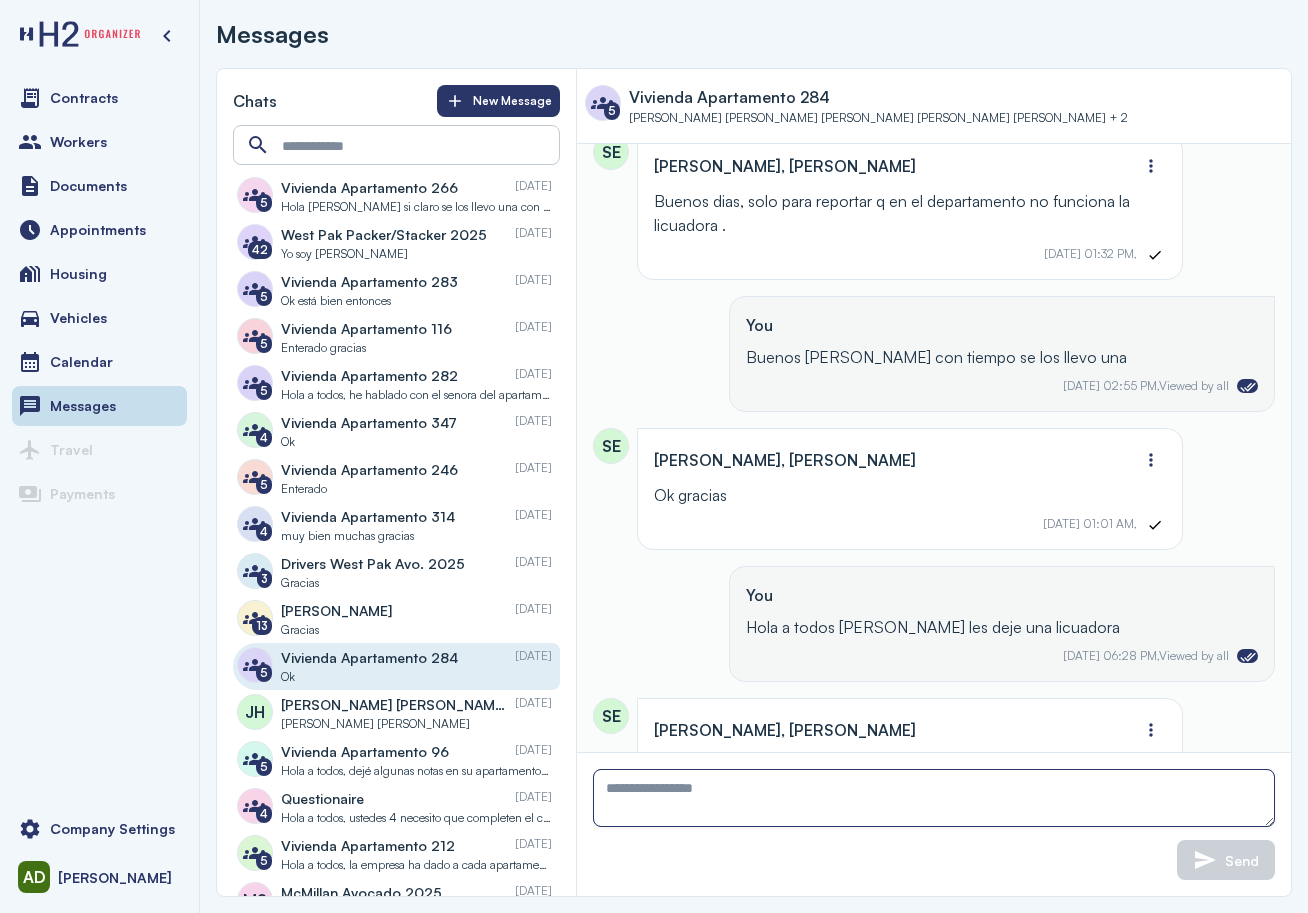 click at bounding box center [934, 798] 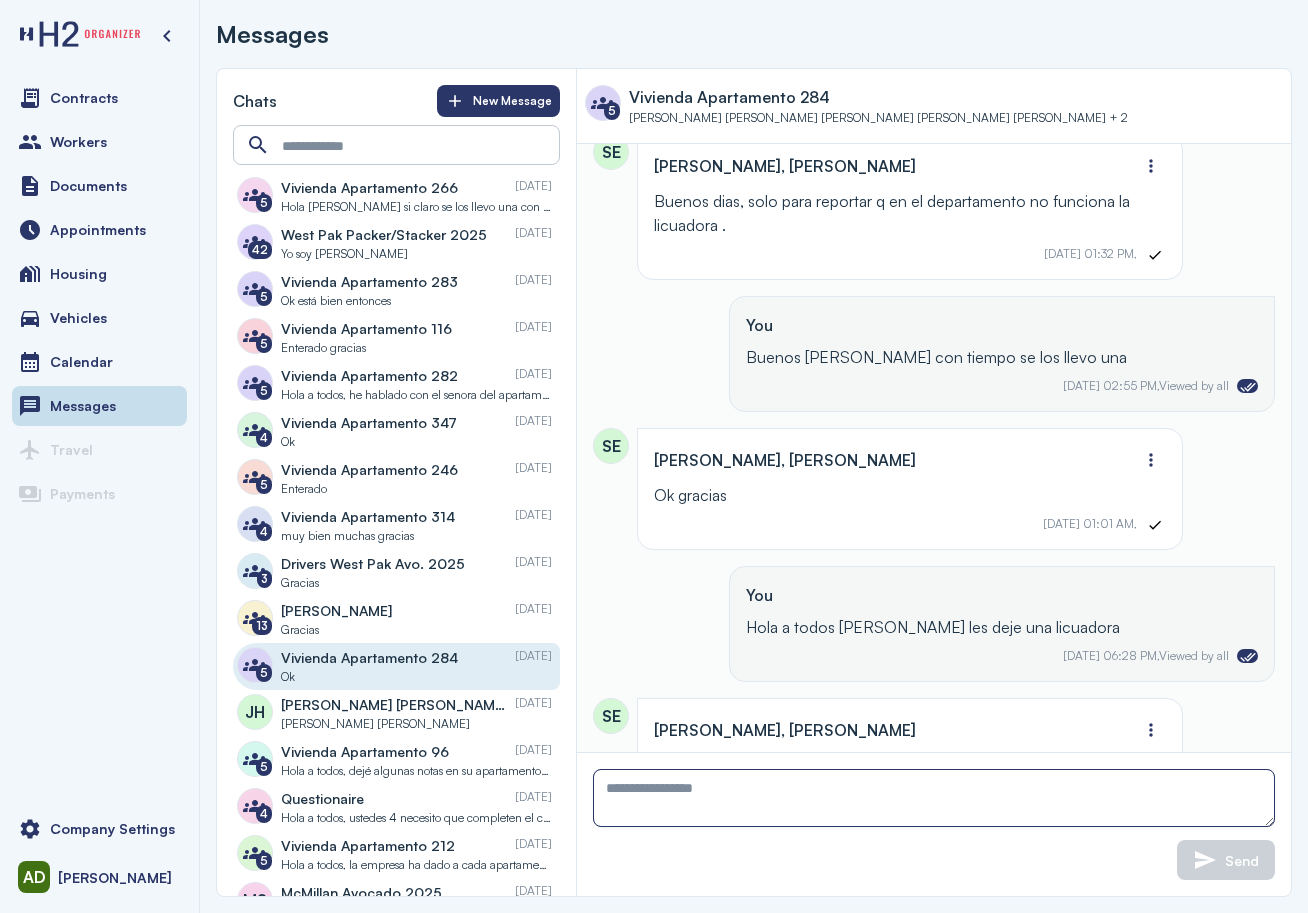click at bounding box center [934, 798] 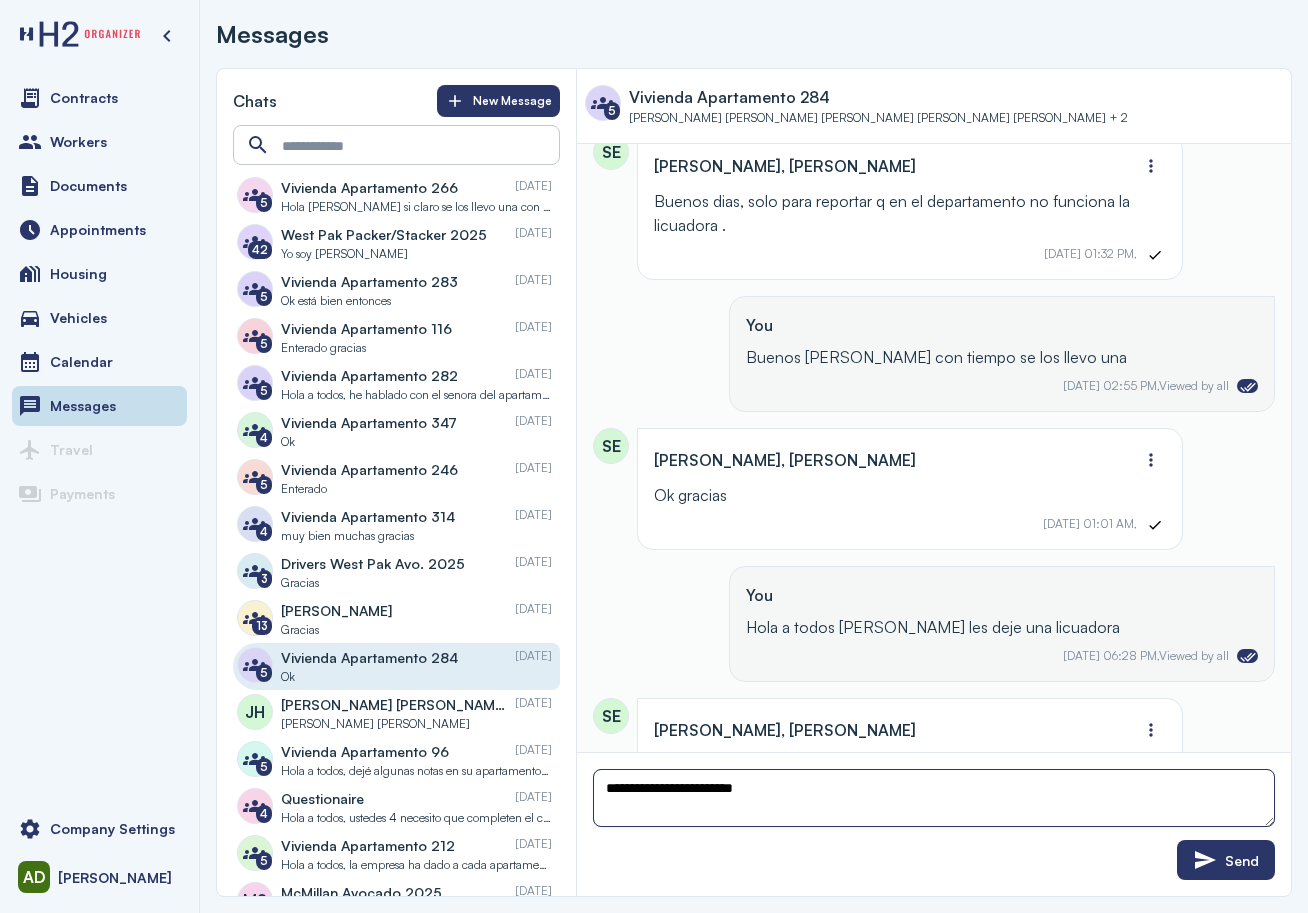 click on "**********" at bounding box center (934, 798) 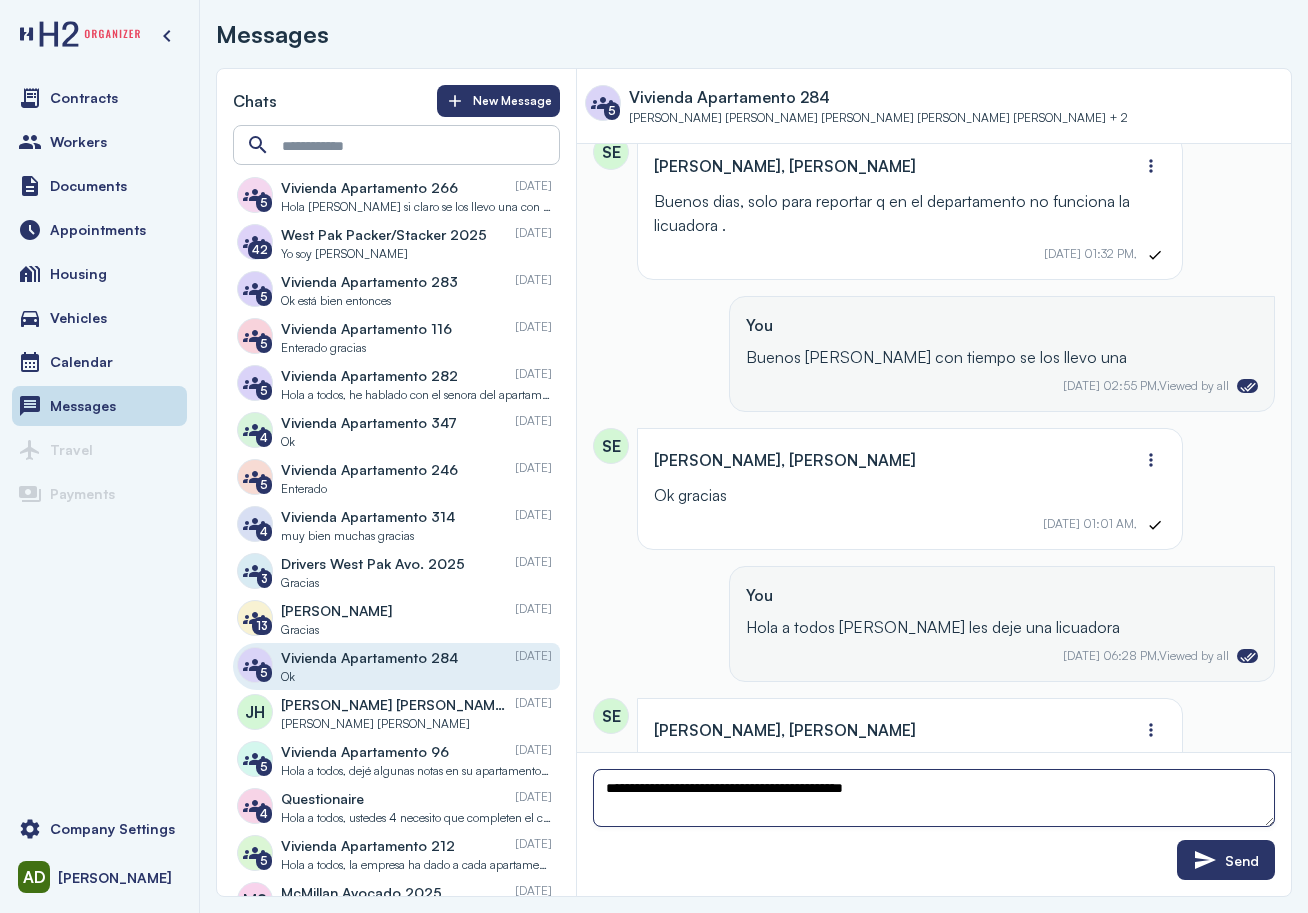 paste on "**********" 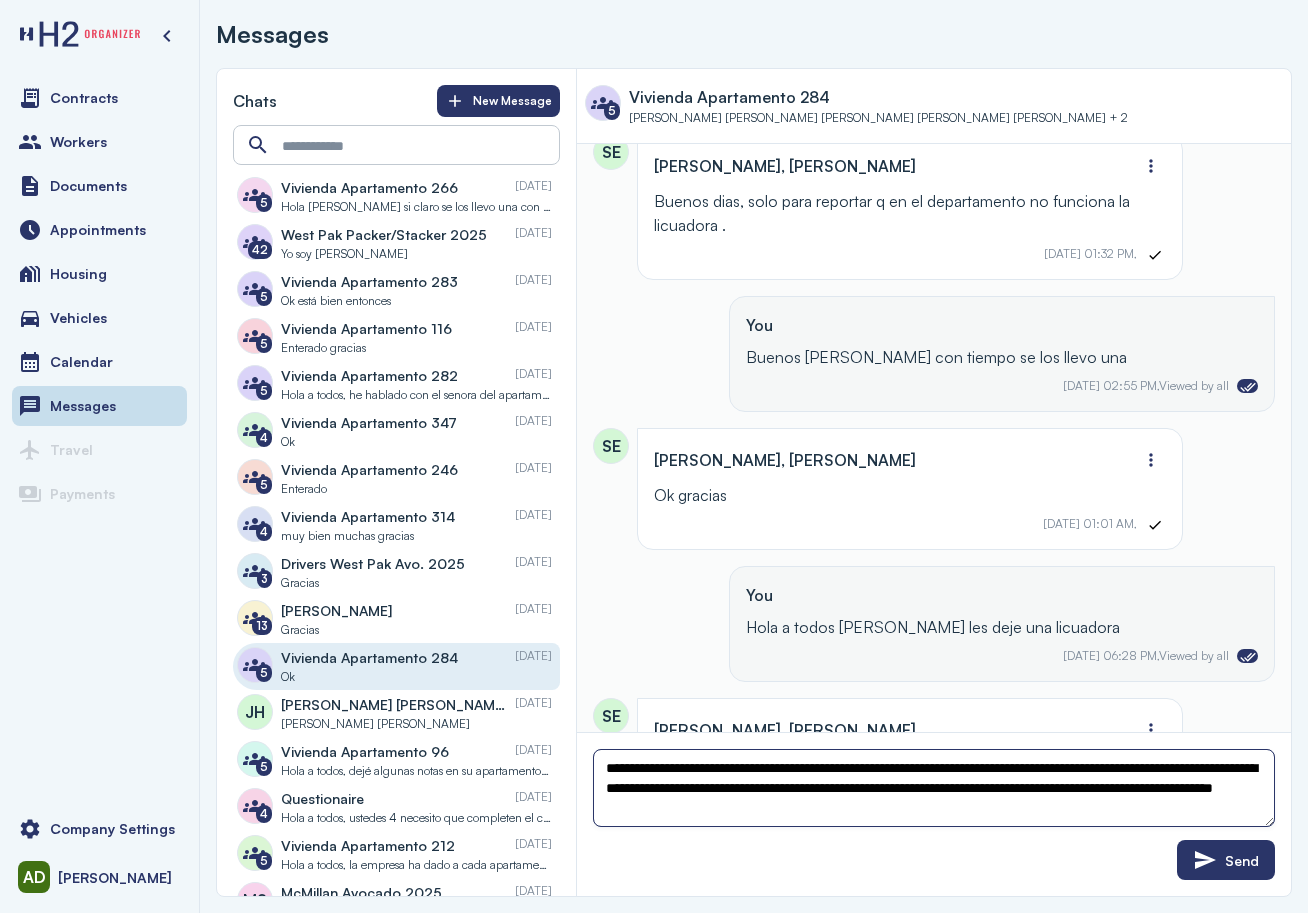 click on "**********" at bounding box center [934, 788] 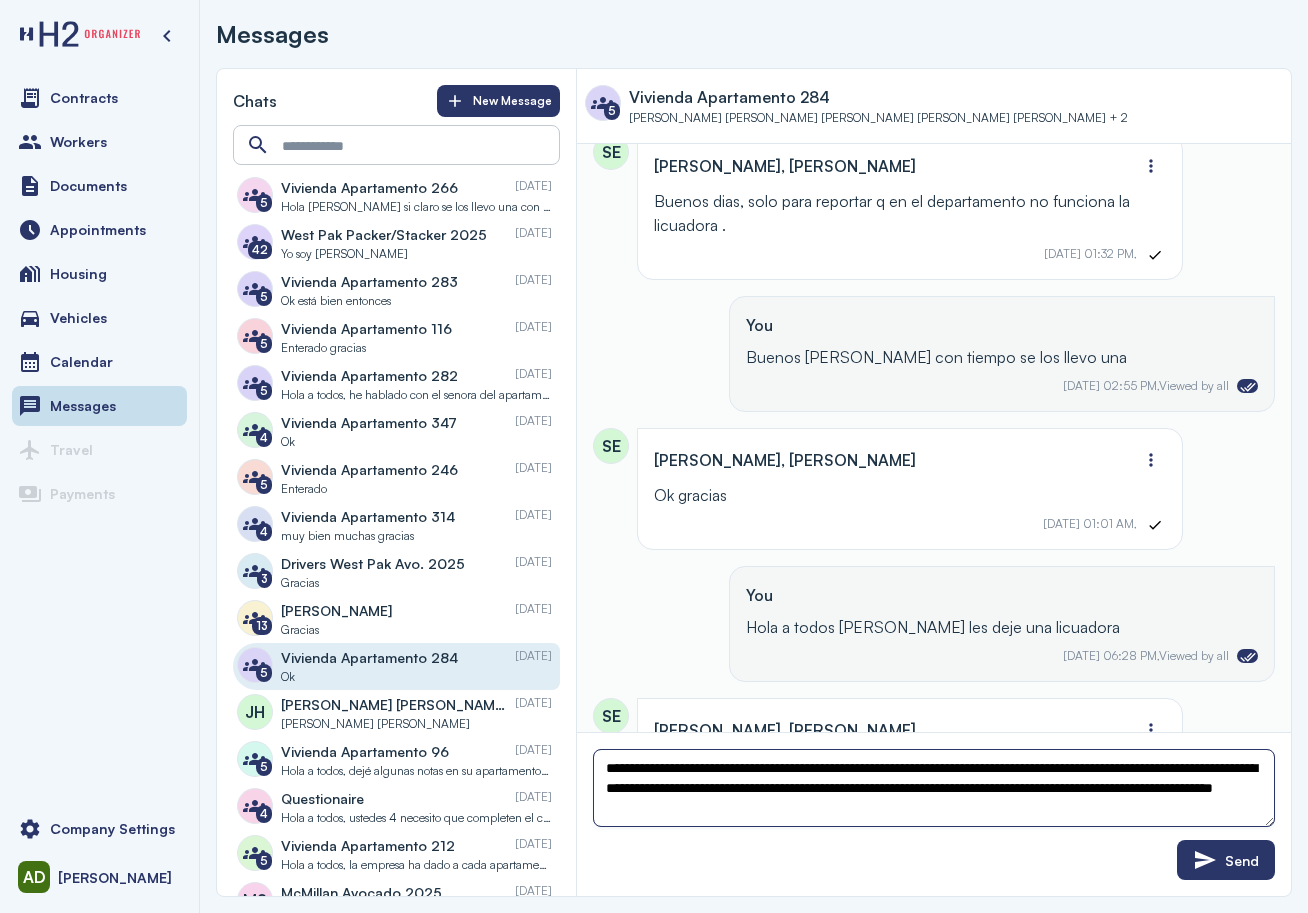 drag, startPoint x: 989, startPoint y: 768, endPoint x: 901, endPoint y: 763, distance: 88.14193 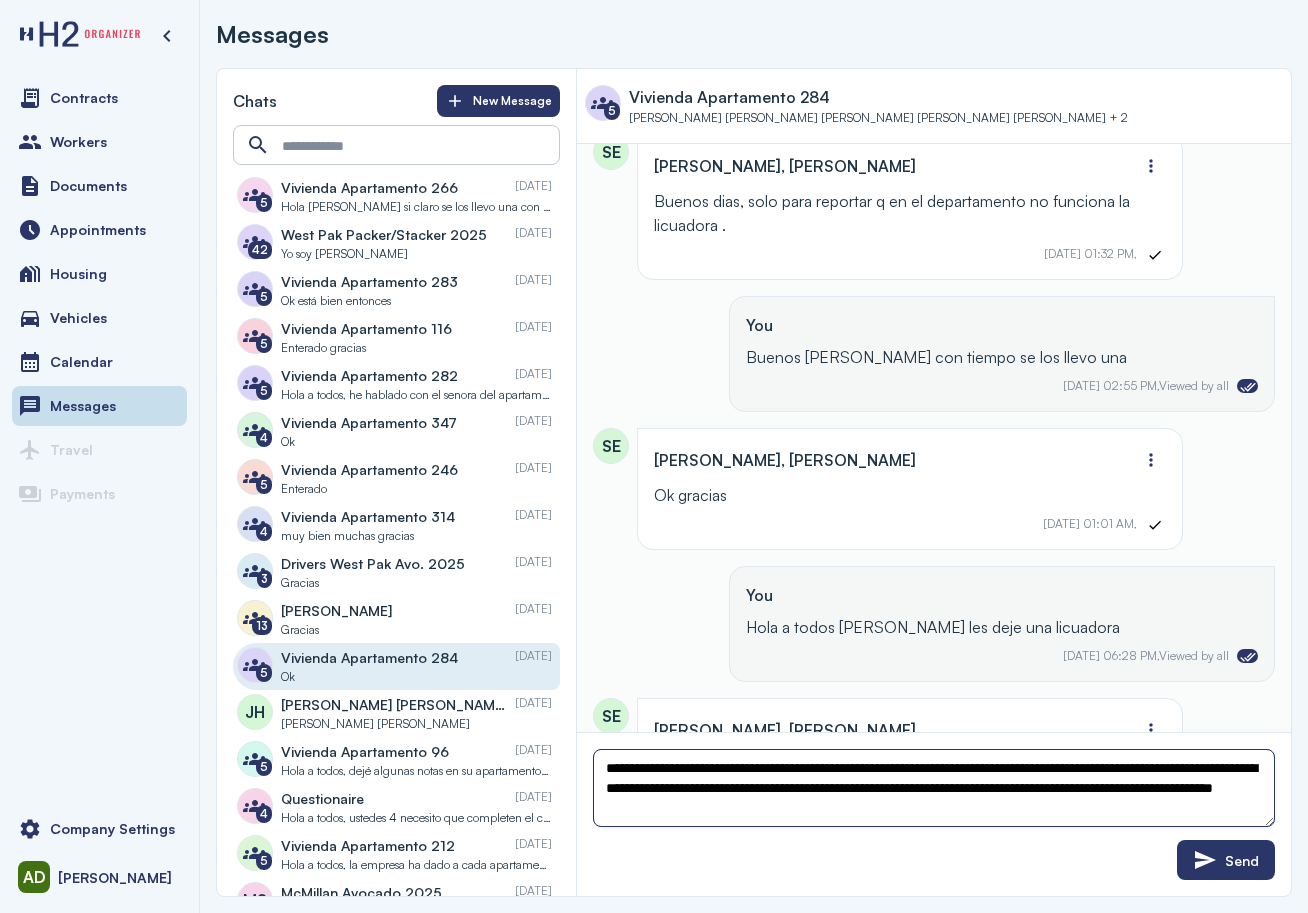 click on "**********" at bounding box center (934, 788) 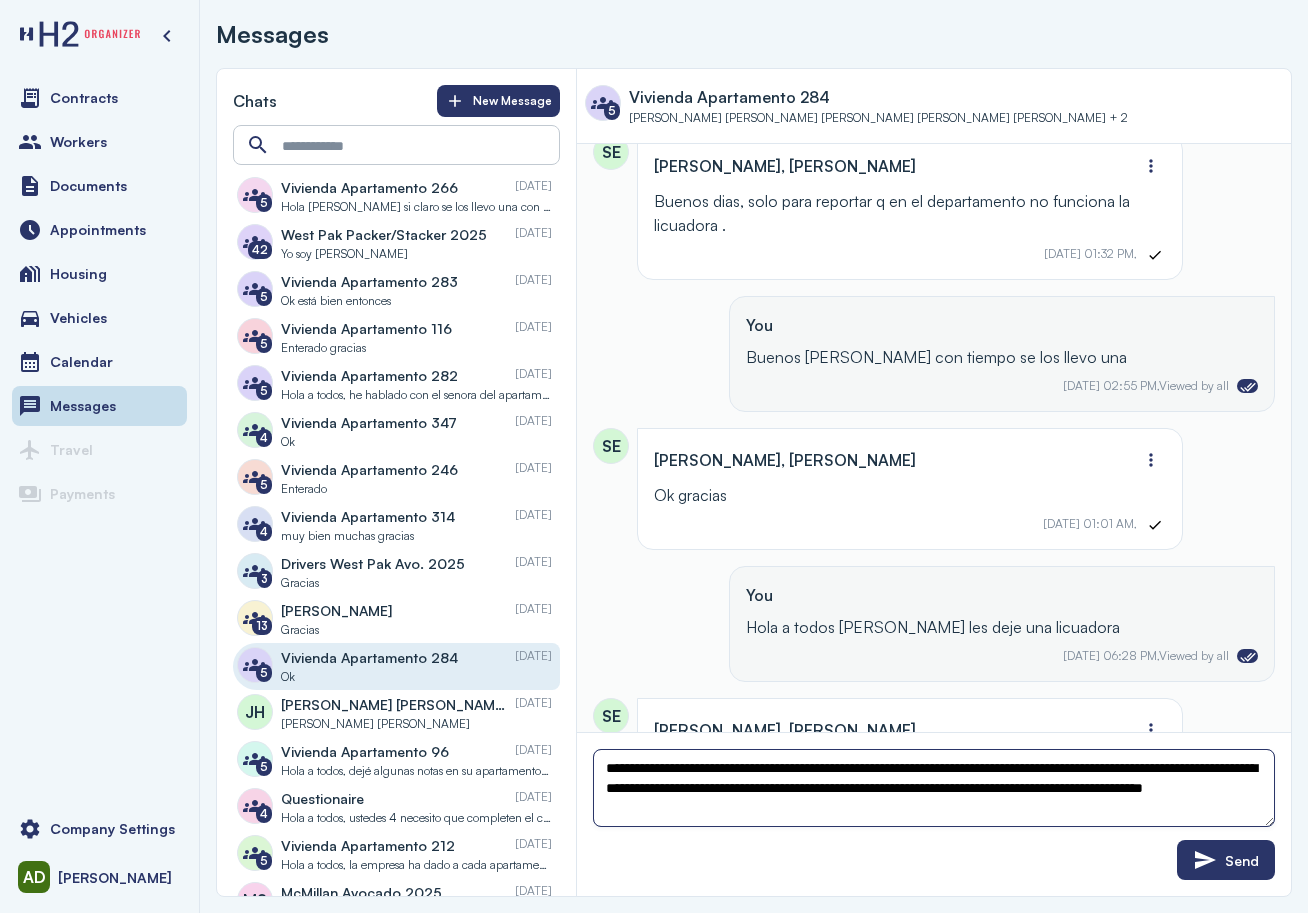 type on "**********" 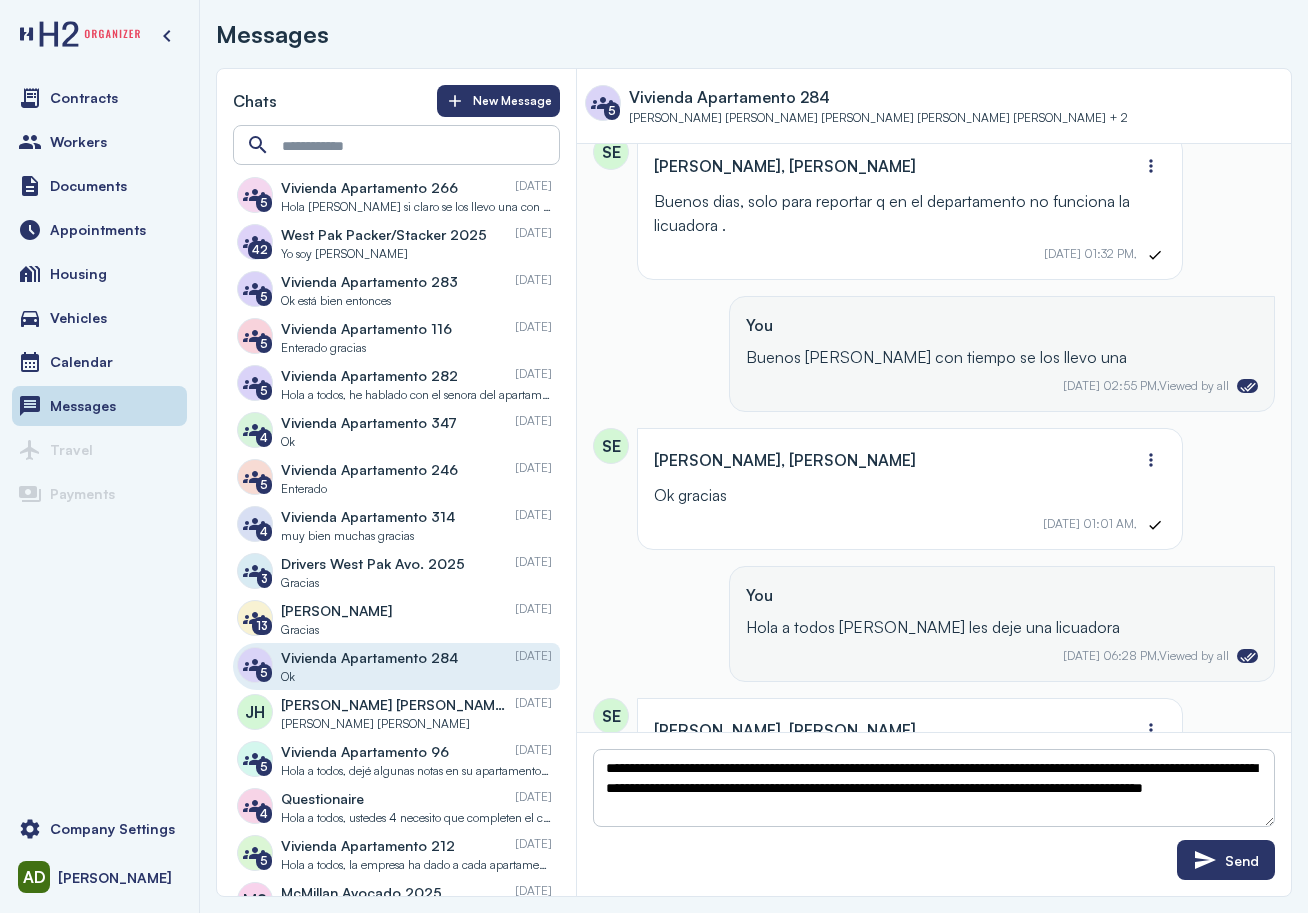 click on "You     Buenos [PERSON_NAME] con tiempo se los llevo una
[DATE] 02:55 PM,  Viewed by all" at bounding box center (934, 354) 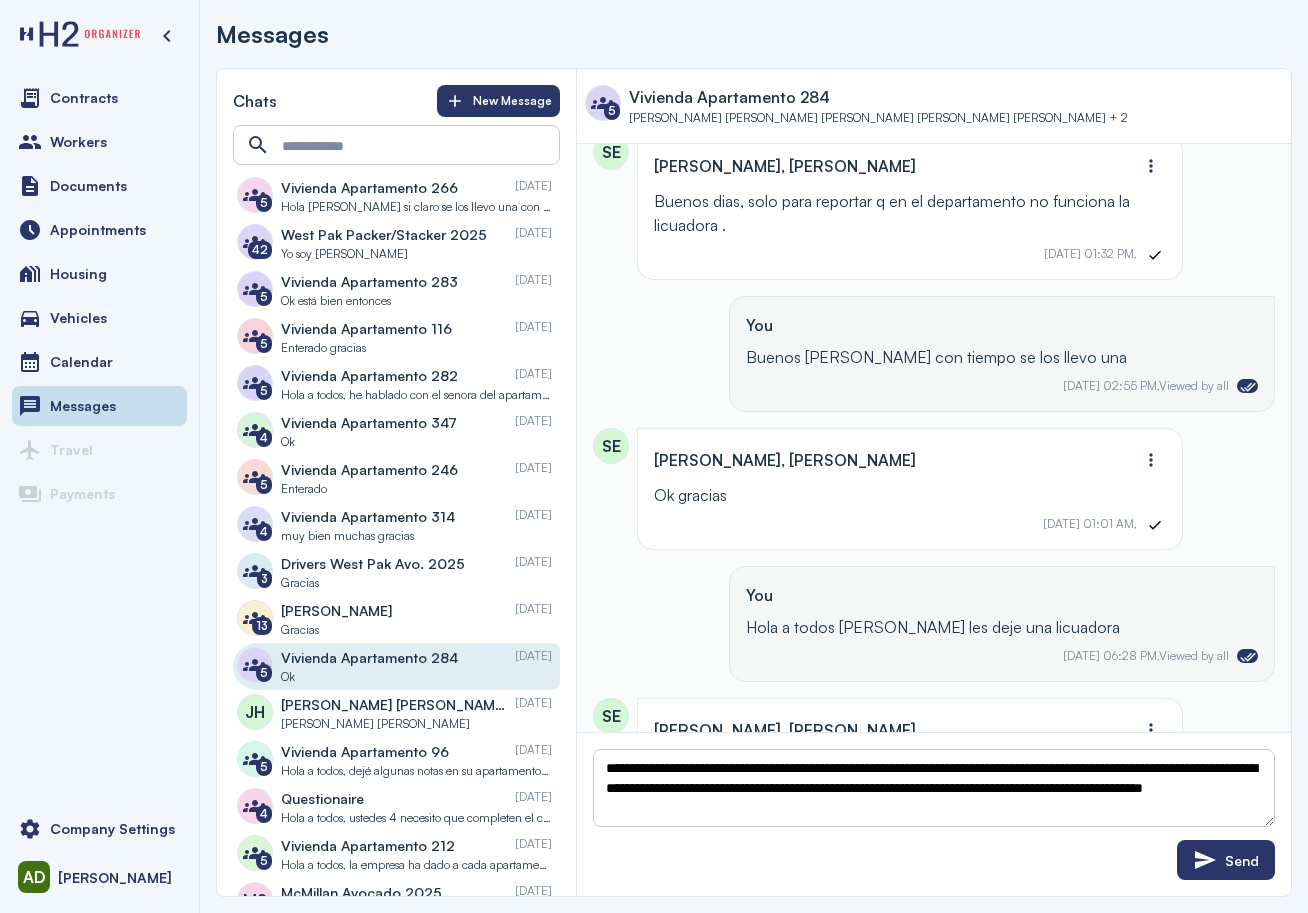 click on "West Pak Packer/Stacker [DATE], 2025" at bounding box center [416, 234] 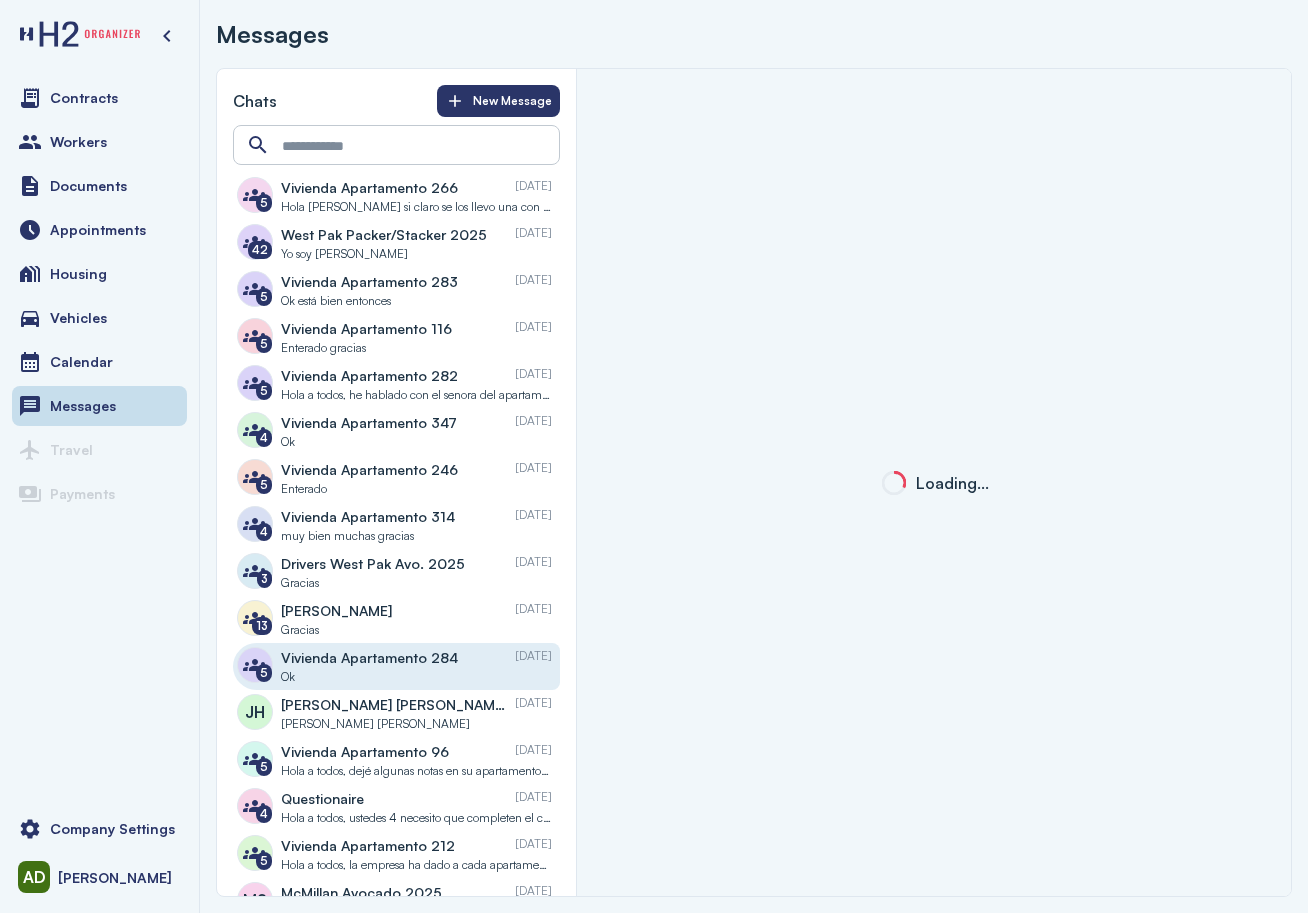 scroll, scrollTop: 896, scrollLeft: 0, axis: vertical 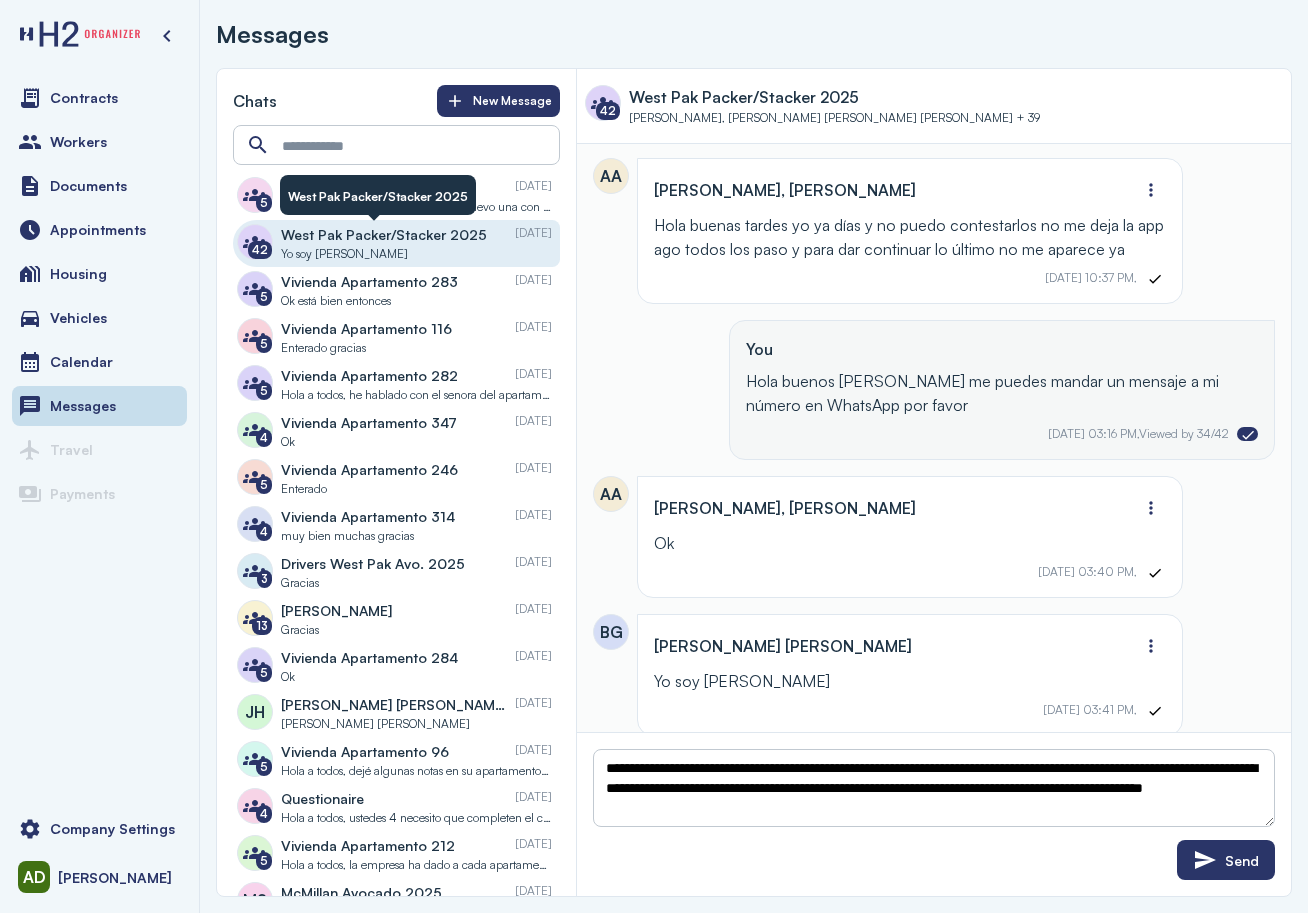 click on "West Pak Packer/Stacker 2025" at bounding box center (378, 195) 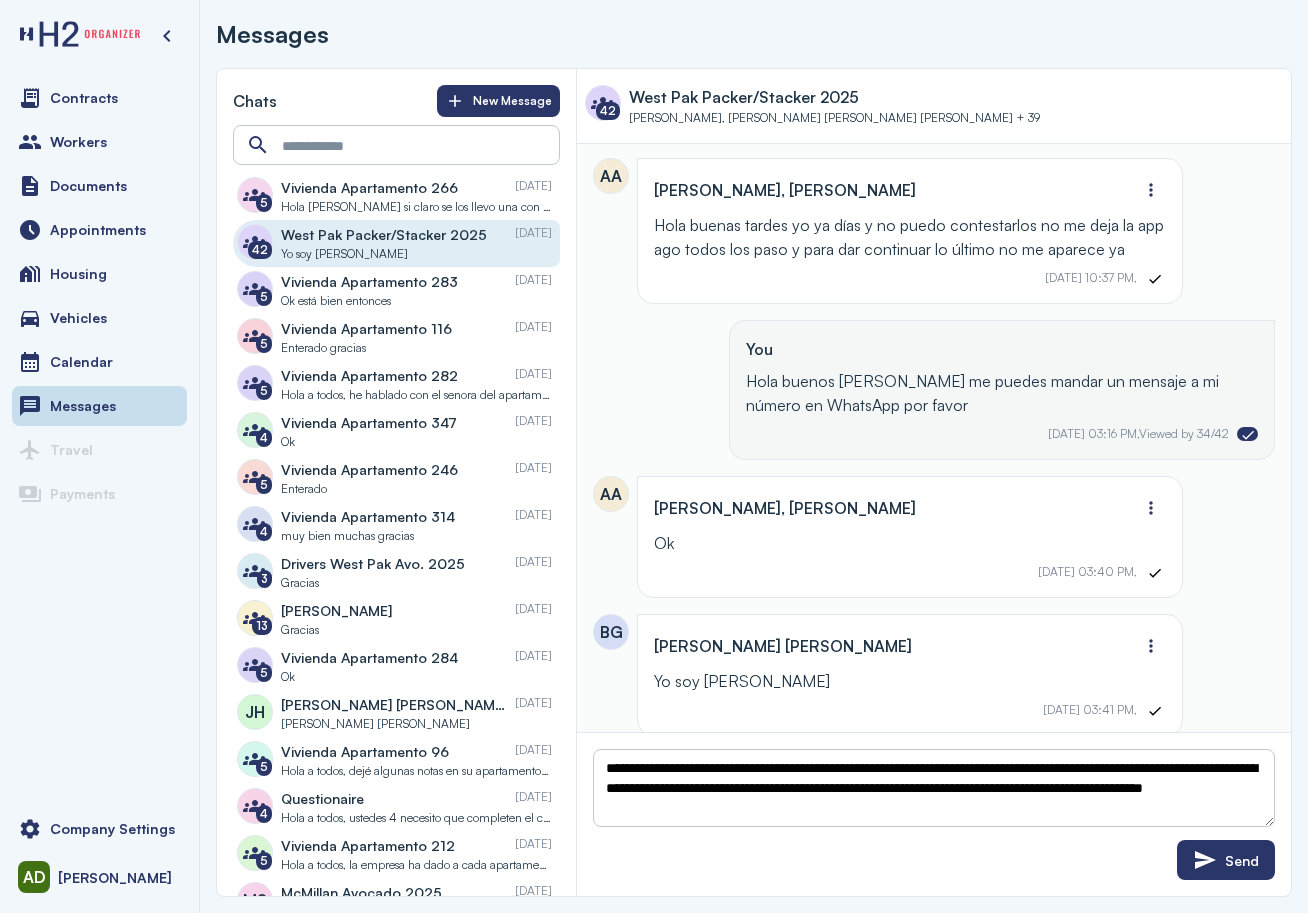 click on "Vivienda Apartamento 266     [DATE]     Hola [PERSON_NAME] si claro se los llevo una con tiempo" at bounding box center [416, 196] 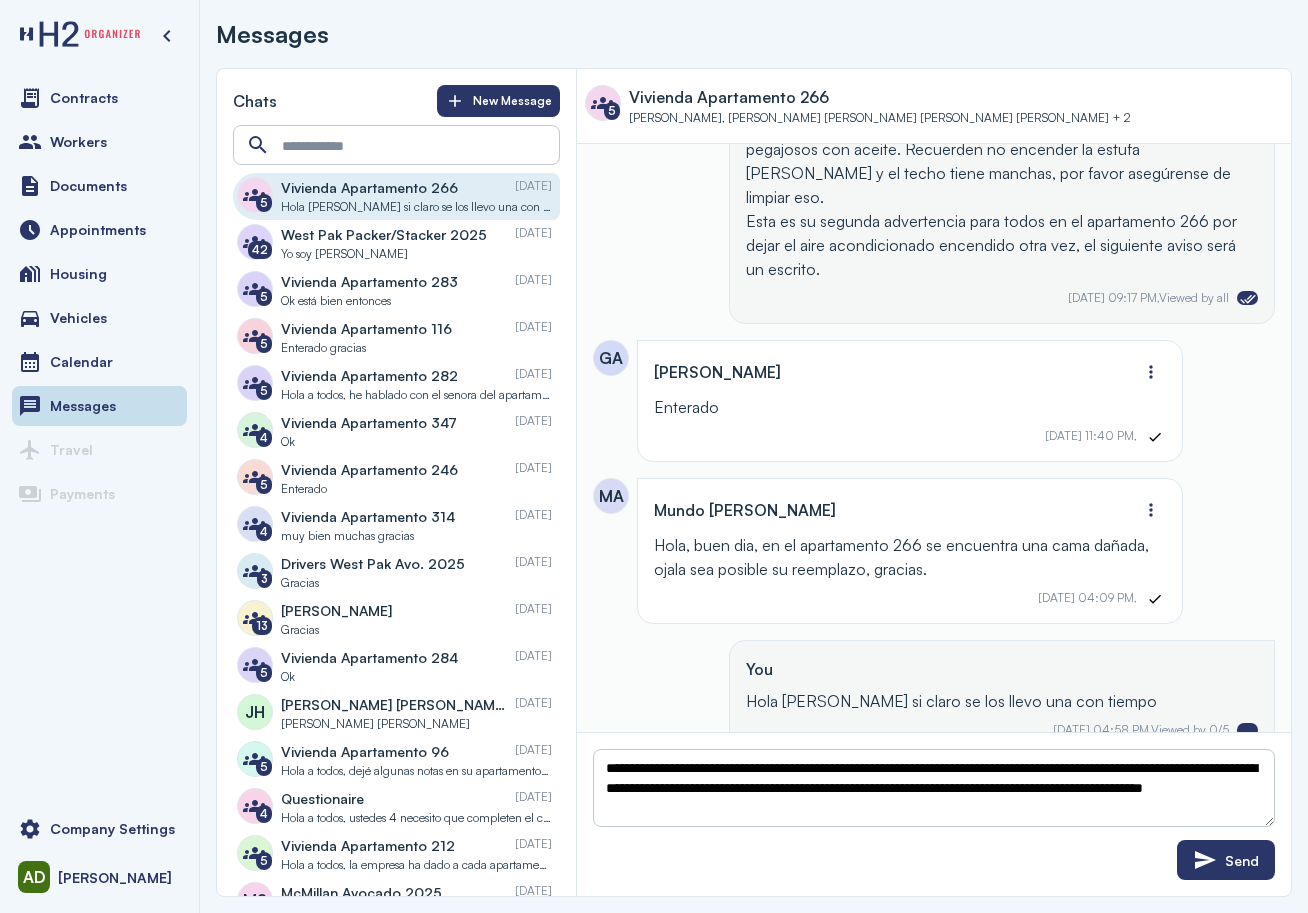 scroll, scrollTop: 1846, scrollLeft: 0, axis: vertical 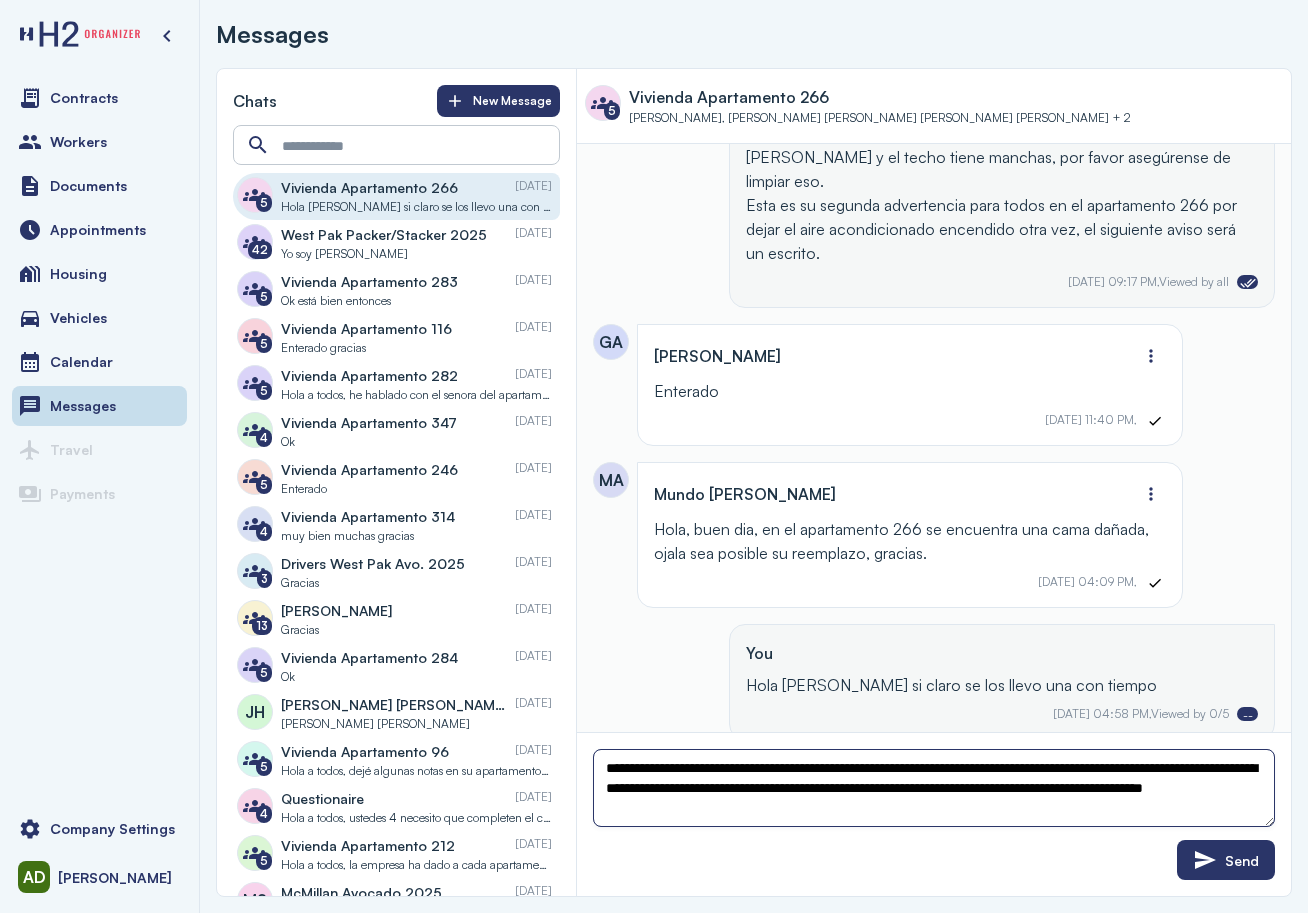 click on "**********" at bounding box center (934, 788) 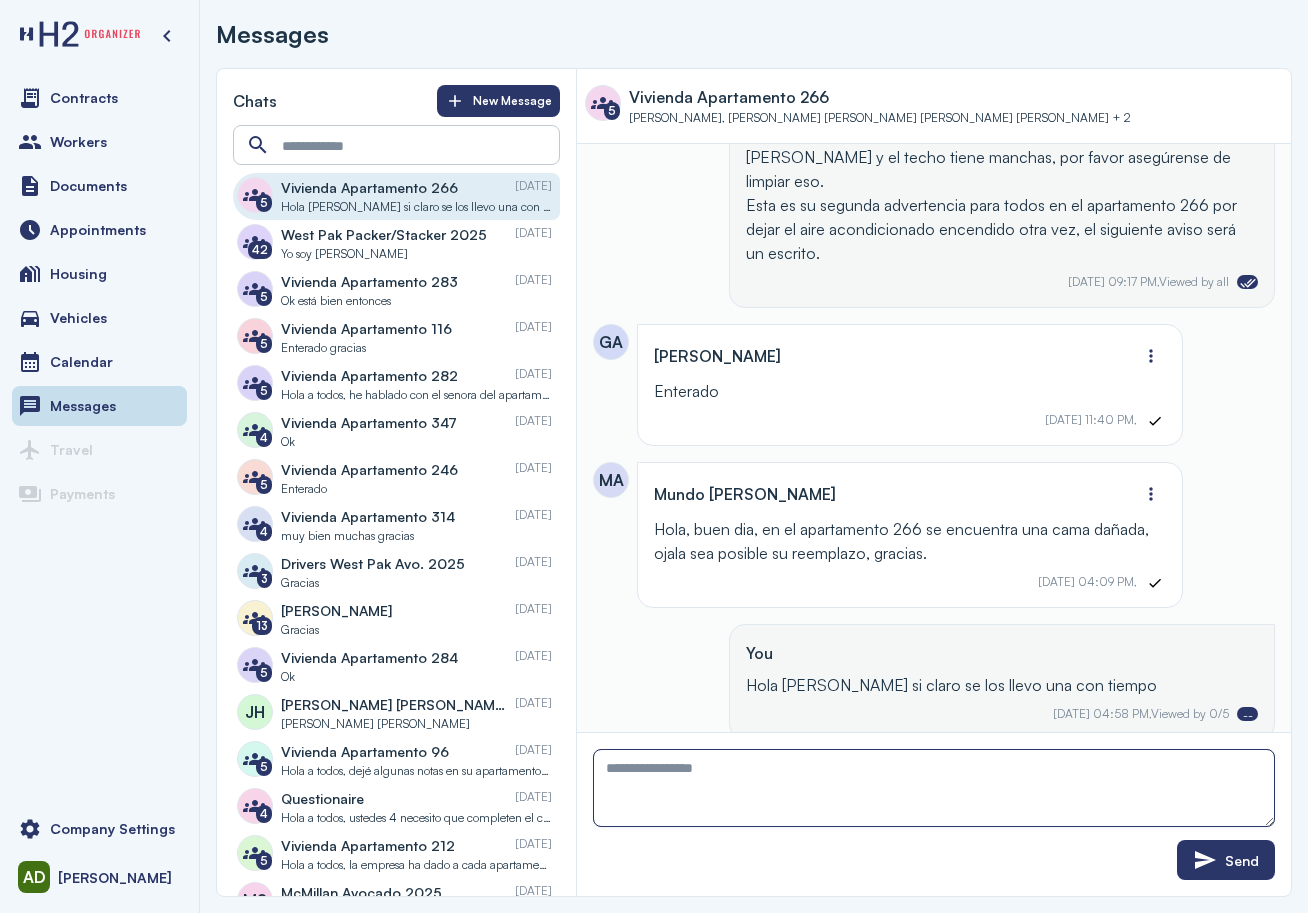 scroll, scrollTop: 1826, scrollLeft: 0, axis: vertical 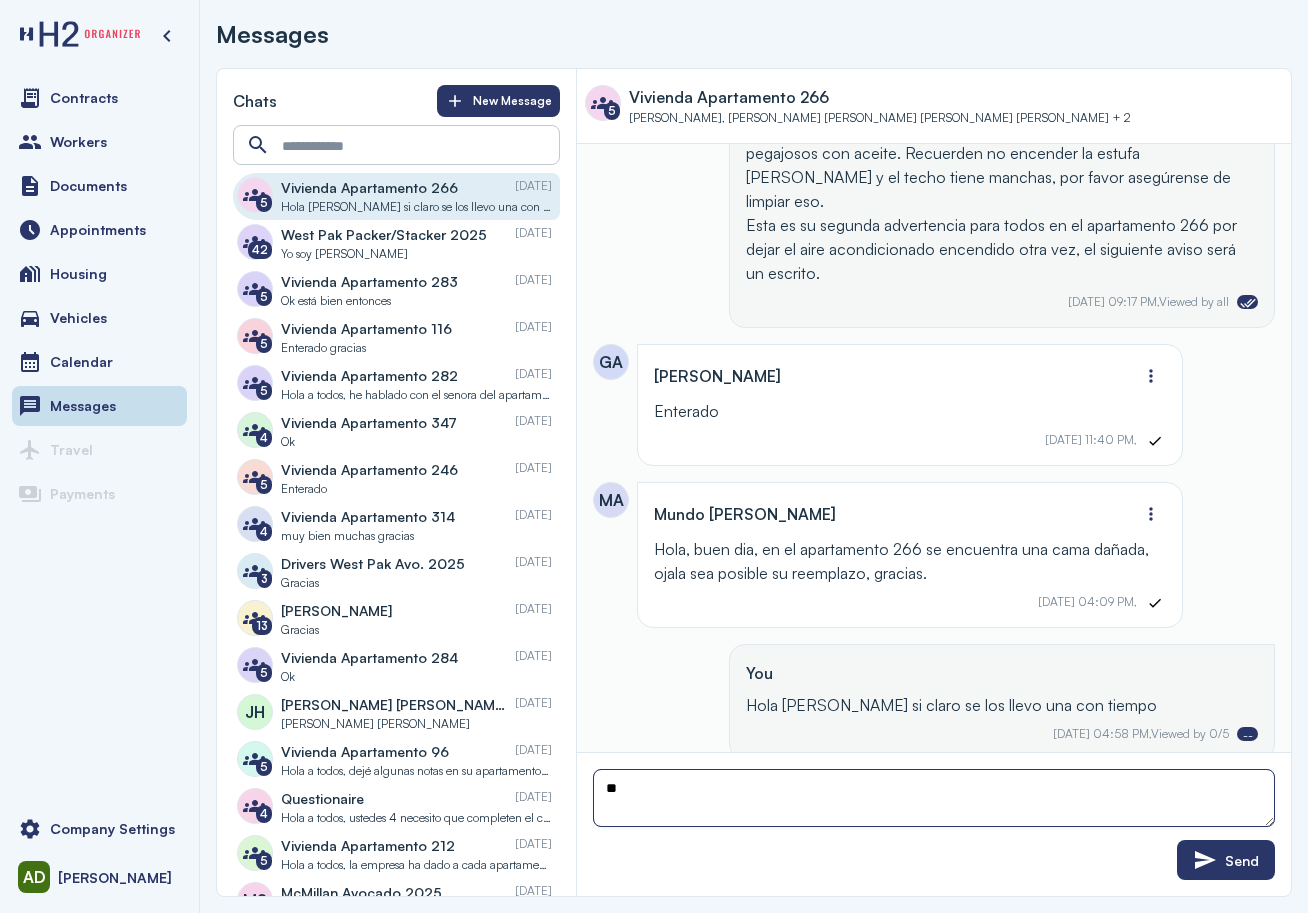 type on "*" 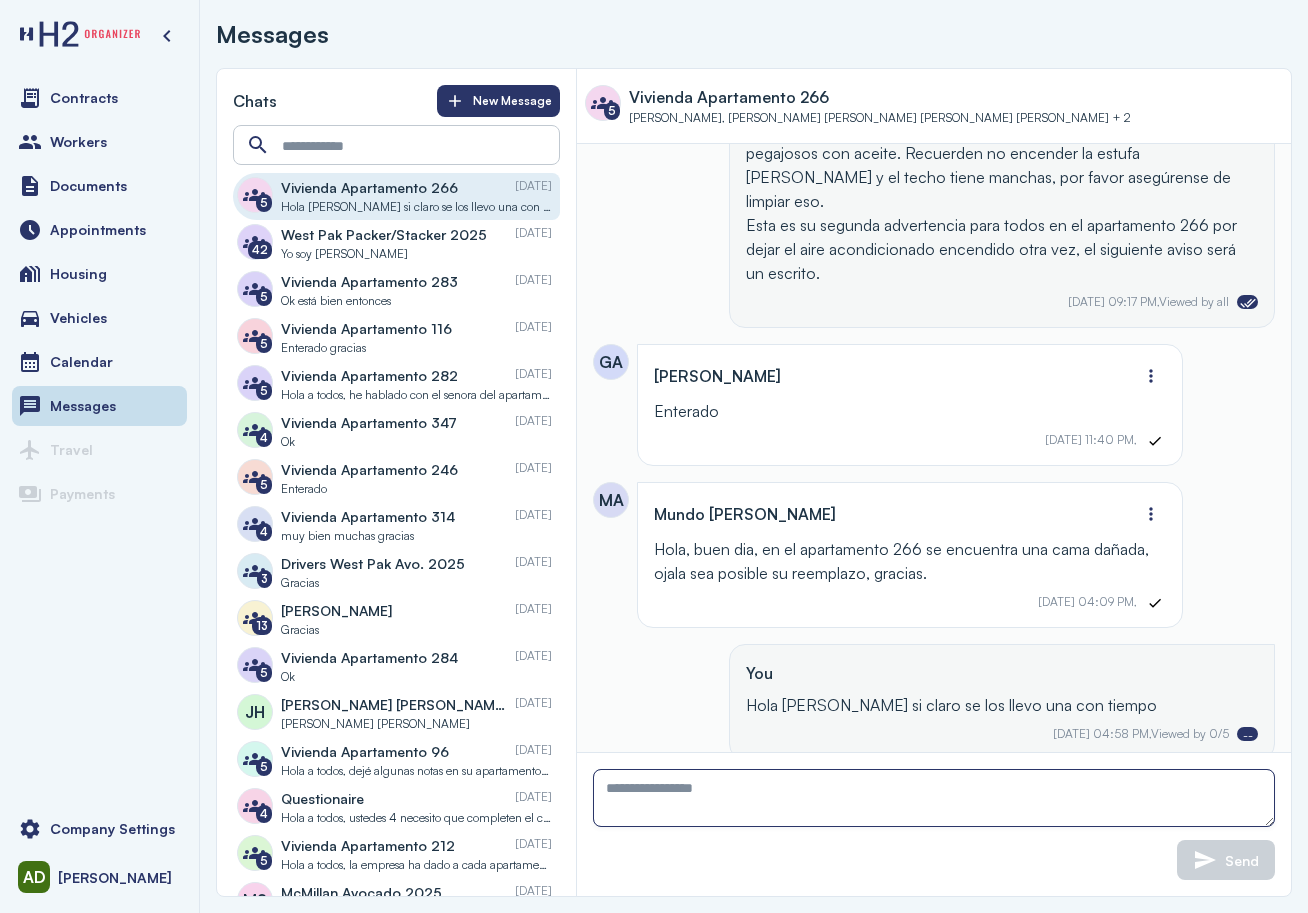 click at bounding box center (934, 798) 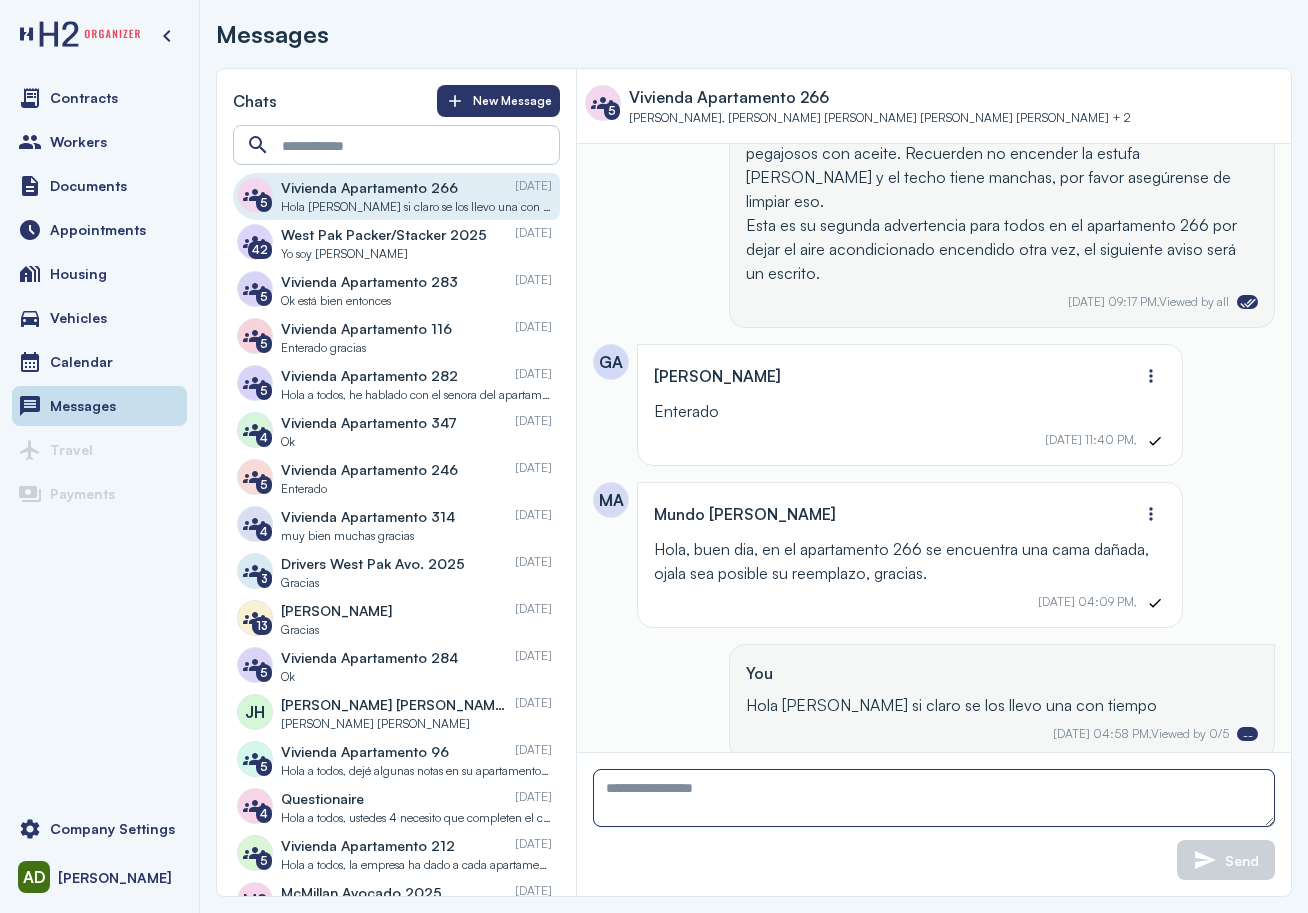 paste on "**********" 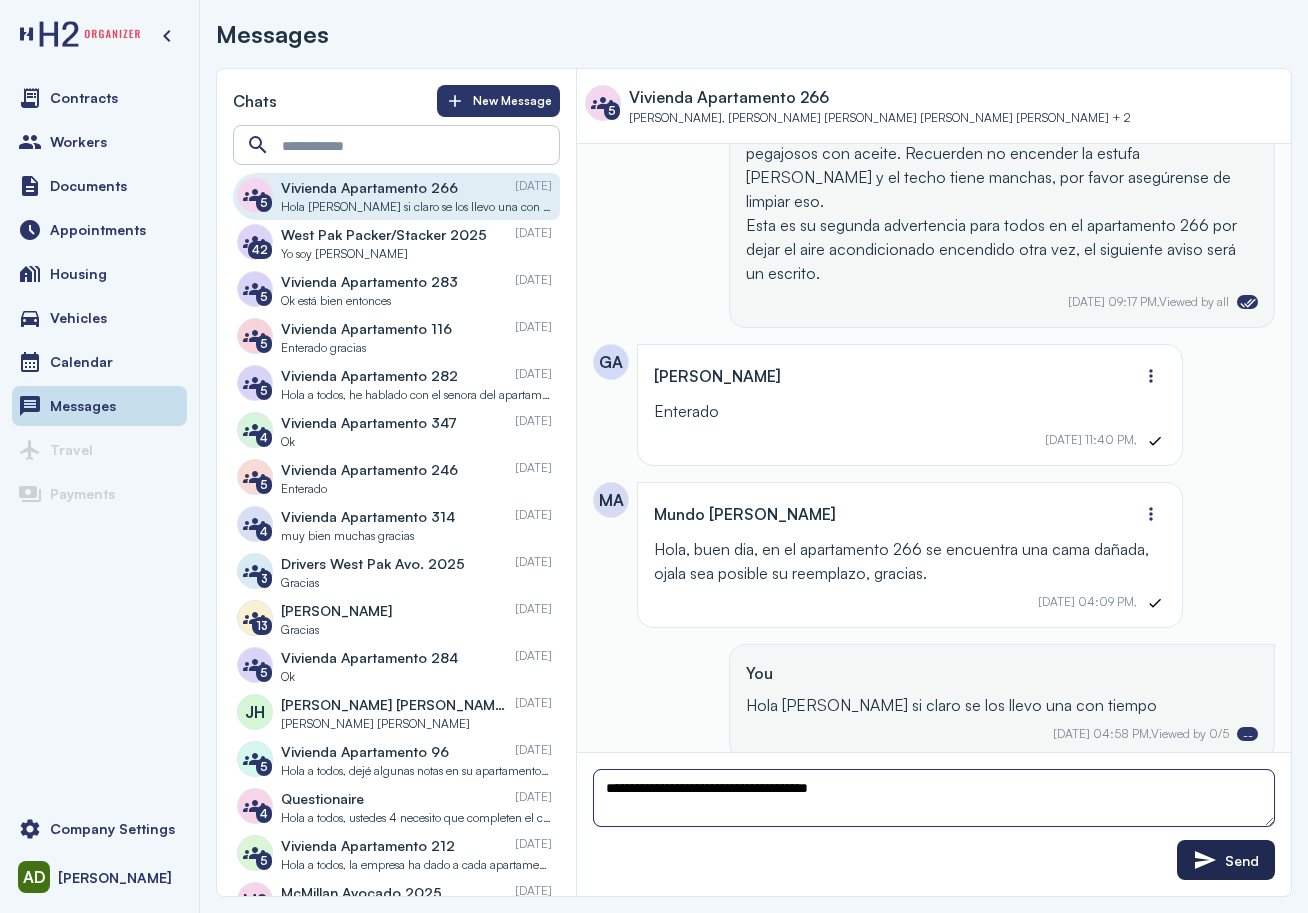 type on "**********" 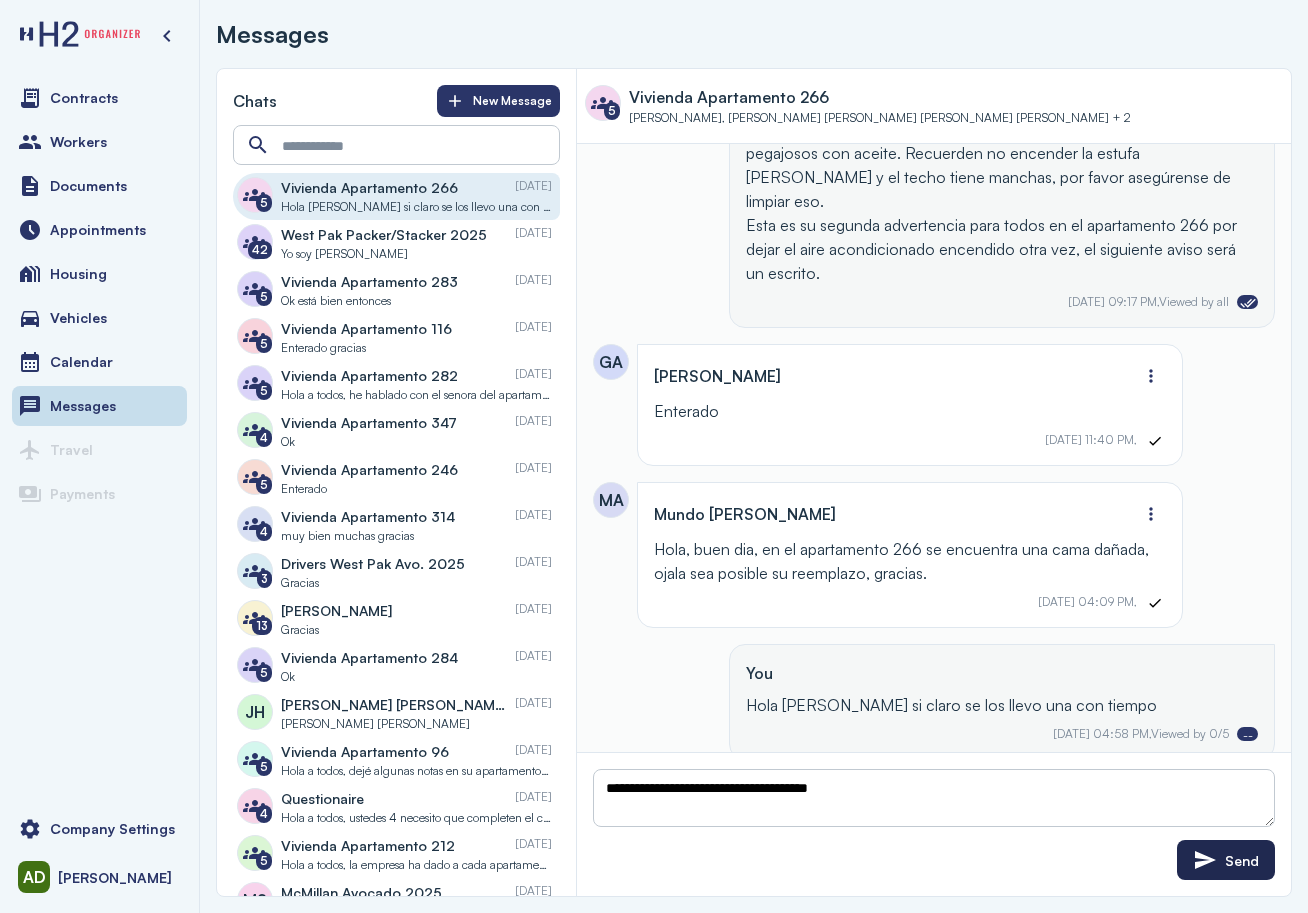 click on "Send" 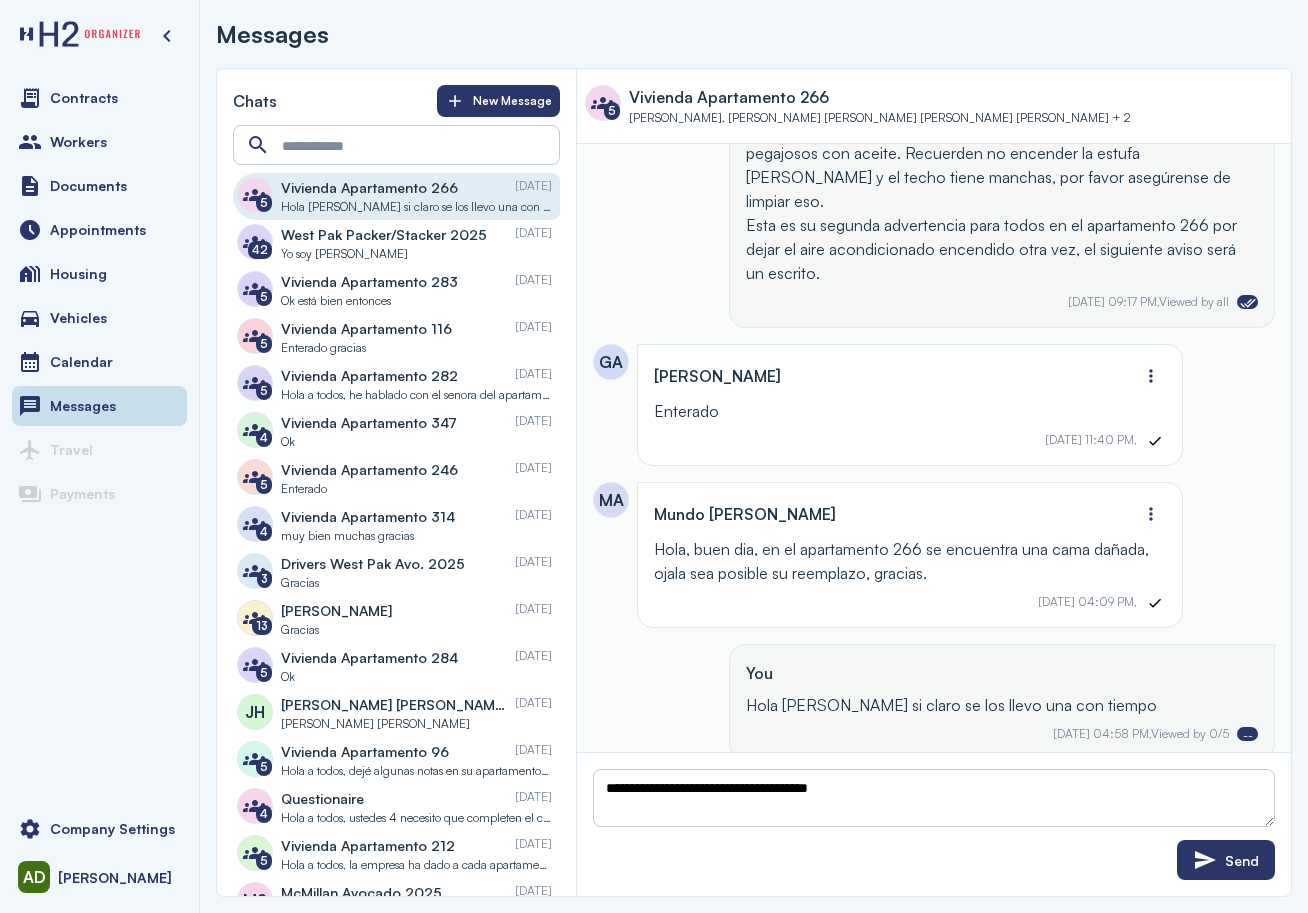 type 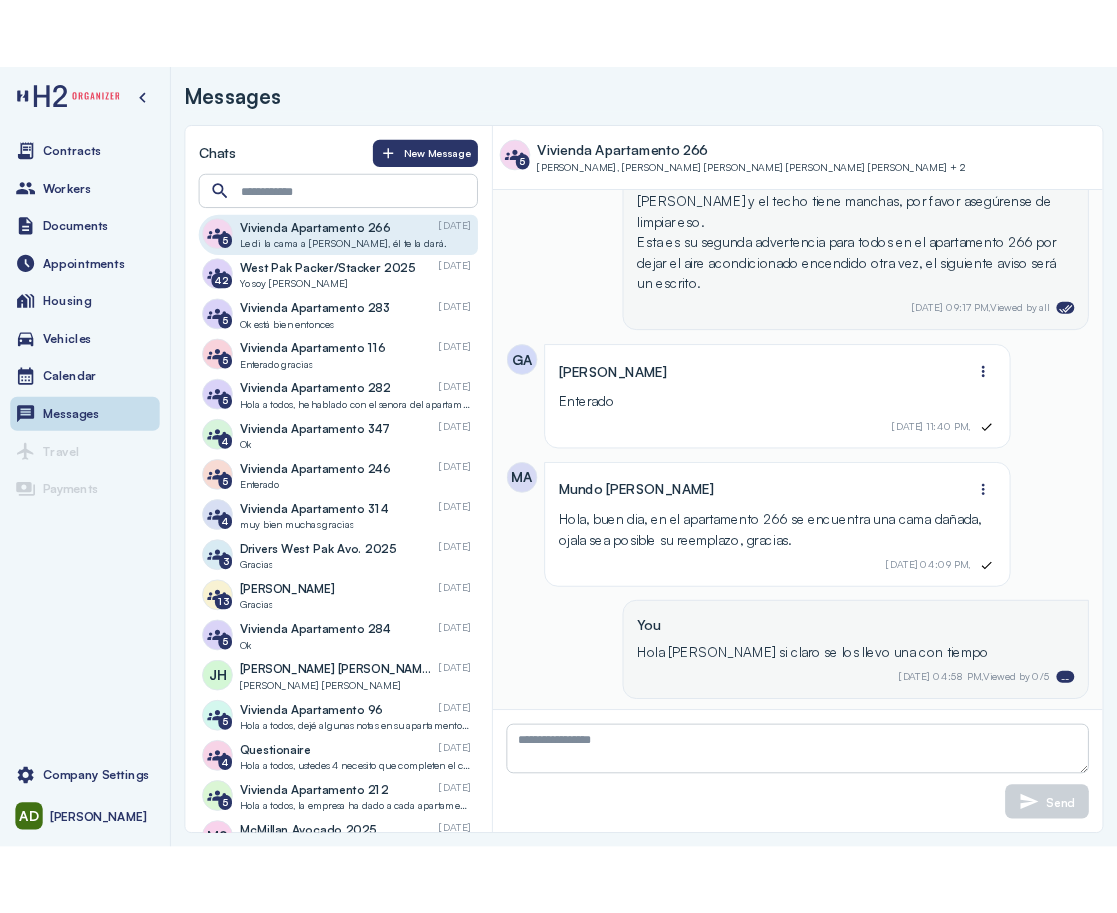 scroll, scrollTop: 1958, scrollLeft: 0, axis: vertical 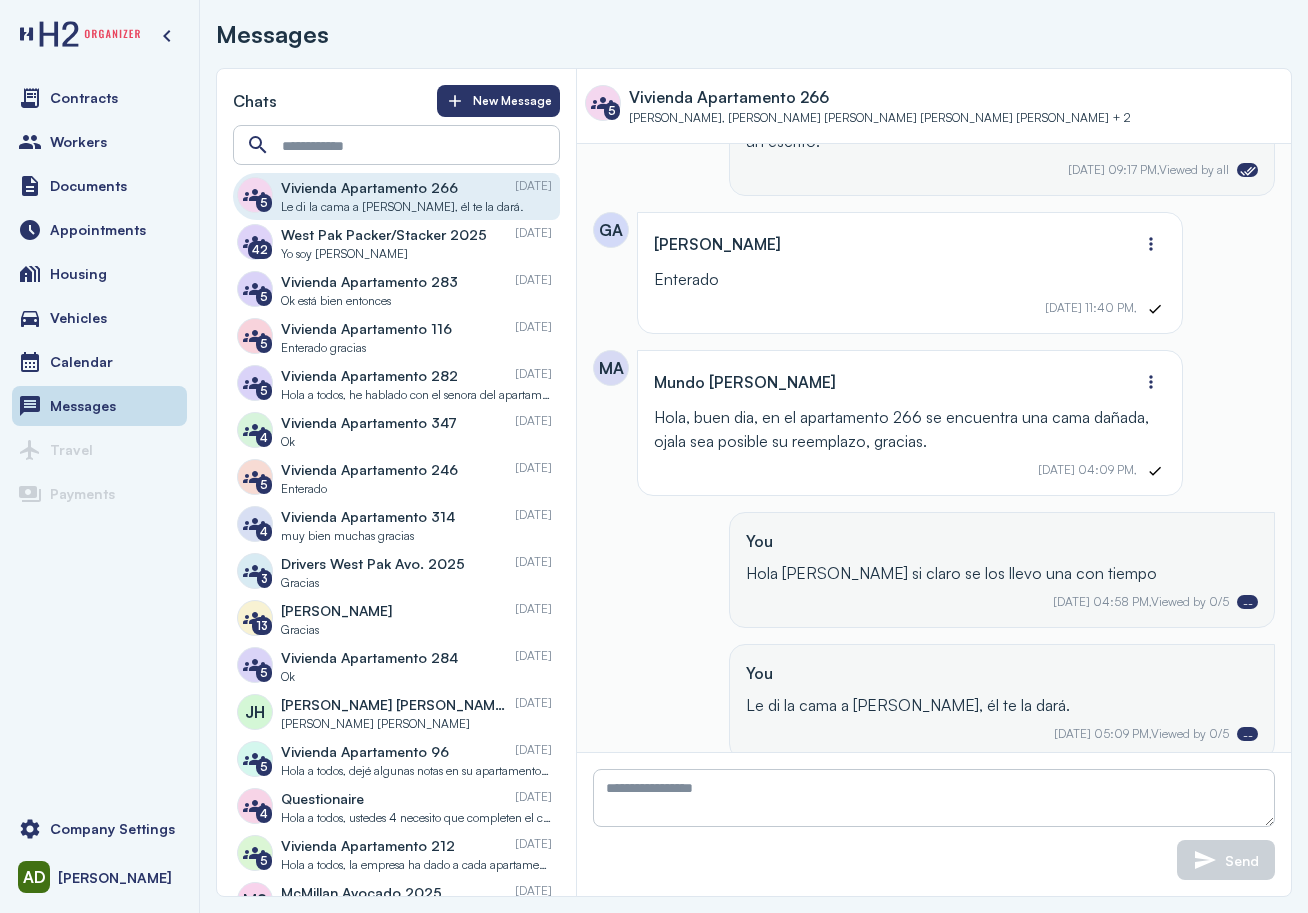 drag, startPoint x: 633, startPoint y: 701, endPoint x: 645, endPoint y: 690, distance: 16.27882 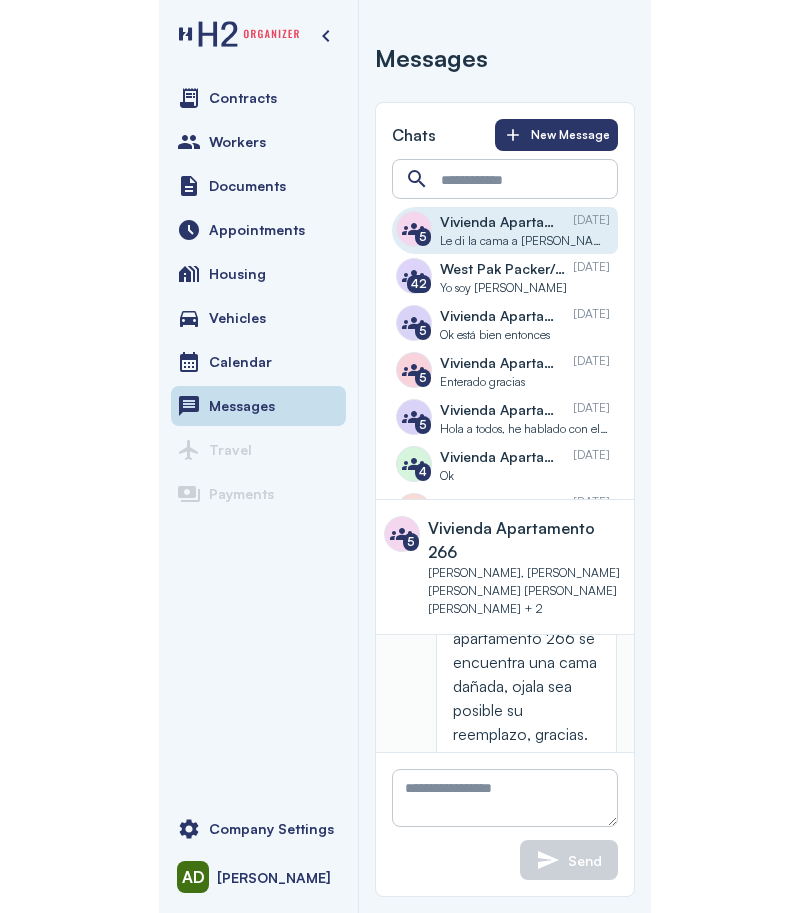 scroll, scrollTop: 3674, scrollLeft: 0, axis: vertical 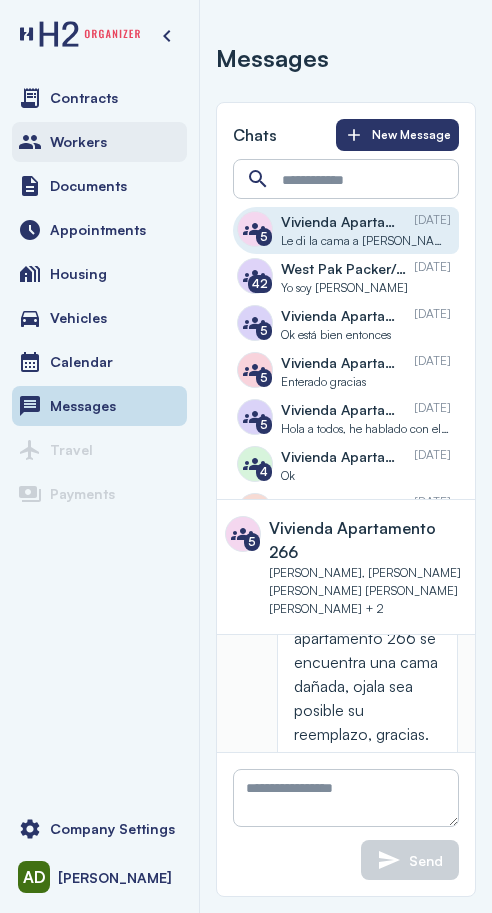 click on "Workers" at bounding box center [78, 142] 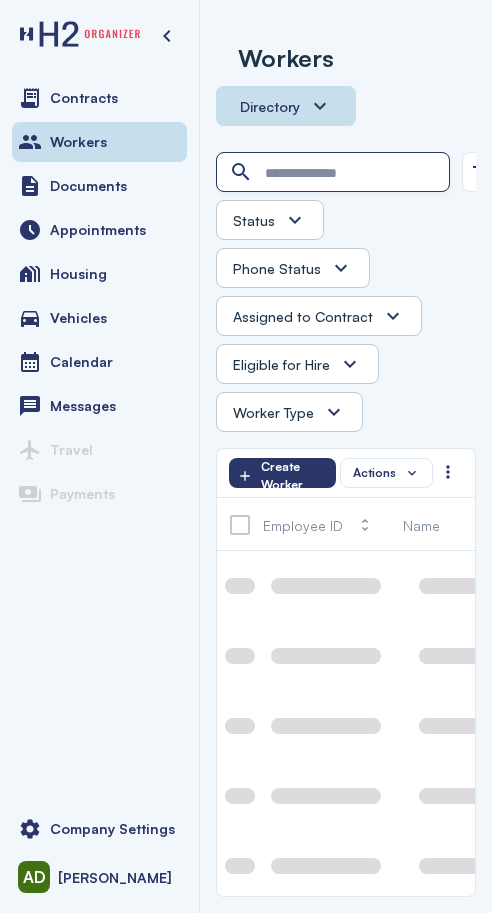 click at bounding box center (335, 173) 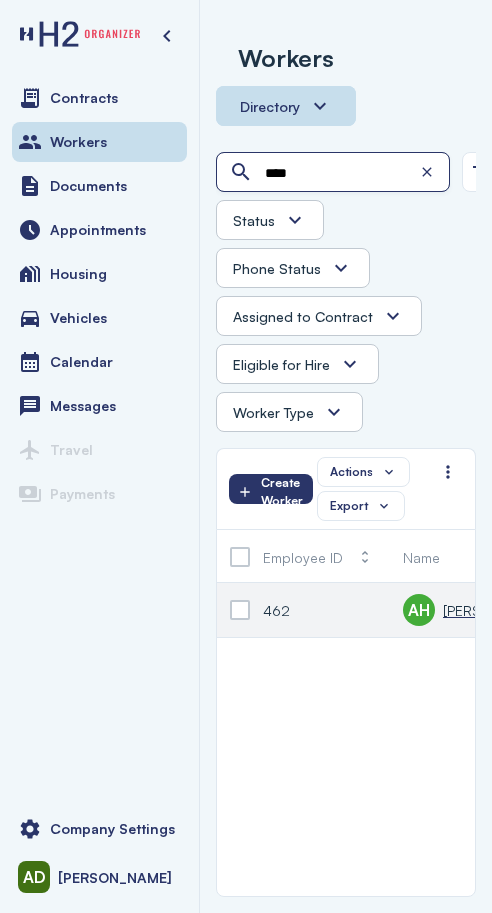 type on "****" 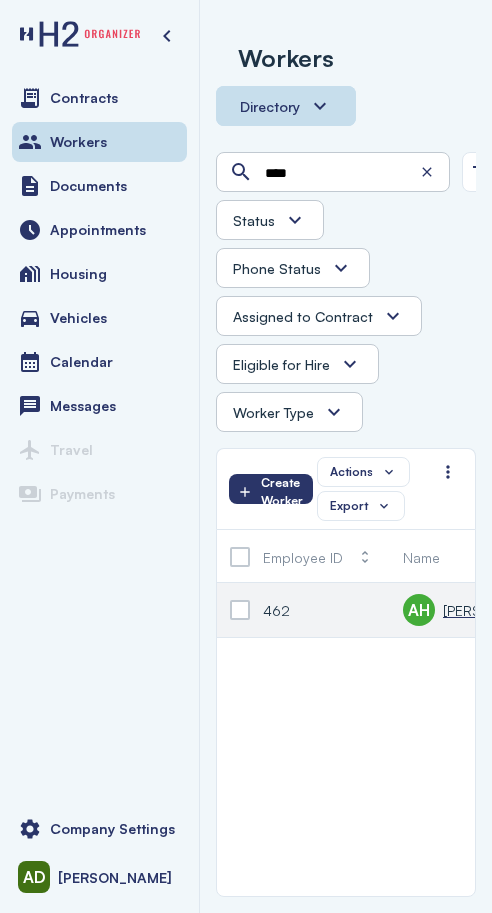 click on "[PERSON_NAME], [PERSON_NAME]" at bounding box center (556, 610) 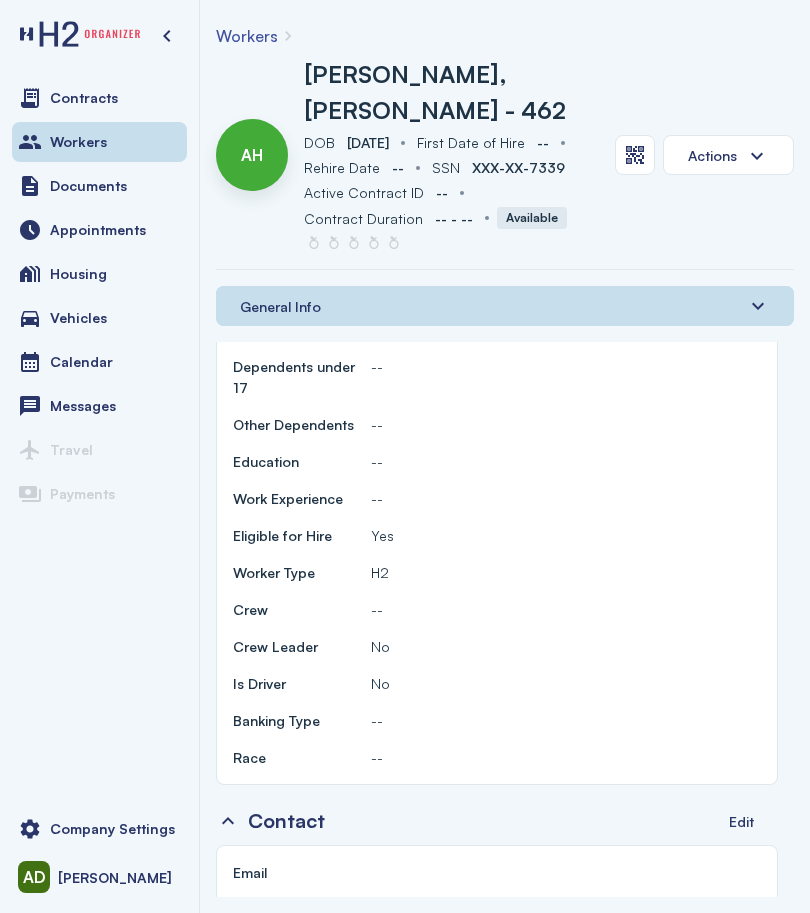 scroll, scrollTop: 800, scrollLeft: 0, axis: vertical 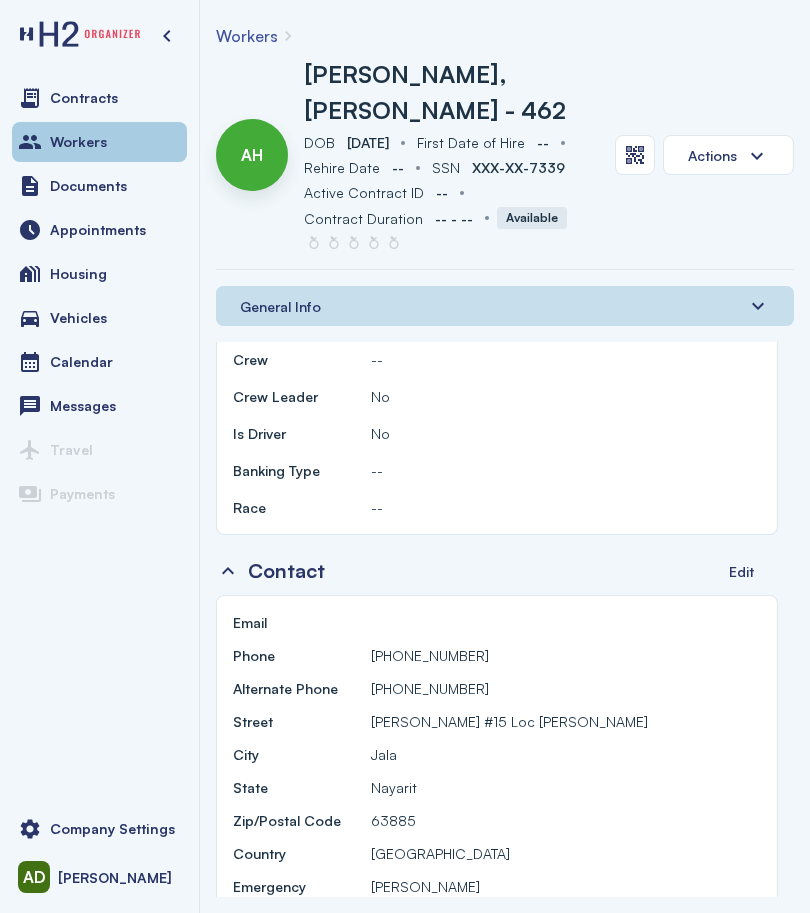 click on "Workers" at bounding box center (99, 142) 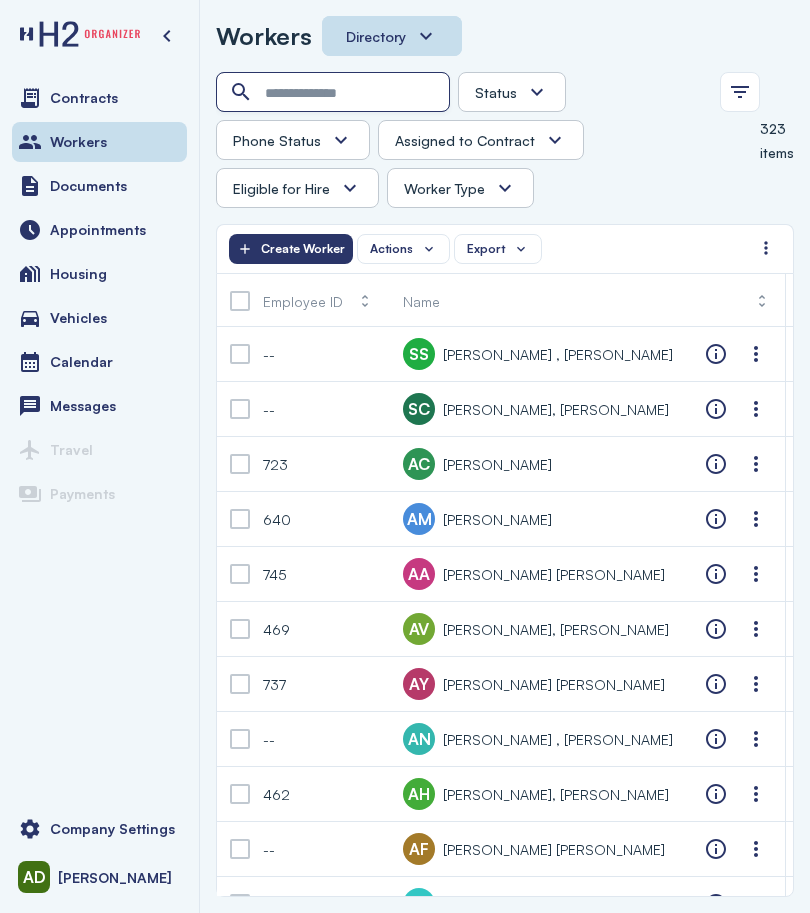 click at bounding box center [335, 93] 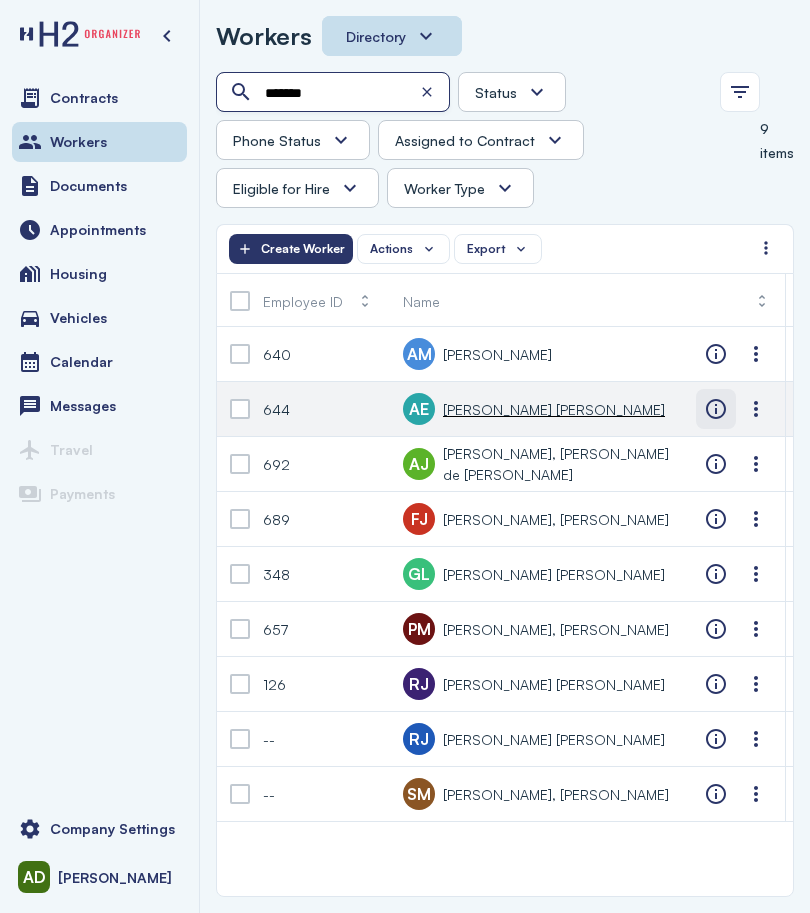 type on "*******" 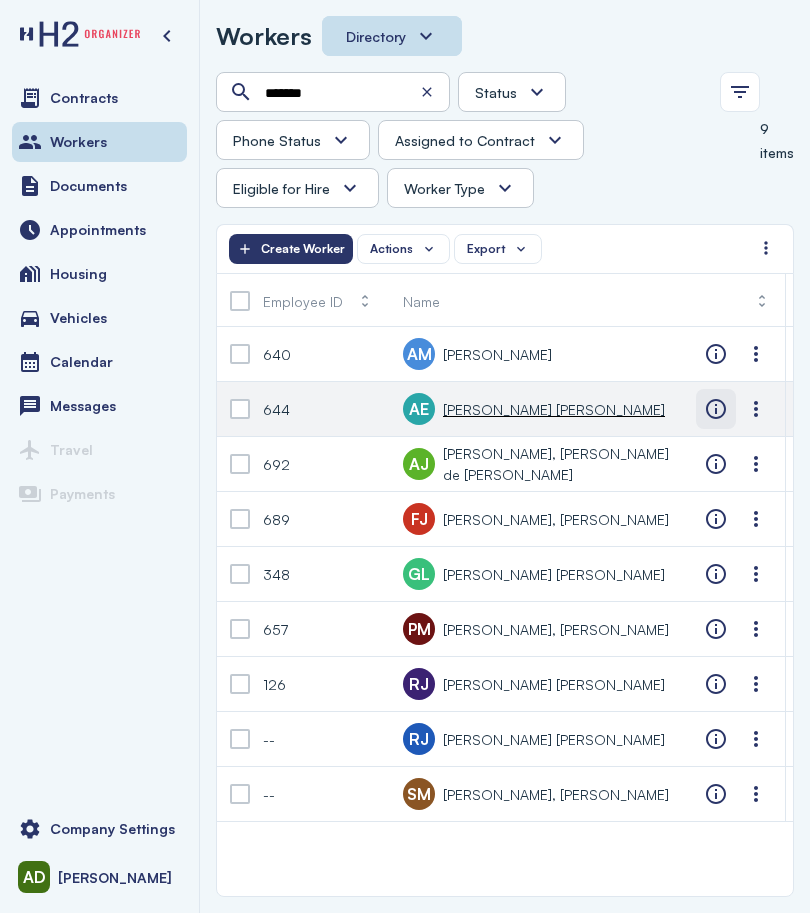 click at bounding box center (716, 409) 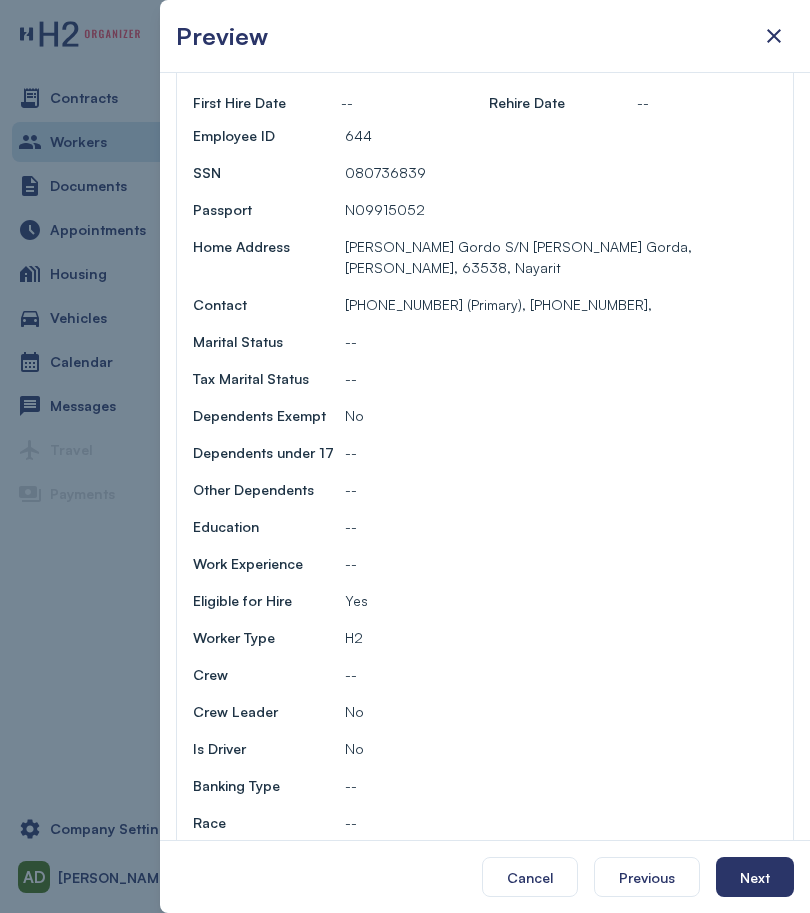 scroll, scrollTop: 182, scrollLeft: 0, axis: vertical 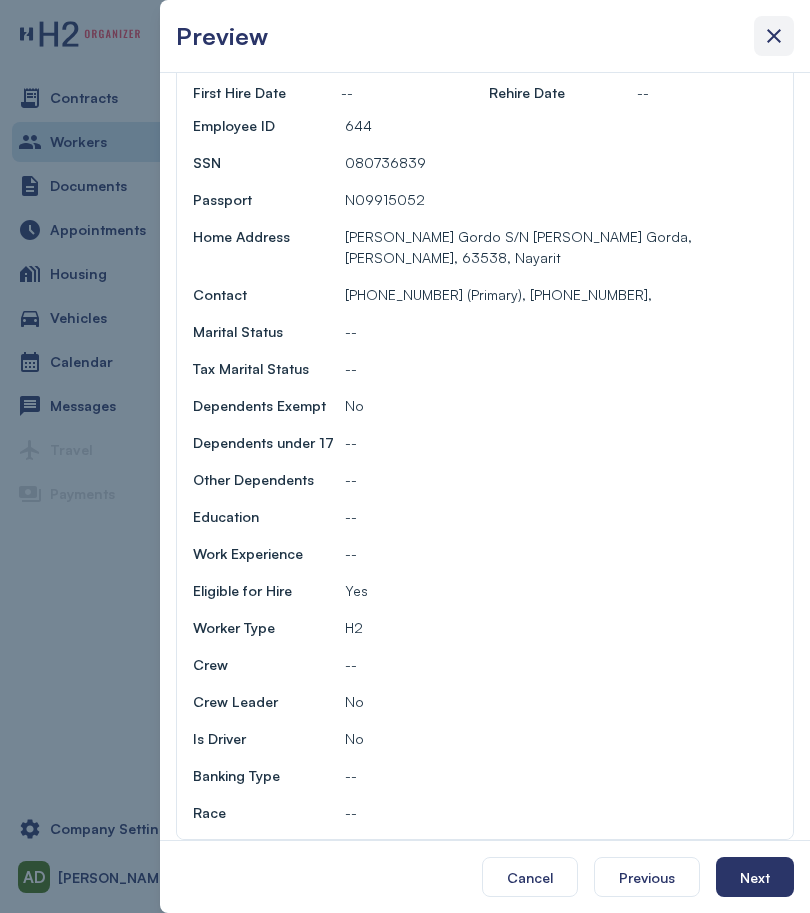 click at bounding box center (774, 36) 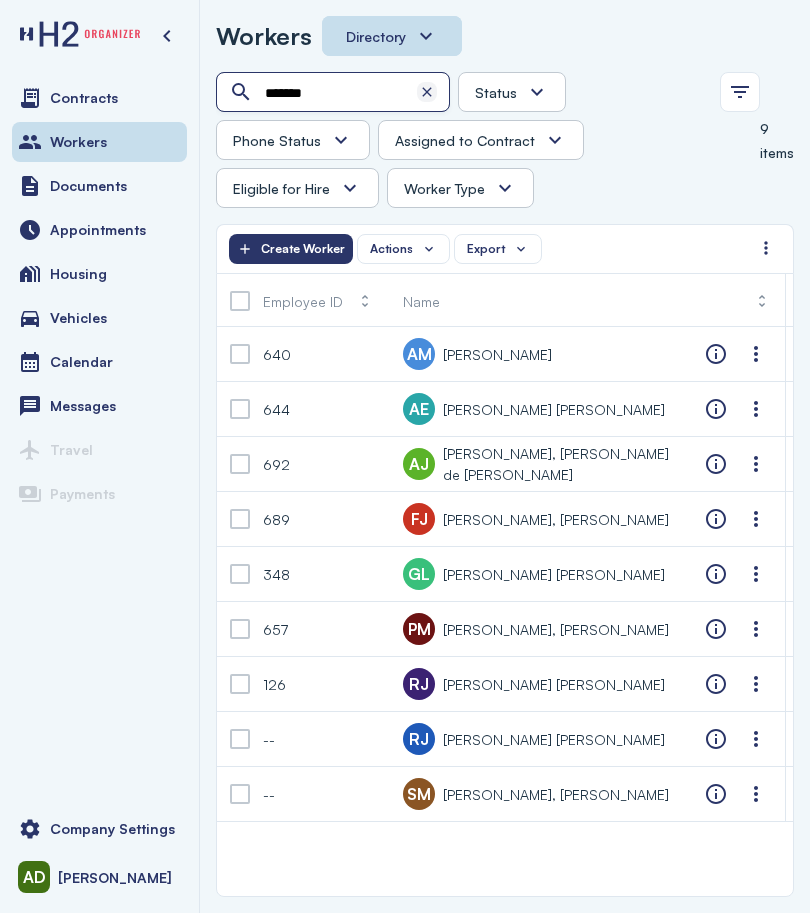click at bounding box center (427, 92) 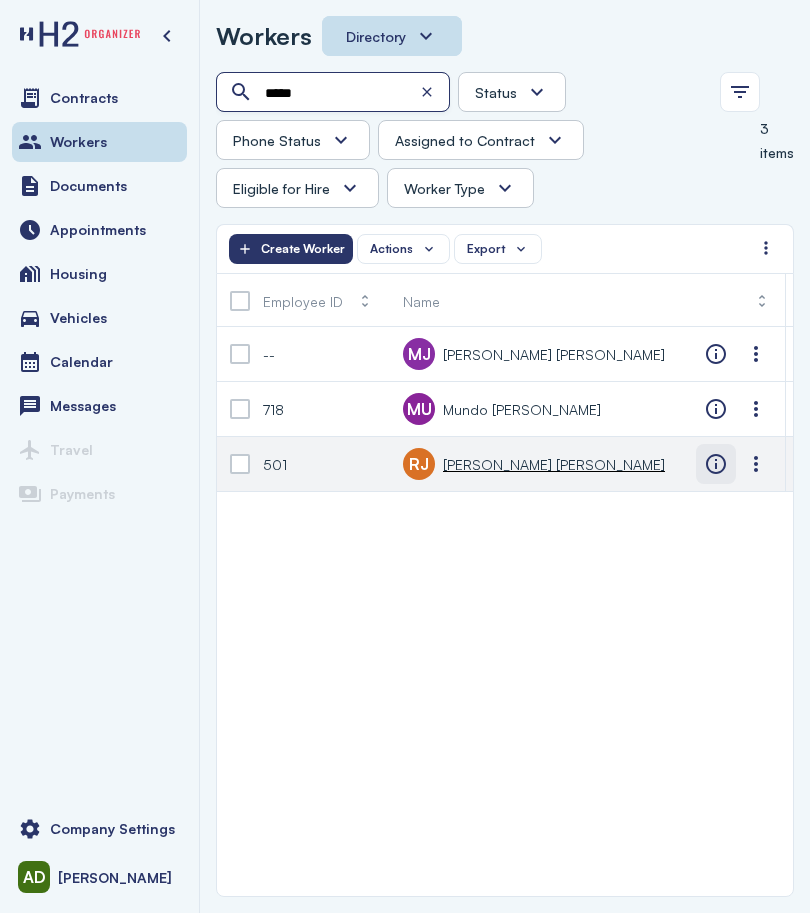 type on "*****" 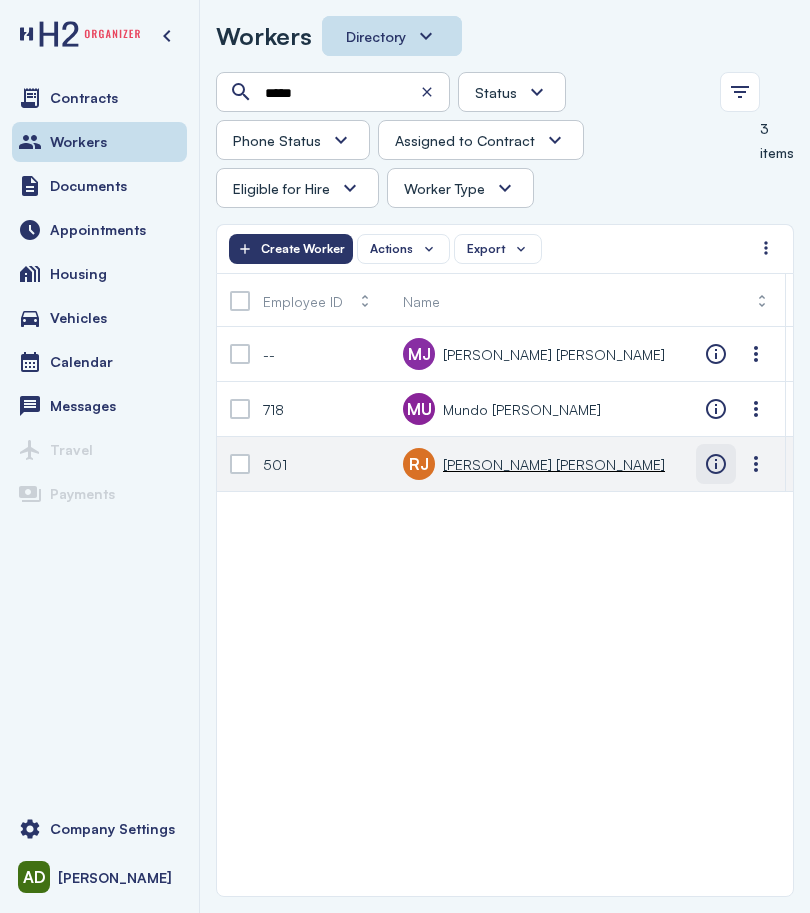 click at bounding box center [716, 464] 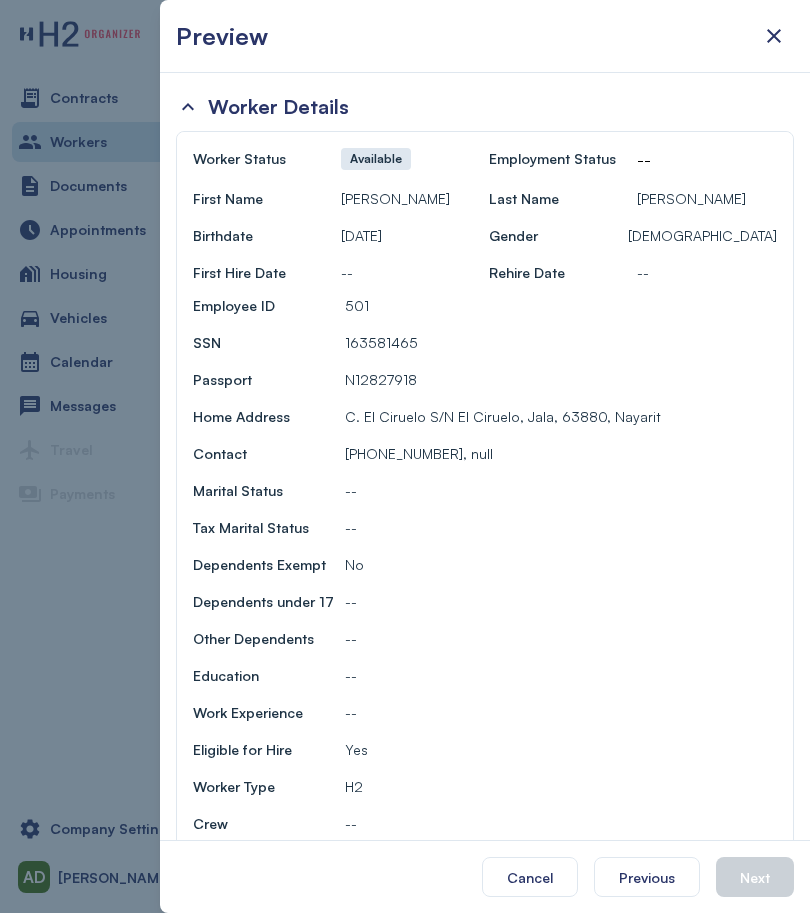 scroll, scrollTop: 0, scrollLeft: 0, axis: both 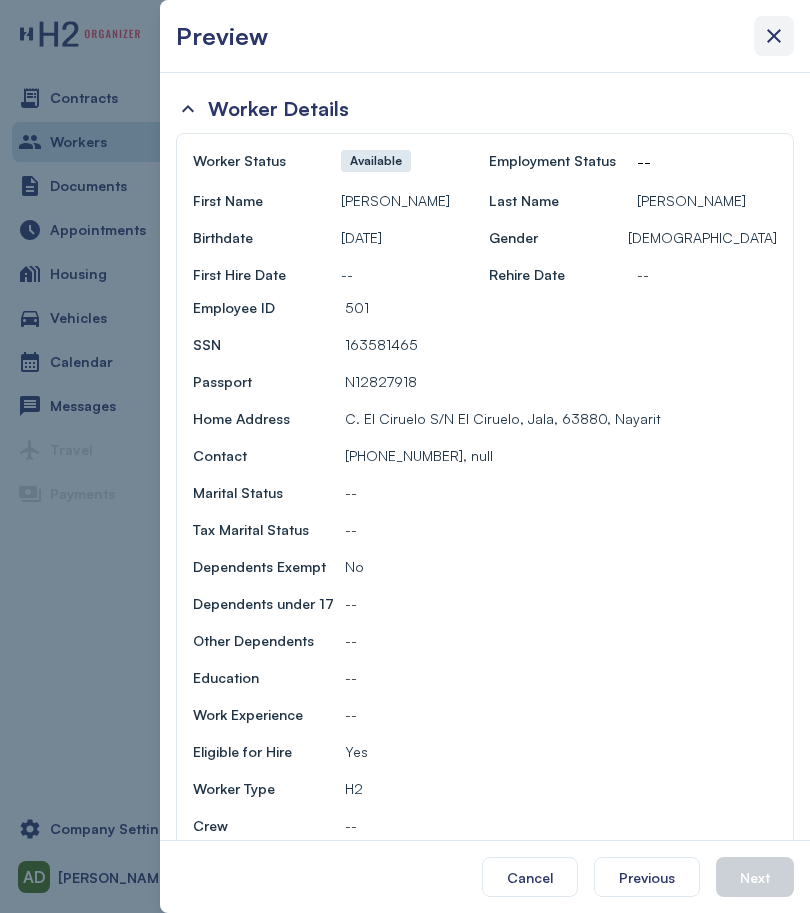 click at bounding box center [774, 36] 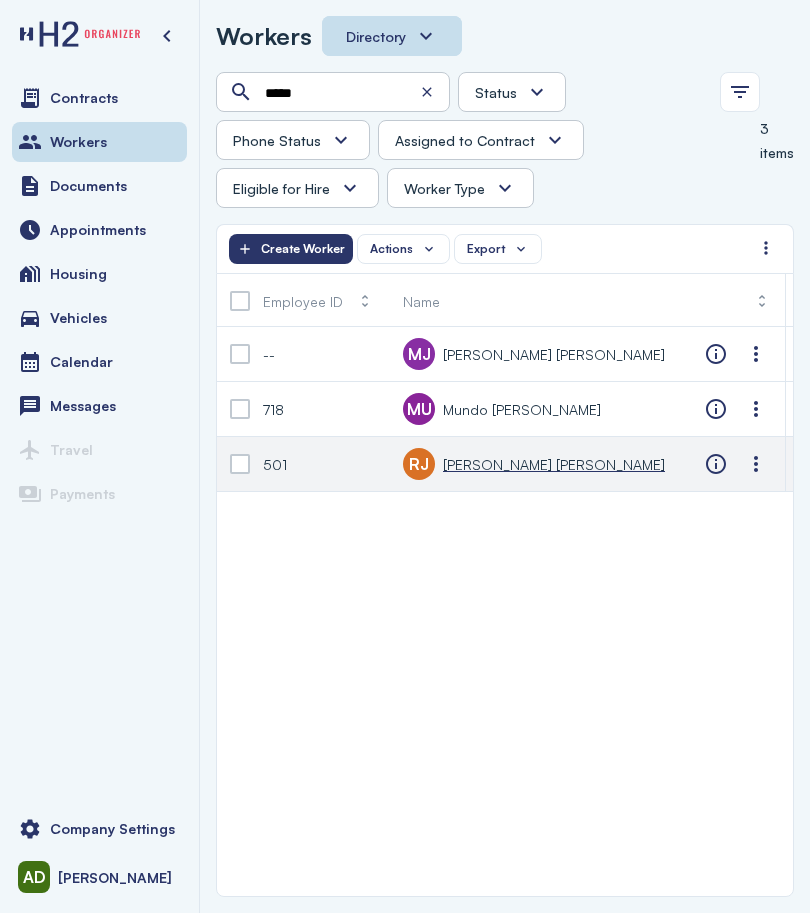 click on "[PERSON_NAME] [PERSON_NAME]" at bounding box center [554, 464] 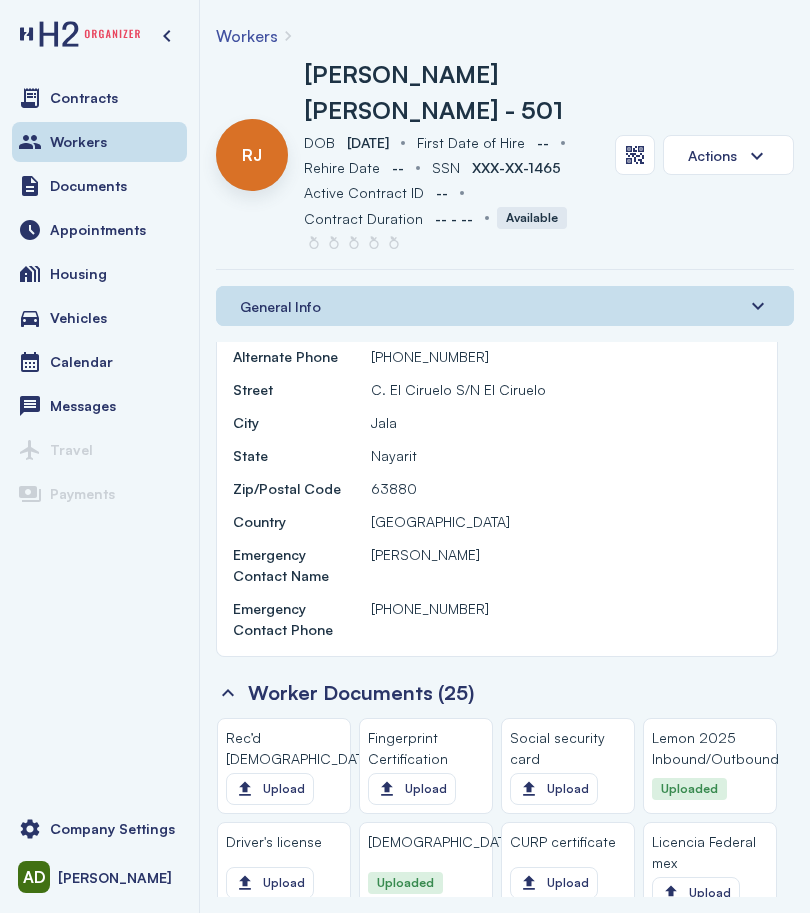 scroll, scrollTop: 1000, scrollLeft: 0, axis: vertical 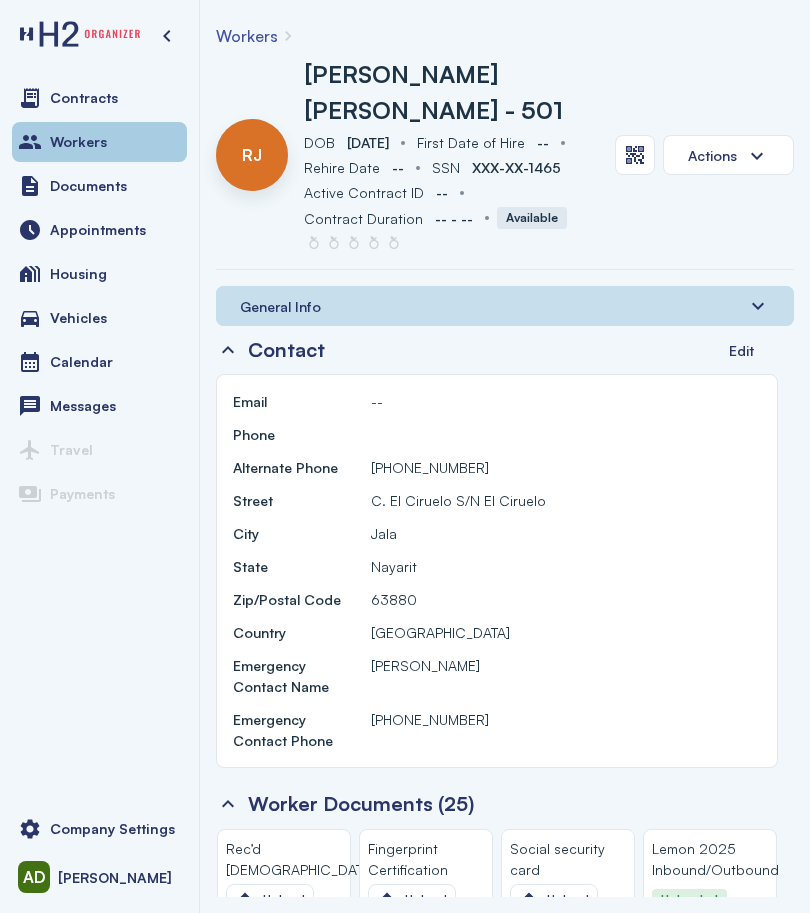 click on "Workers" at bounding box center [99, 142] 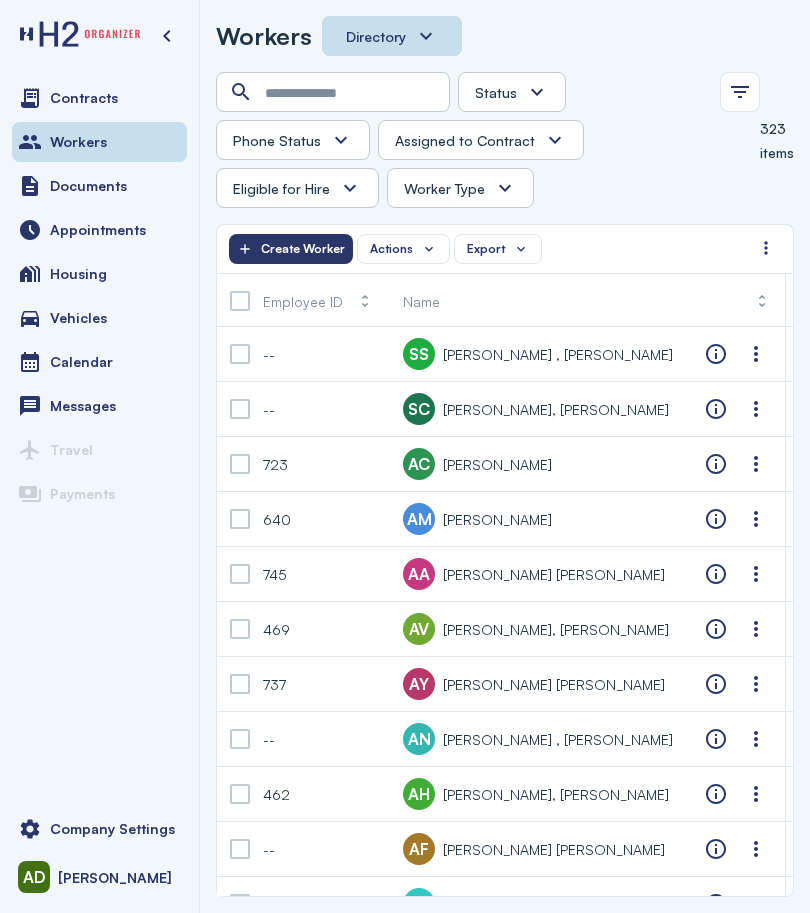 drag, startPoint x: 346, startPoint y: 59, endPoint x: 343, endPoint y: 85, distance: 26.172504 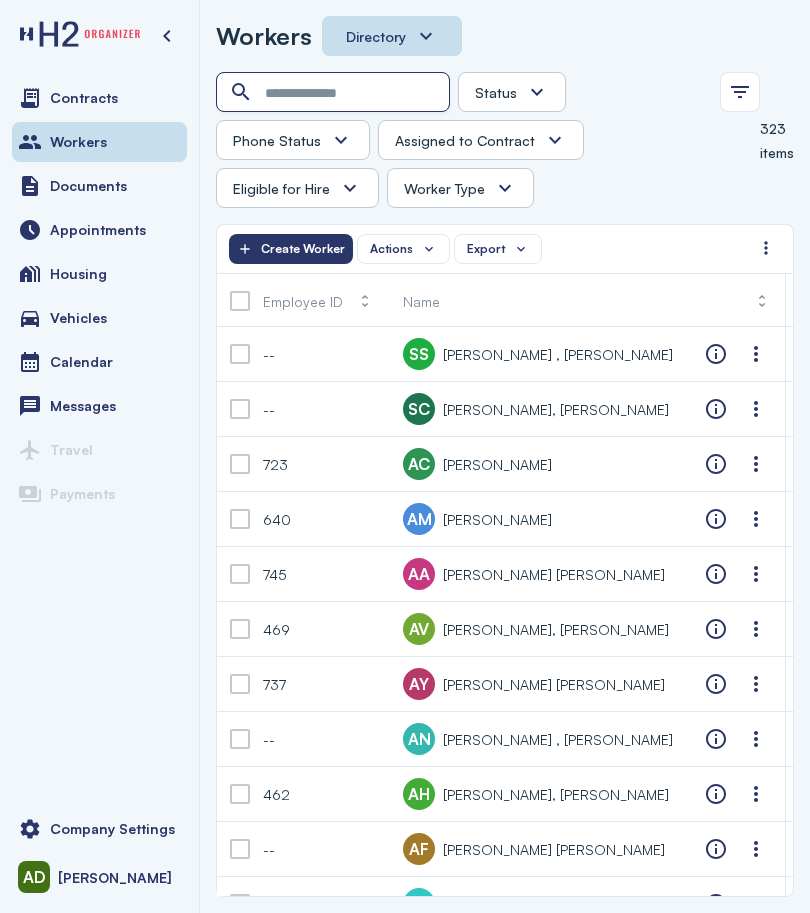 click at bounding box center (335, 93) 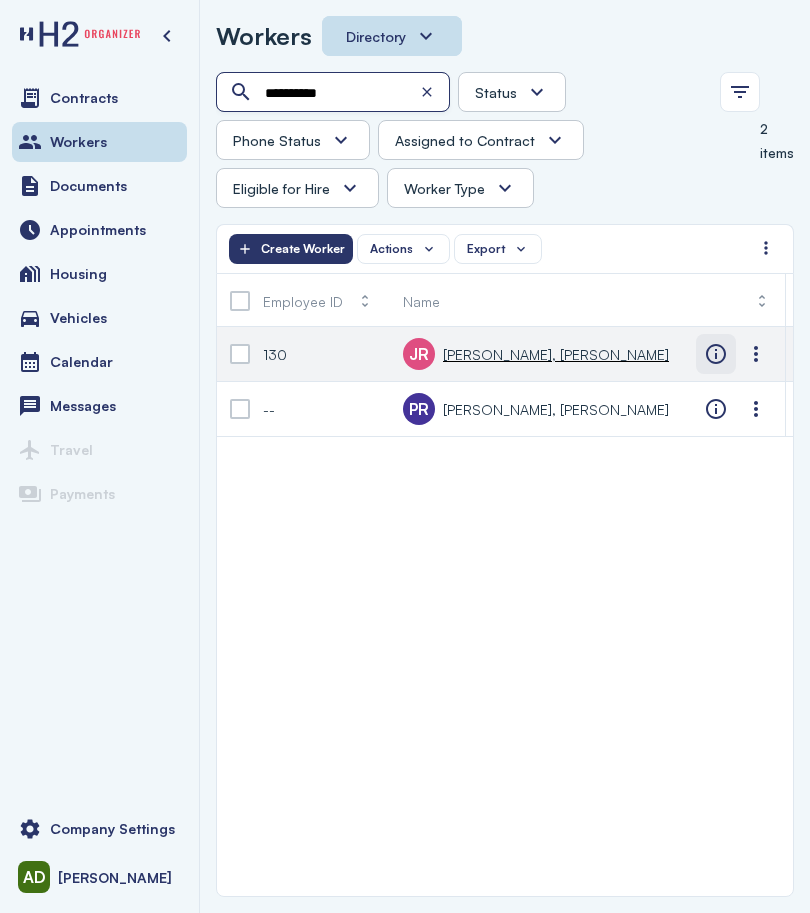 type on "**********" 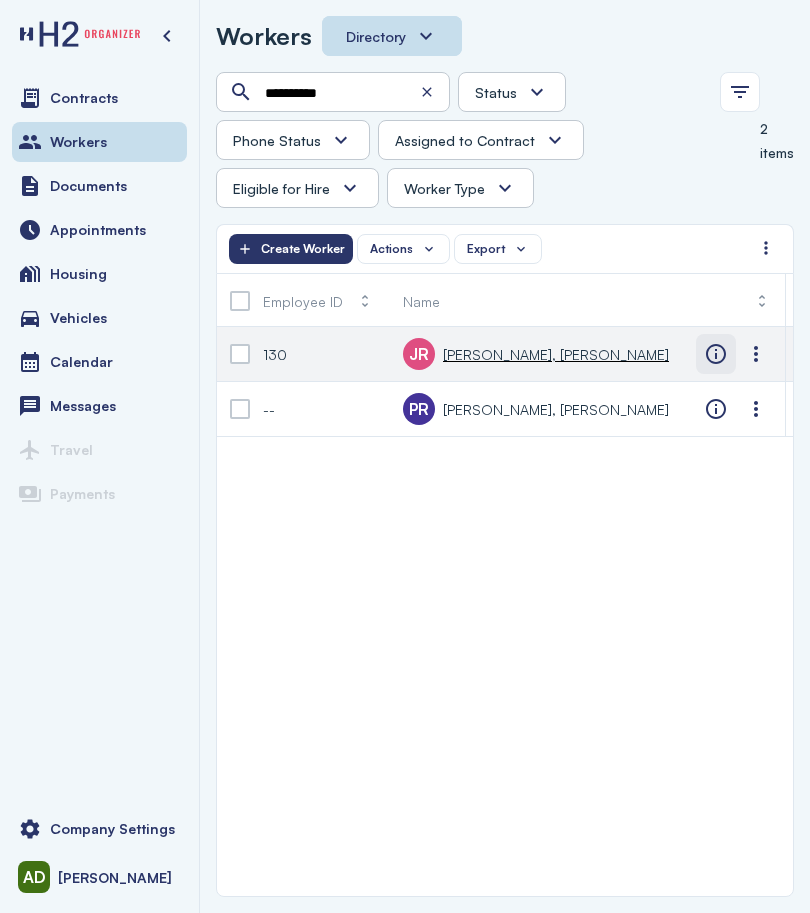 click at bounding box center [716, 354] 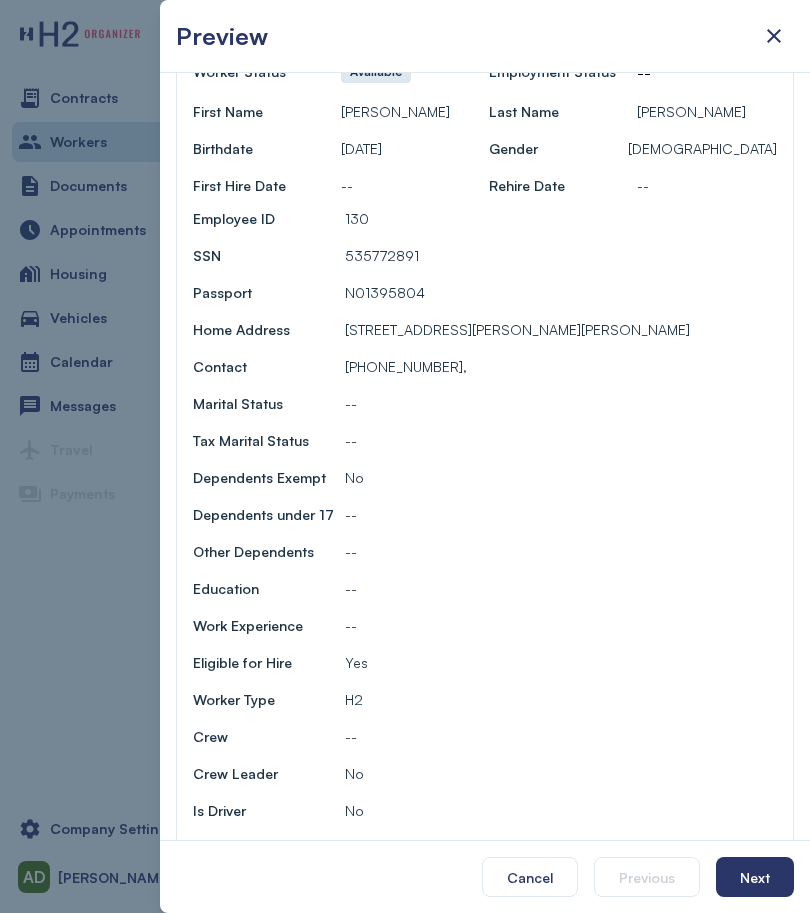 scroll, scrollTop: 161, scrollLeft: 0, axis: vertical 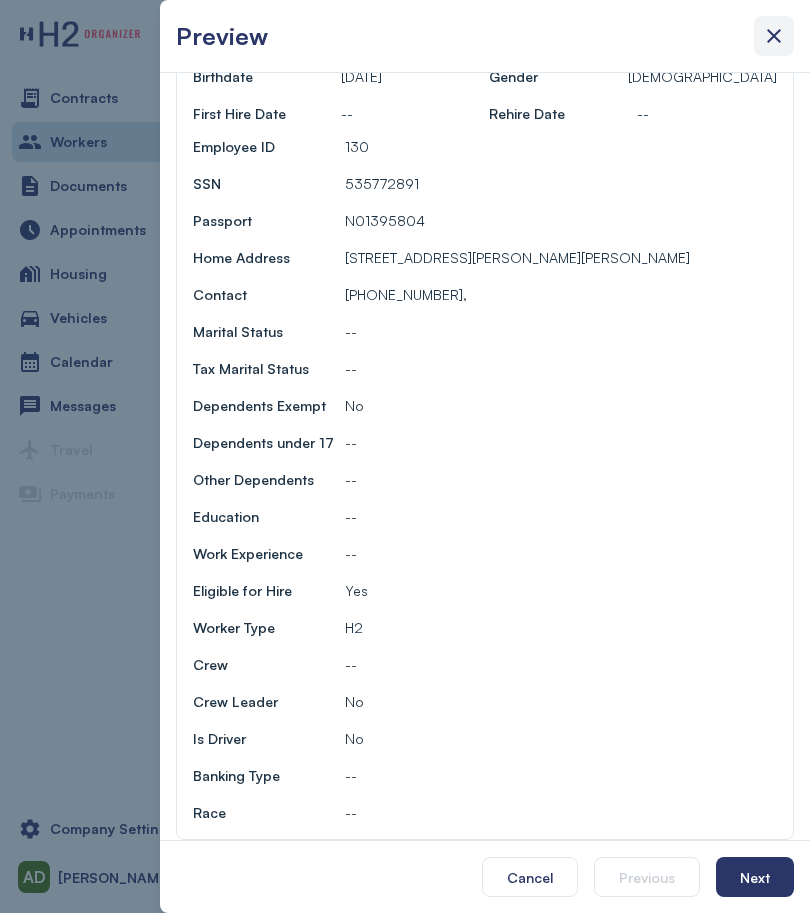 click at bounding box center [774, 36] 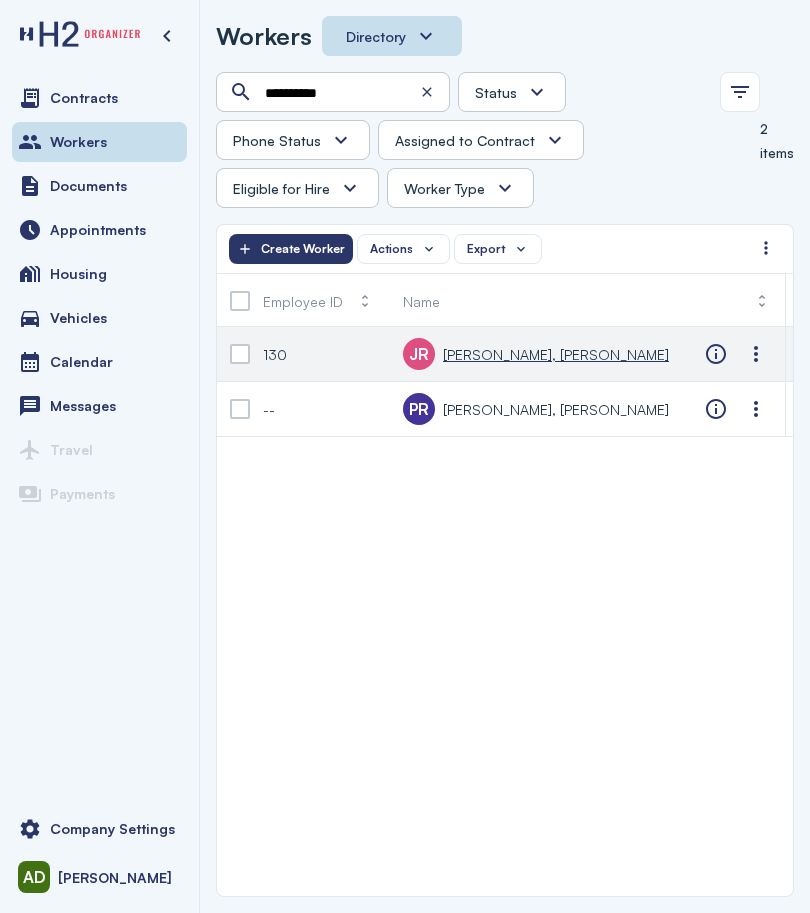 click on "[PERSON_NAME], [PERSON_NAME]" at bounding box center (556, 354) 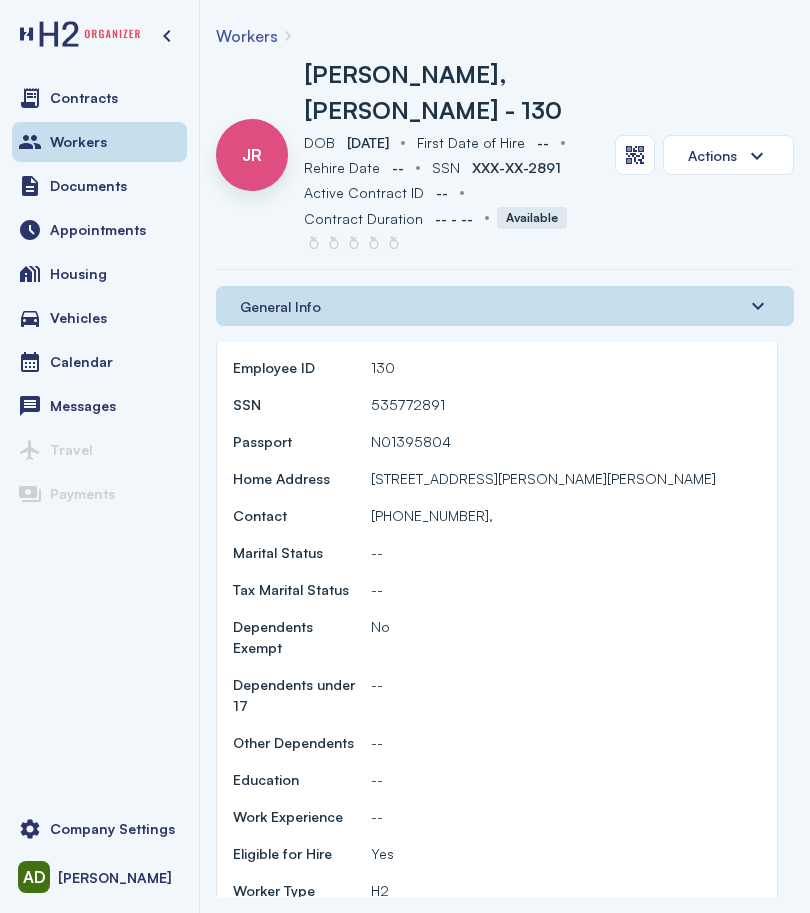 scroll, scrollTop: 200, scrollLeft: 0, axis: vertical 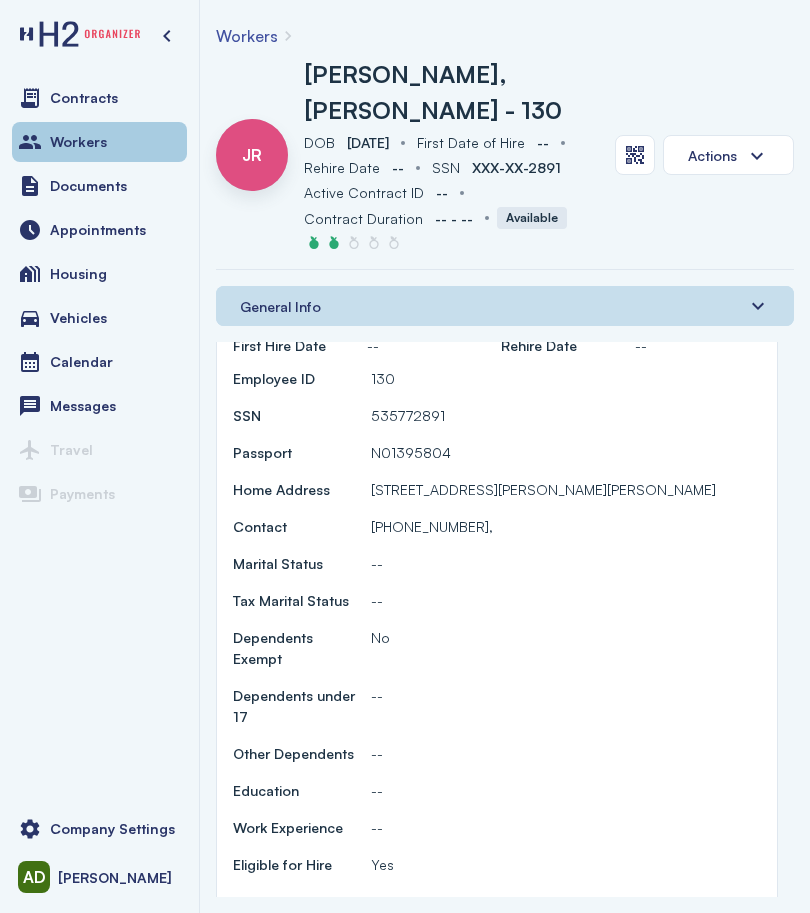 click on "Workers" at bounding box center (99, 142) 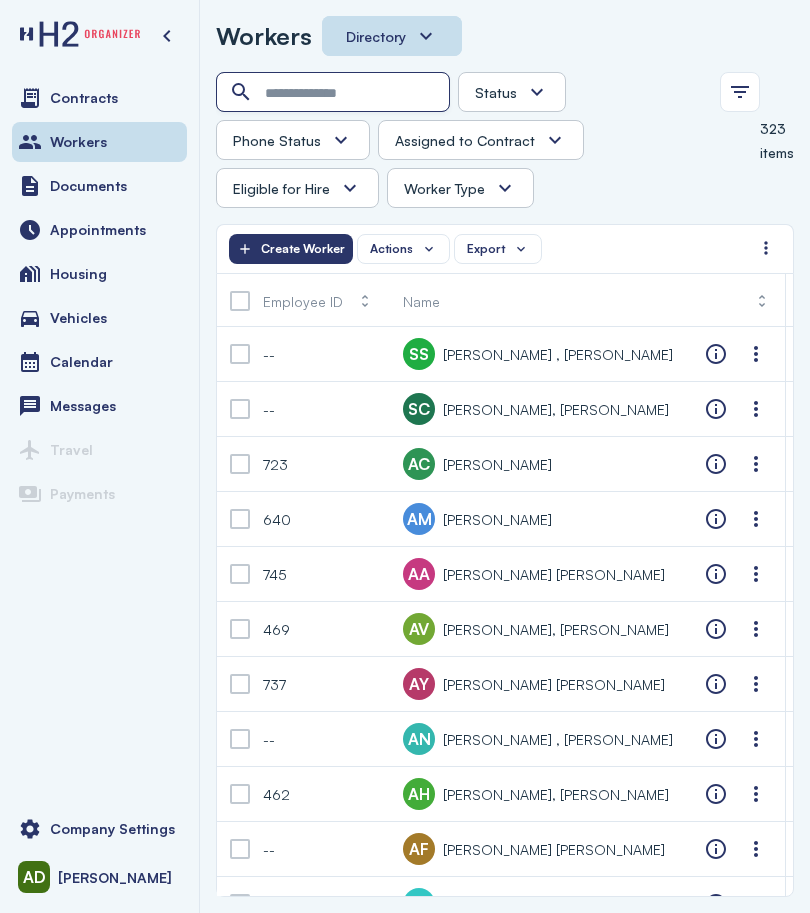 click at bounding box center [335, 93] 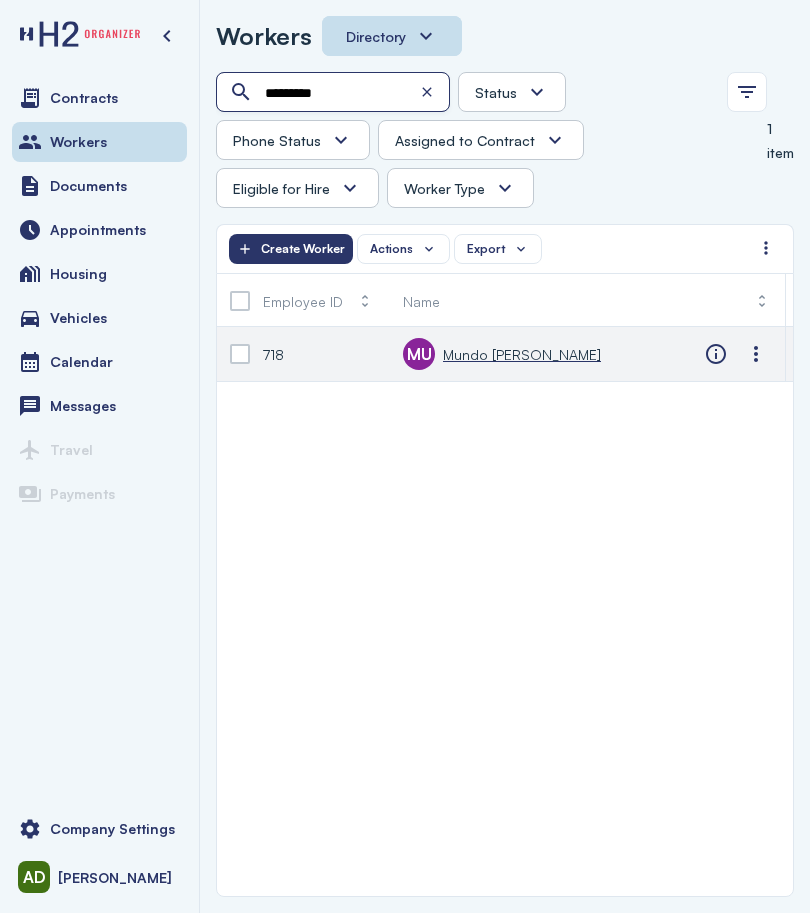 type on "*********" 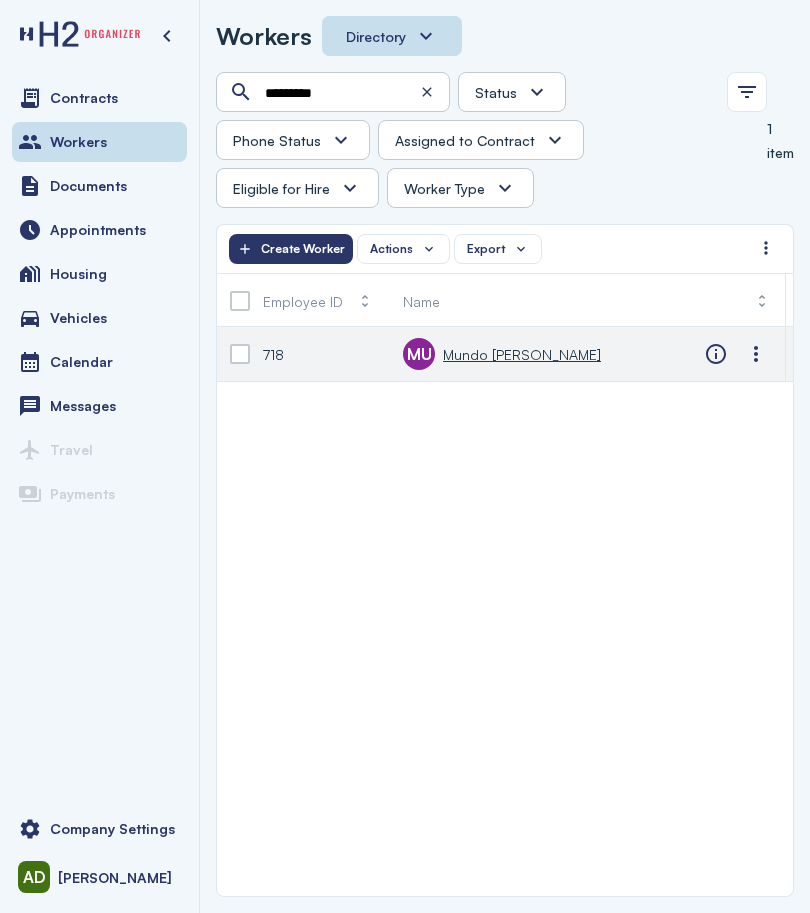 click on "Mundo [PERSON_NAME]" at bounding box center (522, 354) 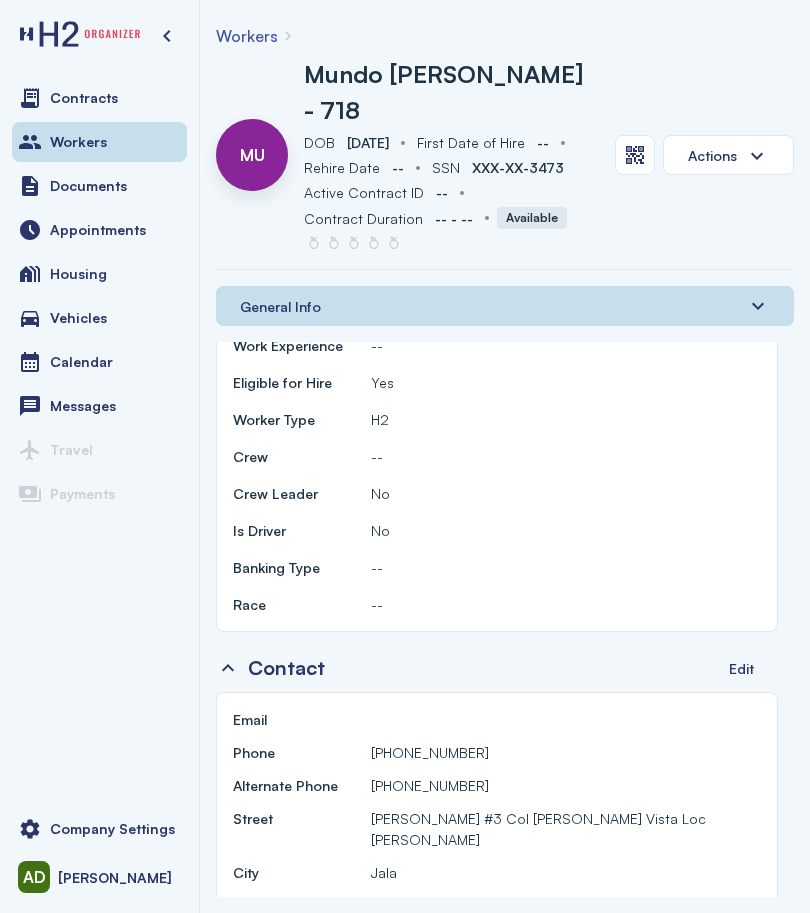 scroll, scrollTop: 1000, scrollLeft: 0, axis: vertical 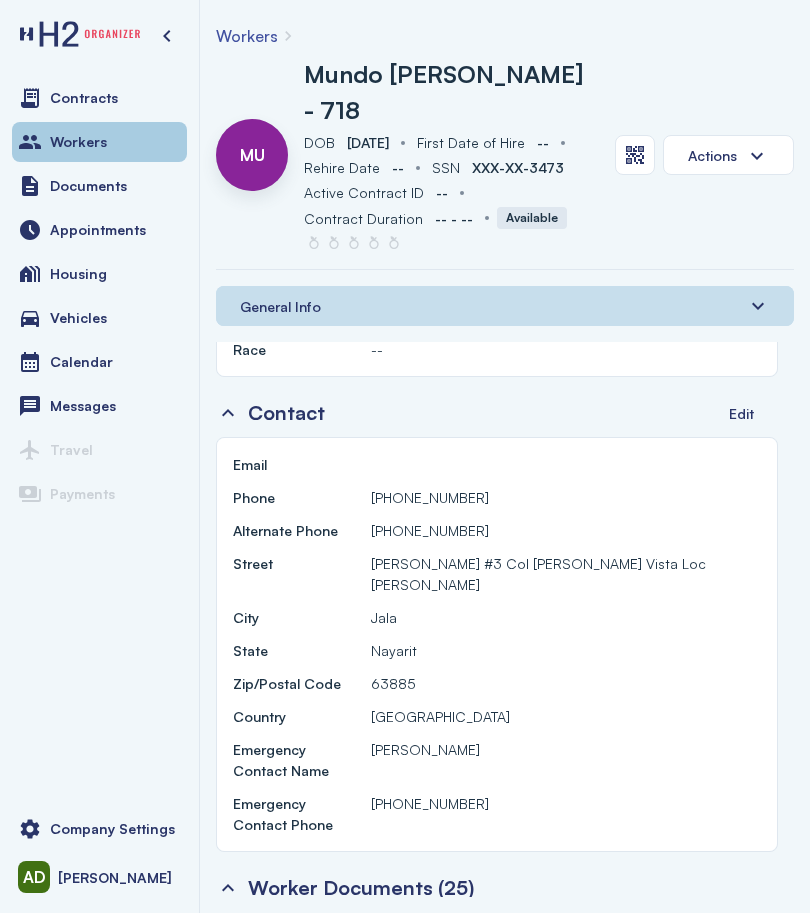 click on "Workers" at bounding box center [99, 142] 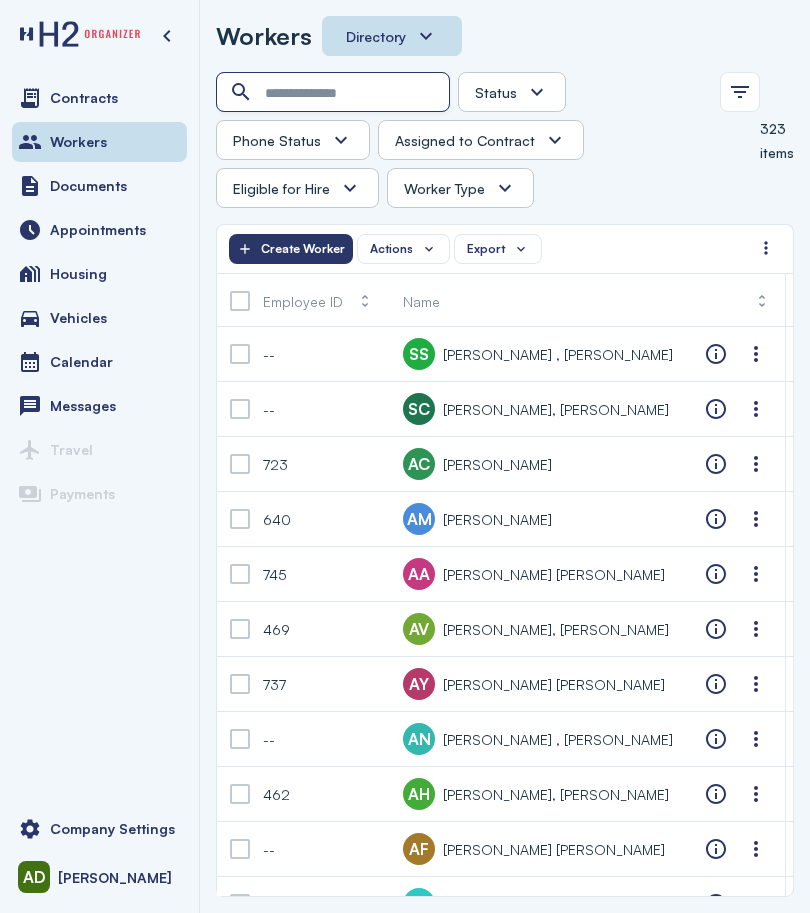 click at bounding box center [335, 93] 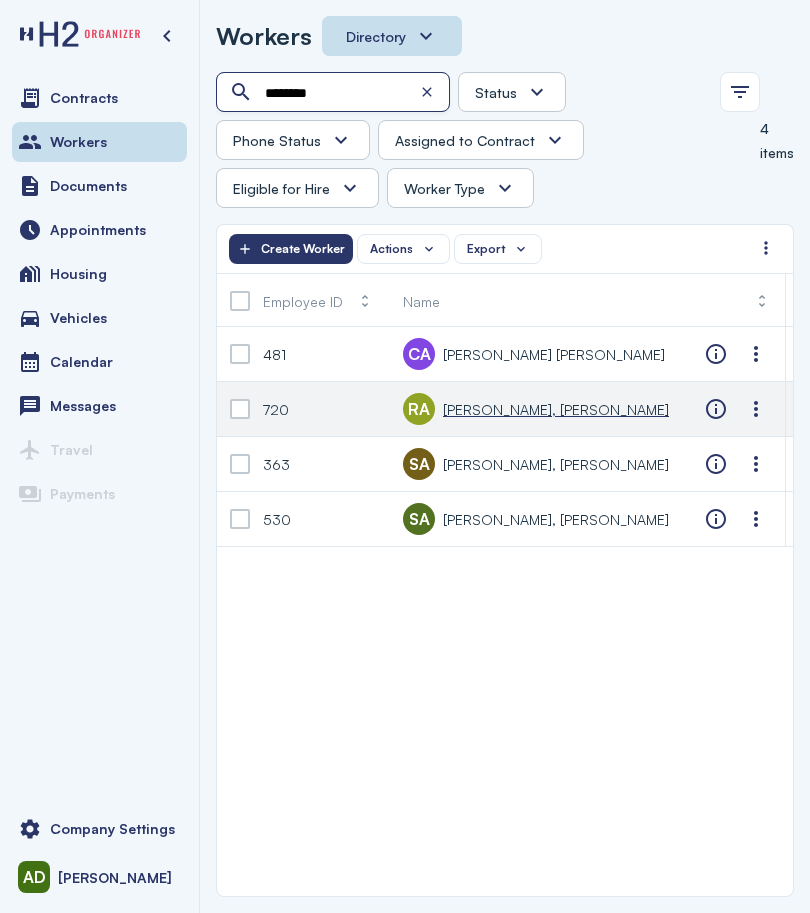 type on "********" 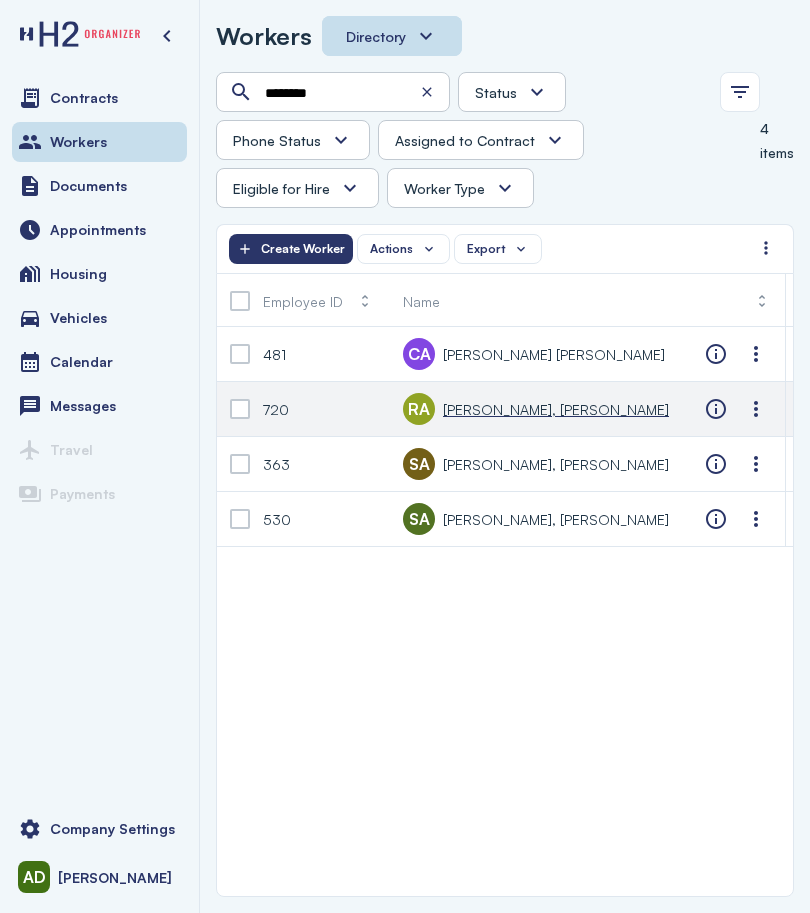 click on "[PERSON_NAME], [PERSON_NAME]" at bounding box center (556, 409) 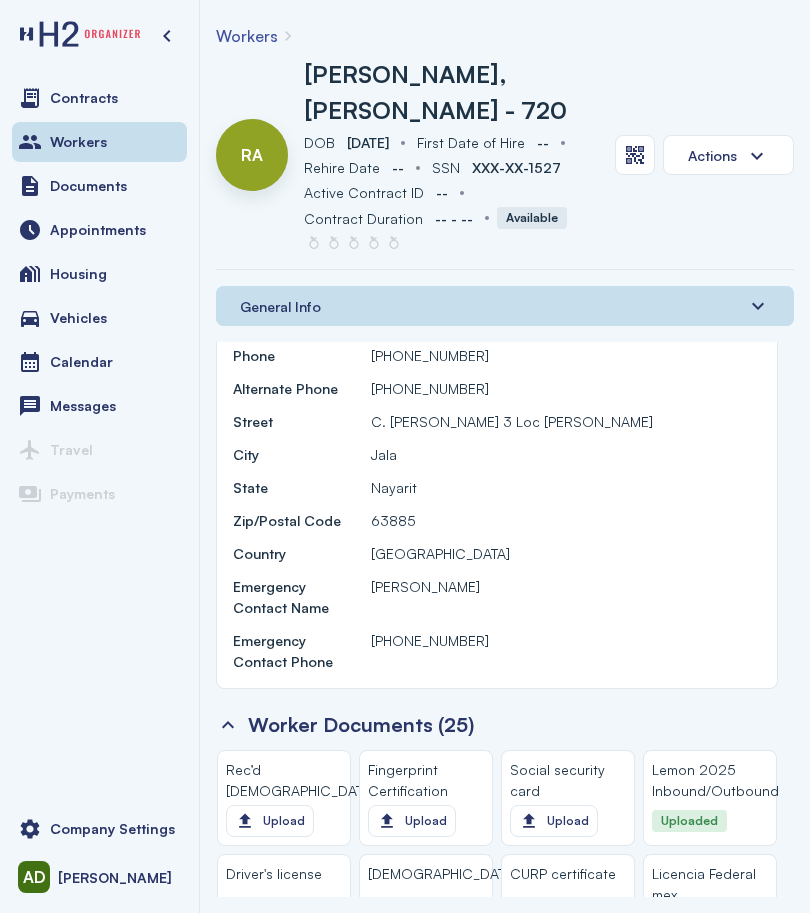 scroll, scrollTop: 1000, scrollLeft: 0, axis: vertical 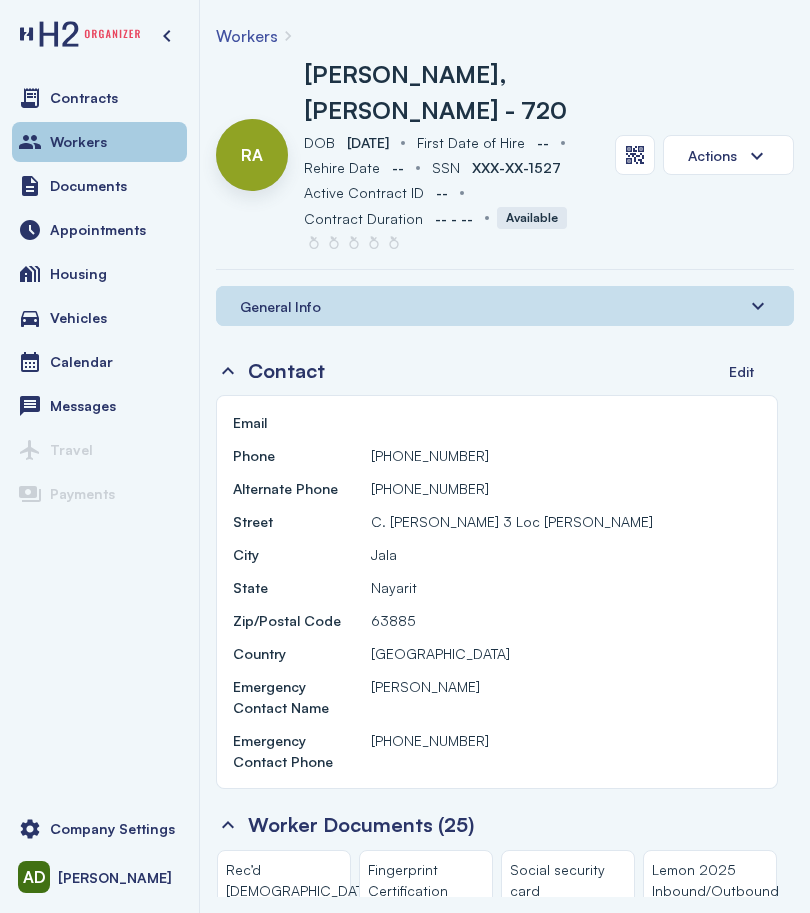 click on "Workers" at bounding box center (99, 142) 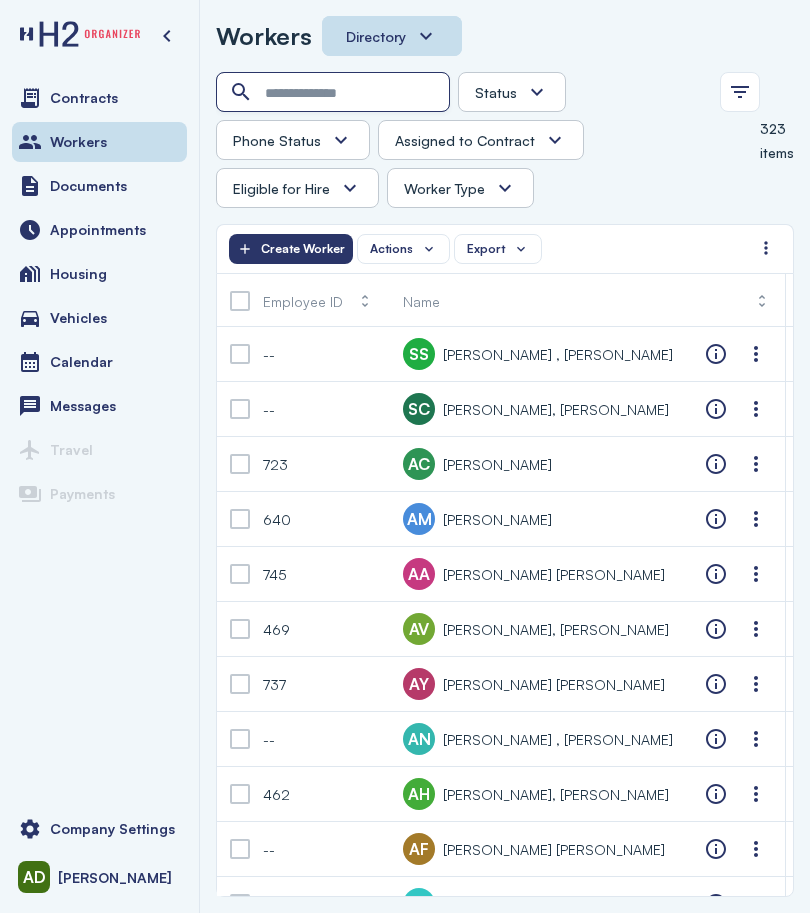 click at bounding box center [335, 93] 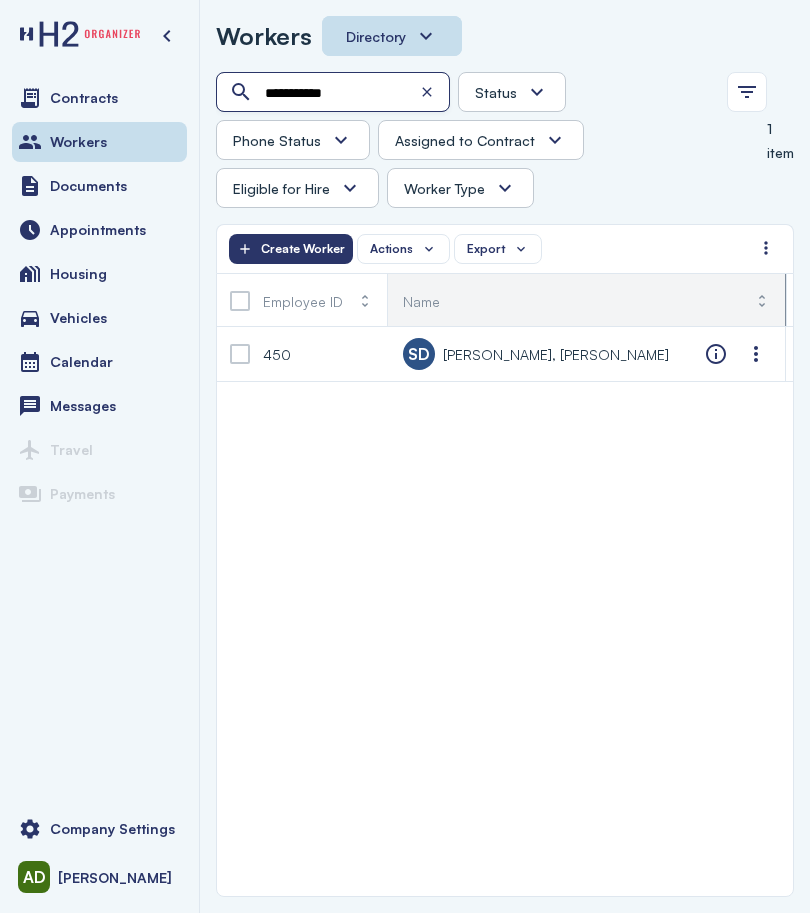 type on "**********" 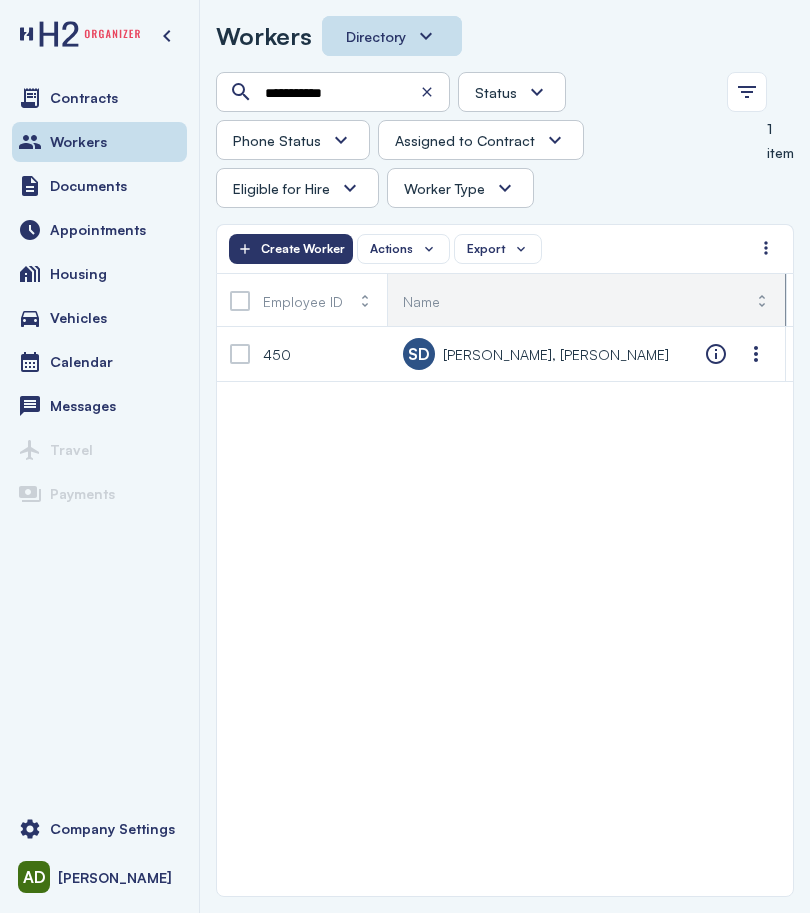 click on "Name" at bounding box center (586, 301) 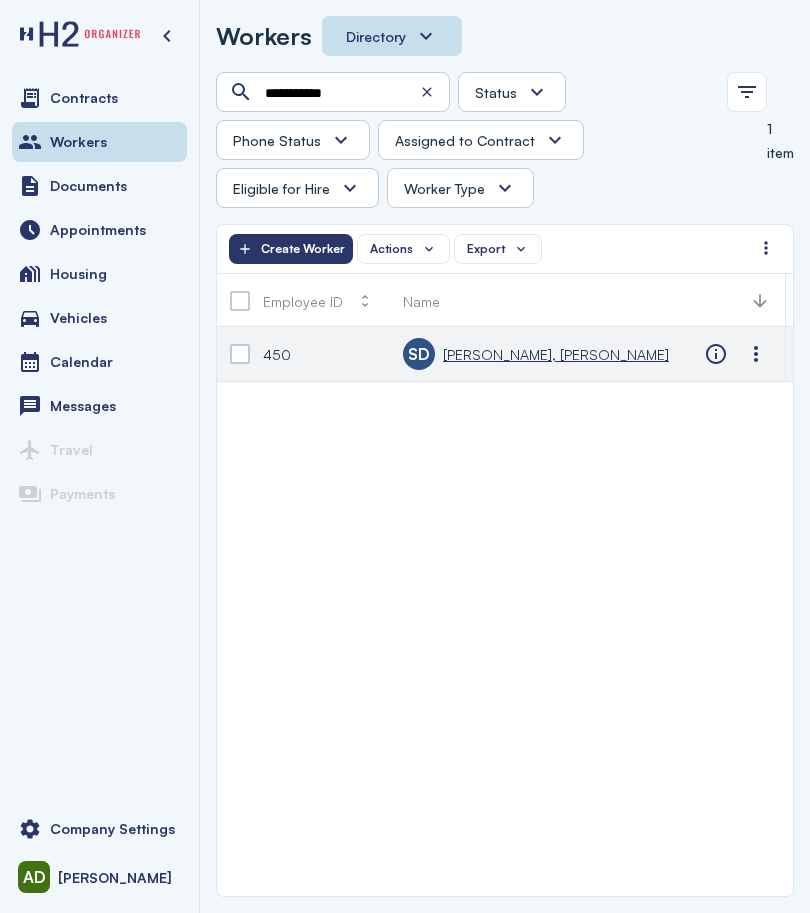 click on "[PERSON_NAME], [PERSON_NAME]" at bounding box center (556, 354) 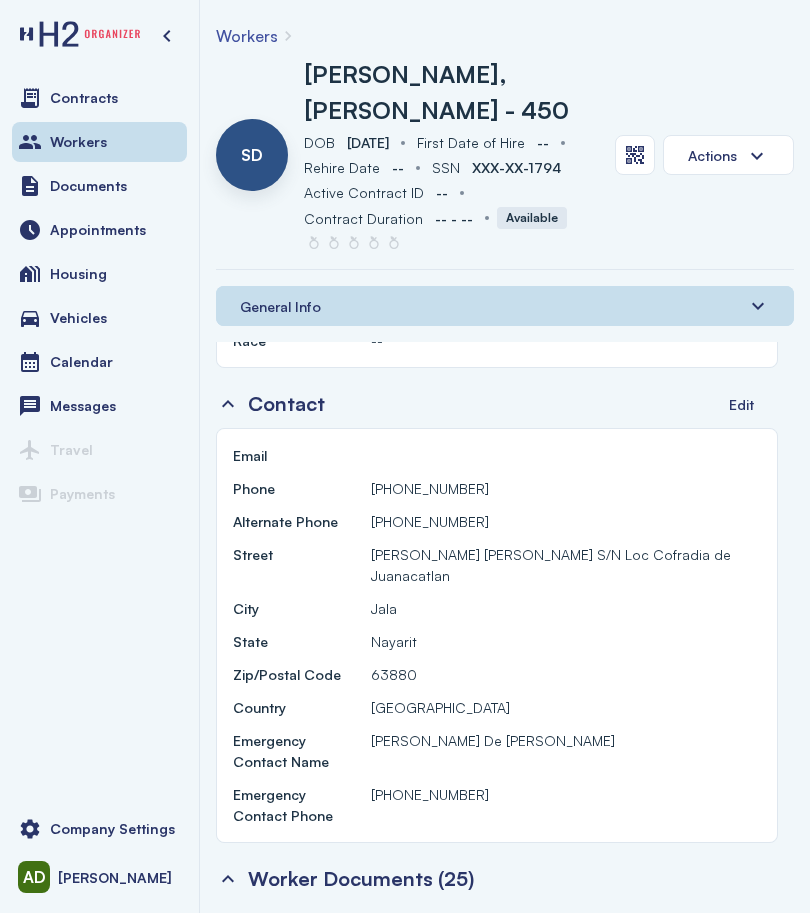 scroll, scrollTop: 900, scrollLeft: 0, axis: vertical 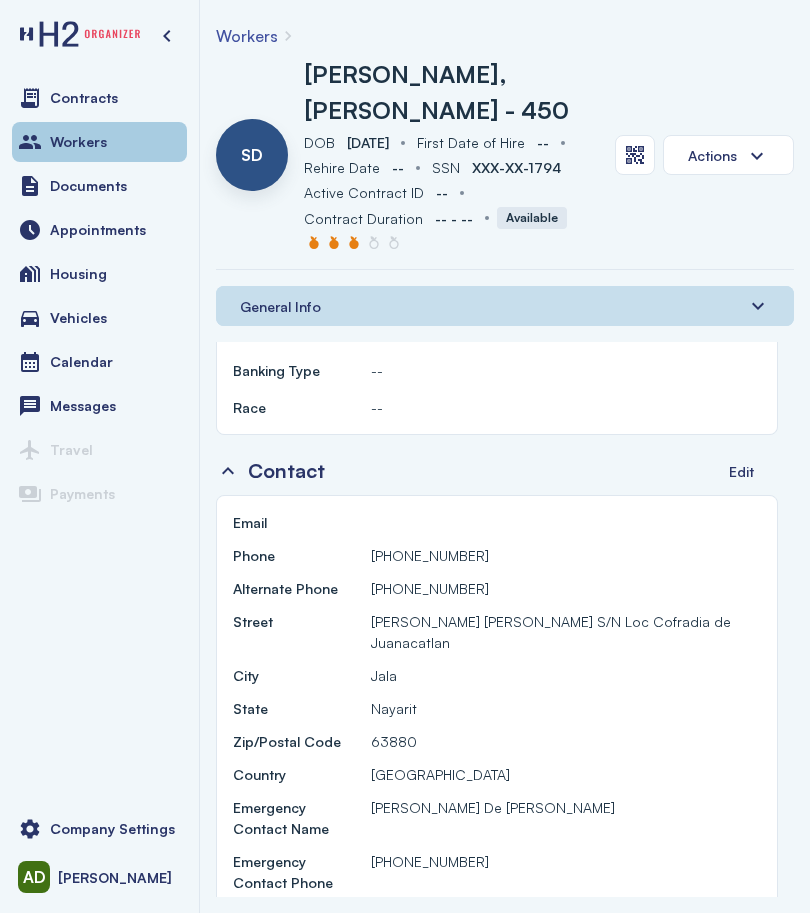 click on "Workers" at bounding box center [99, 142] 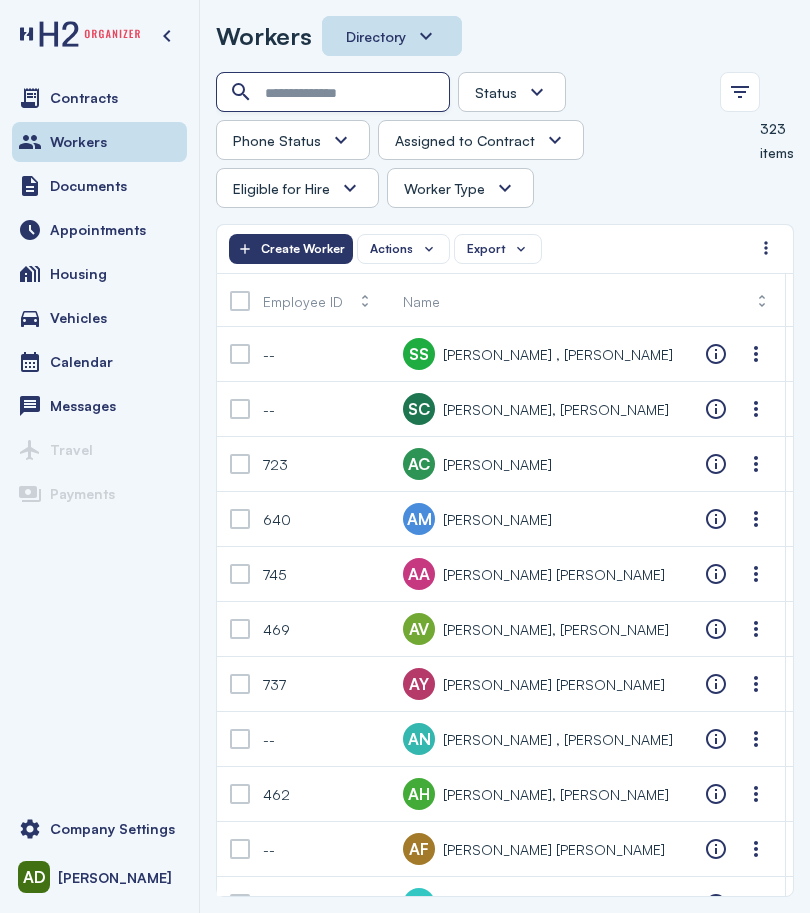 click at bounding box center (335, 93) 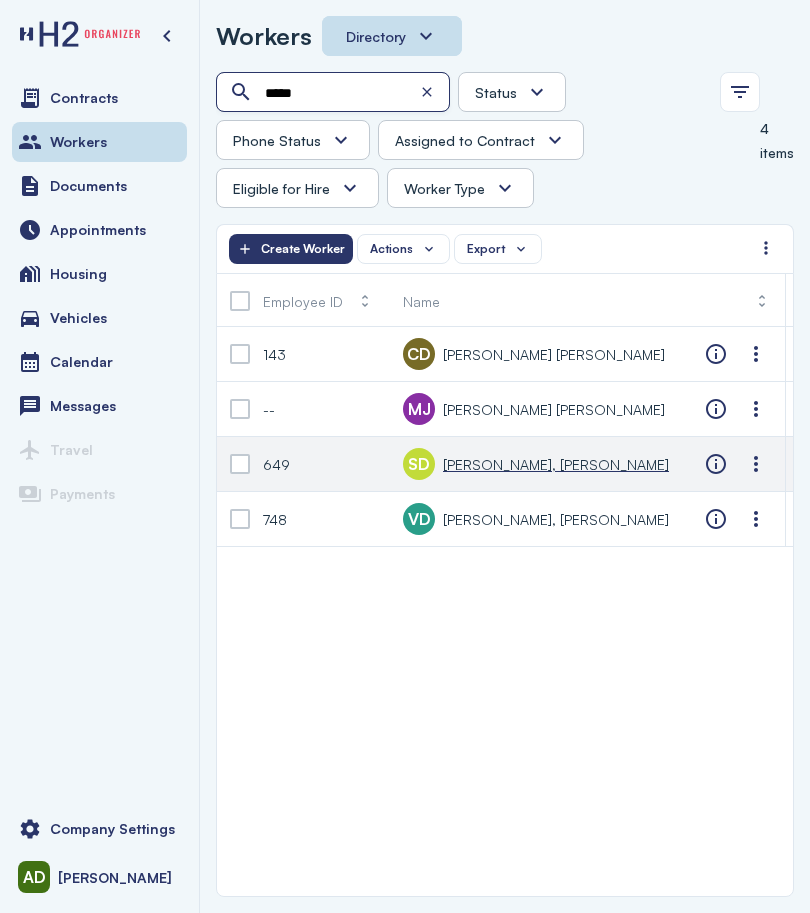 type on "*****" 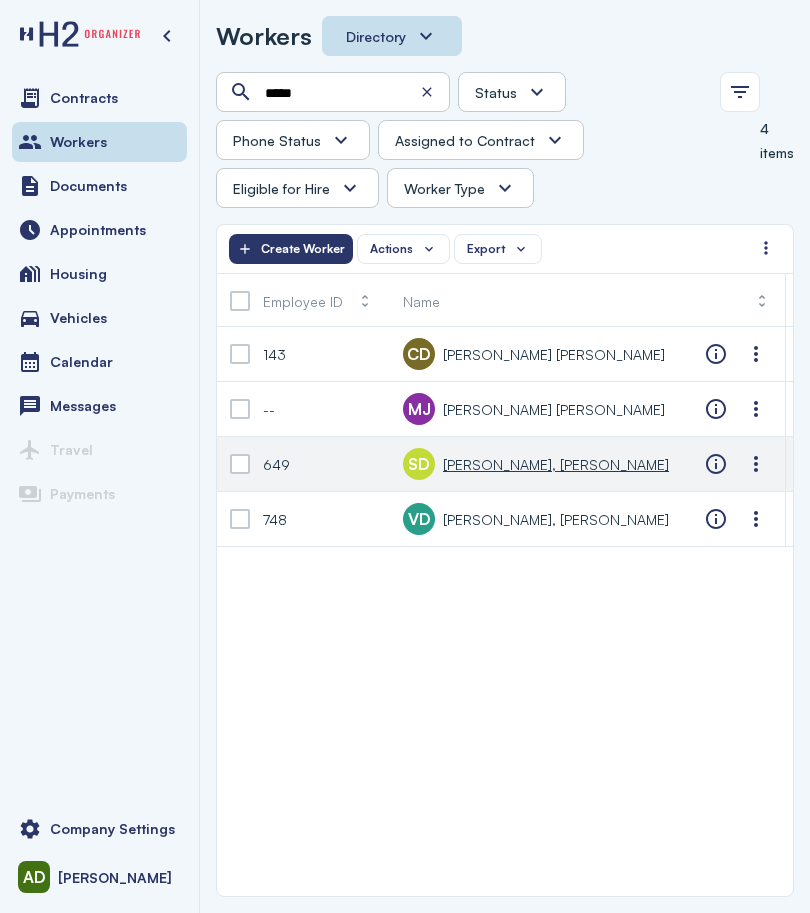 click on "[PERSON_NAME], [PERSON_NAME]" at bounding box center [556, 464] 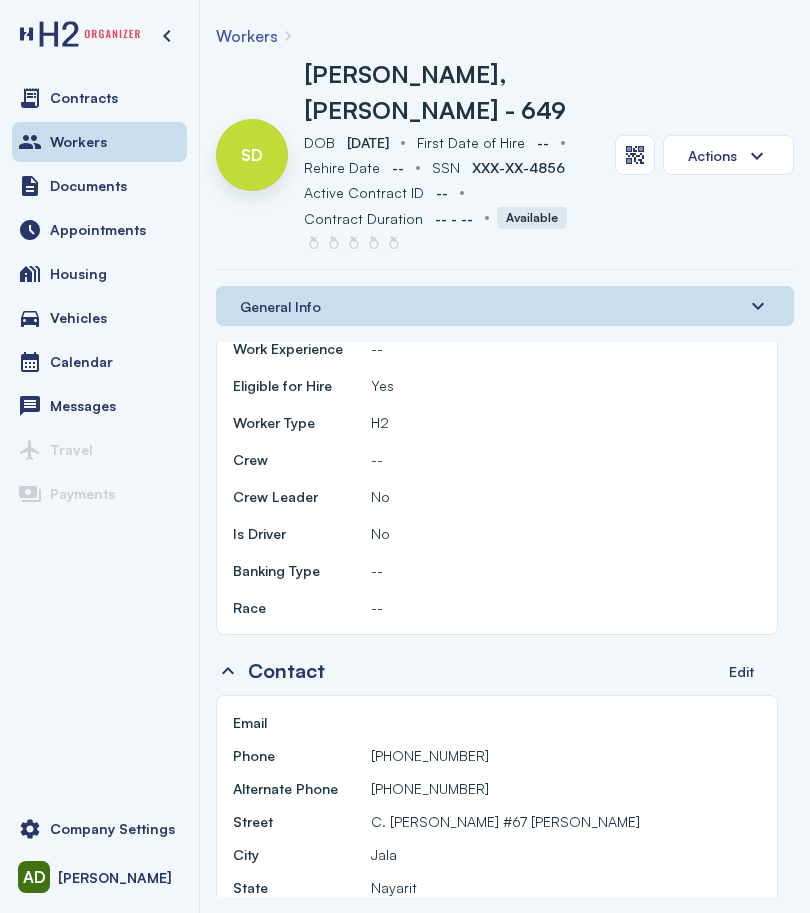 scroll, scrollTop: 900, scrollLeft: 0, axis: vertical 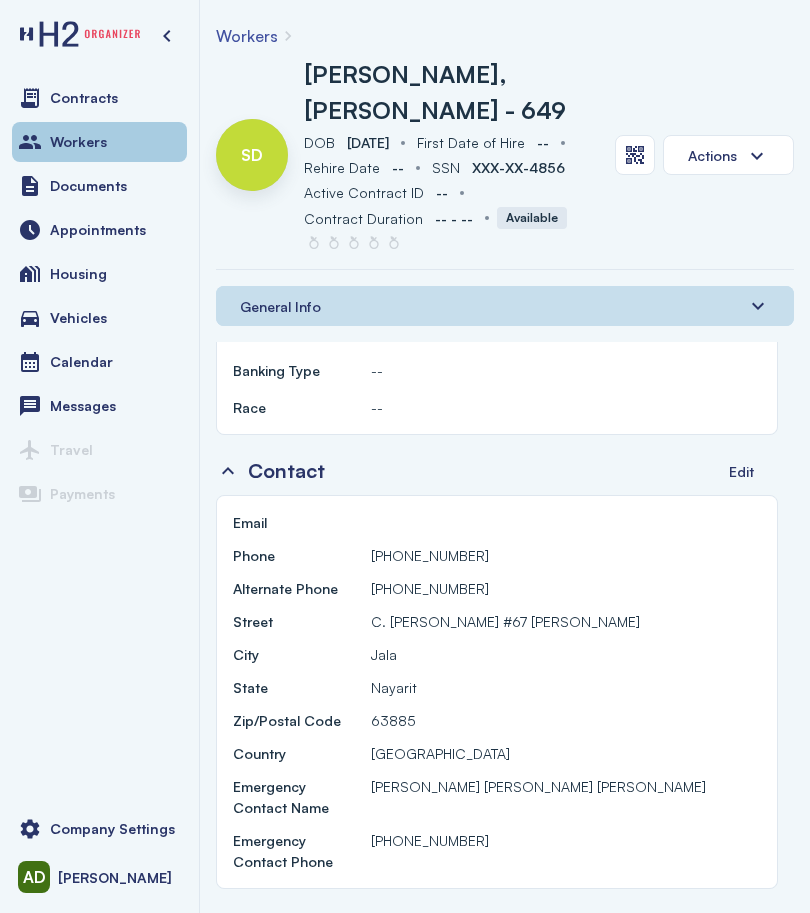 click on "Workers" at bounding box center (78, 142) 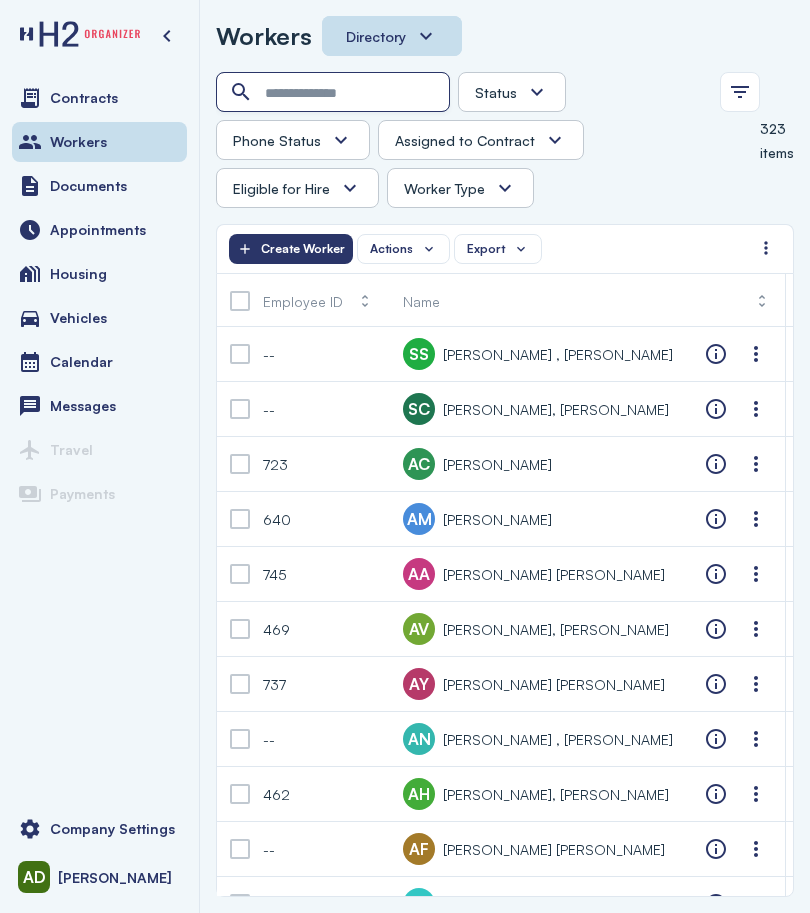 click at bounding box center (335, 93) 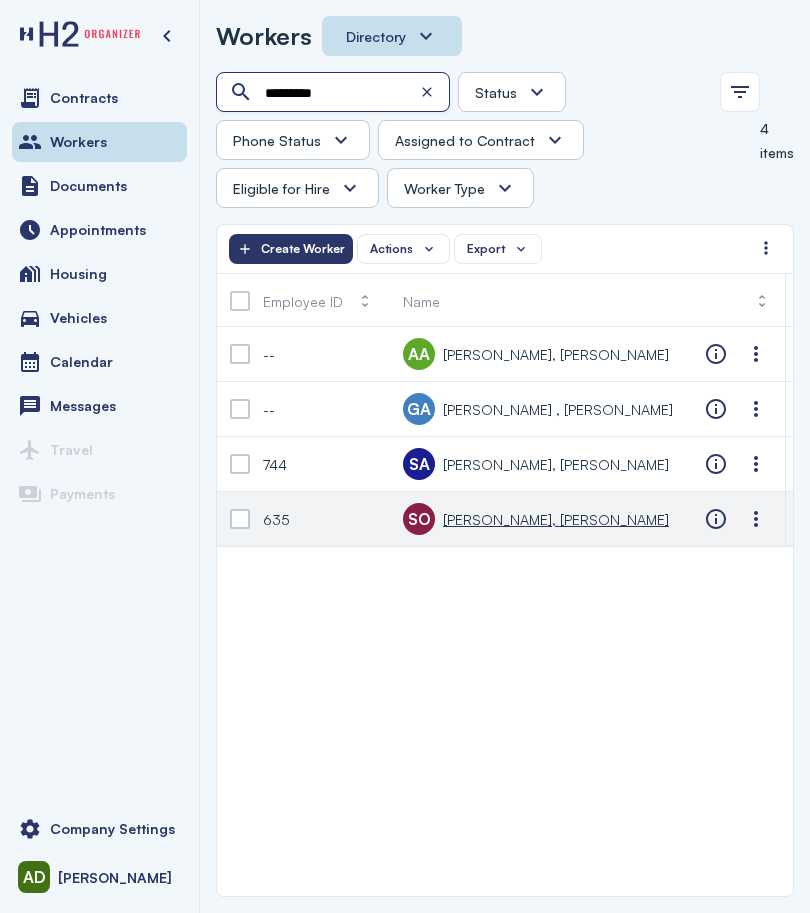 type on "*********" 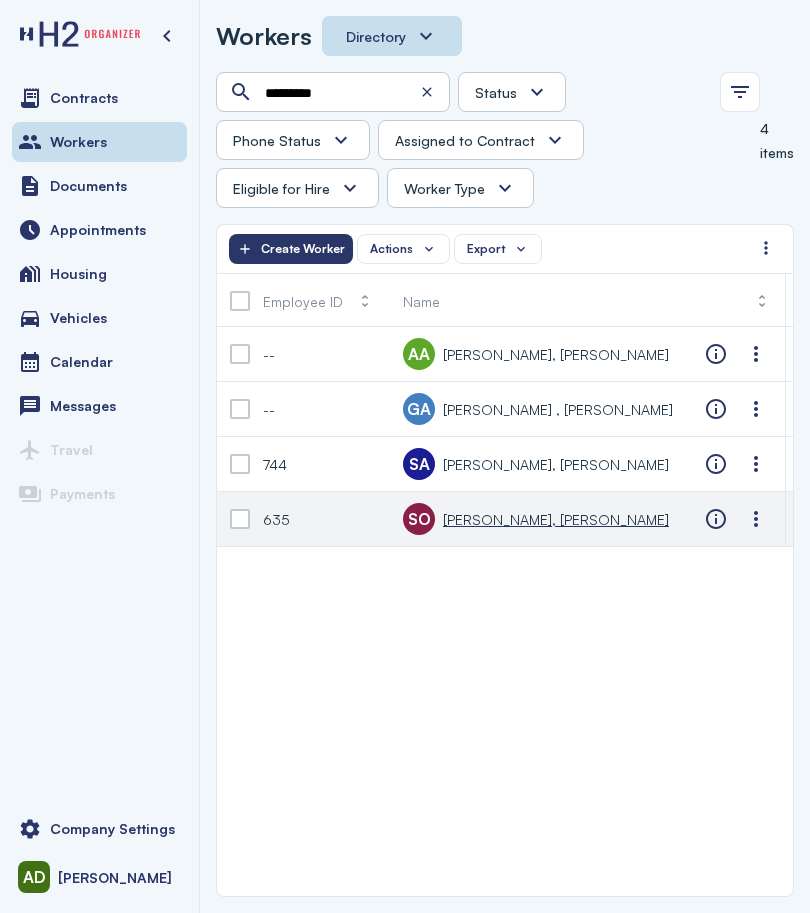click on "[PERSON_NAME], [PERSON_NAME]" at bounding box center [556, 519] 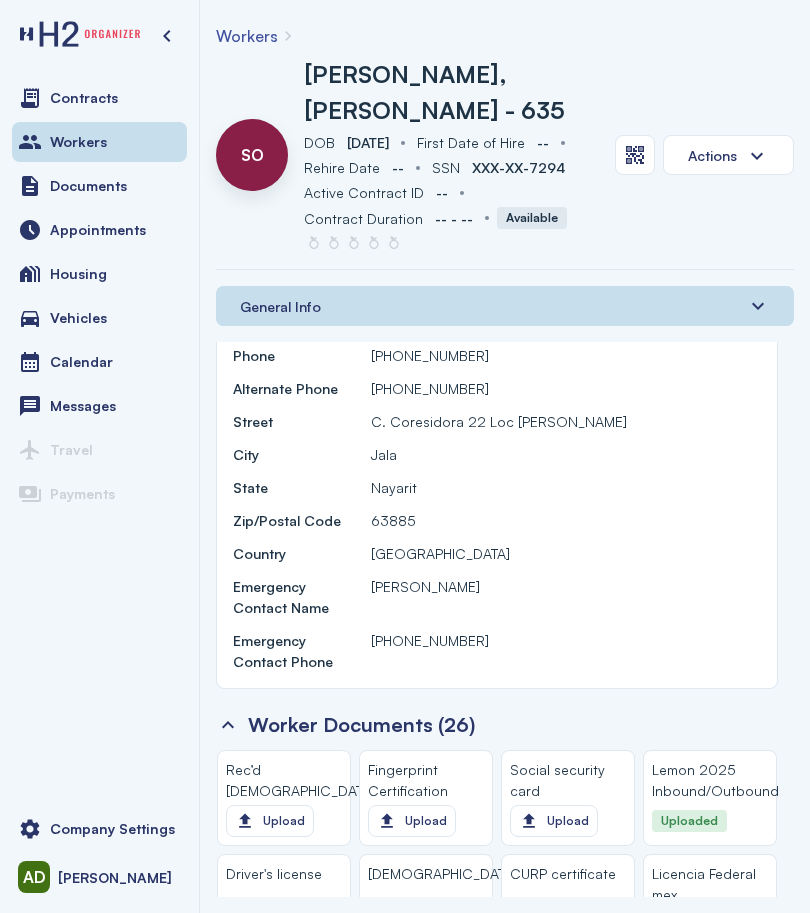 scroll, scrollTop: 900, scrollLeft: 0, axis: vertical 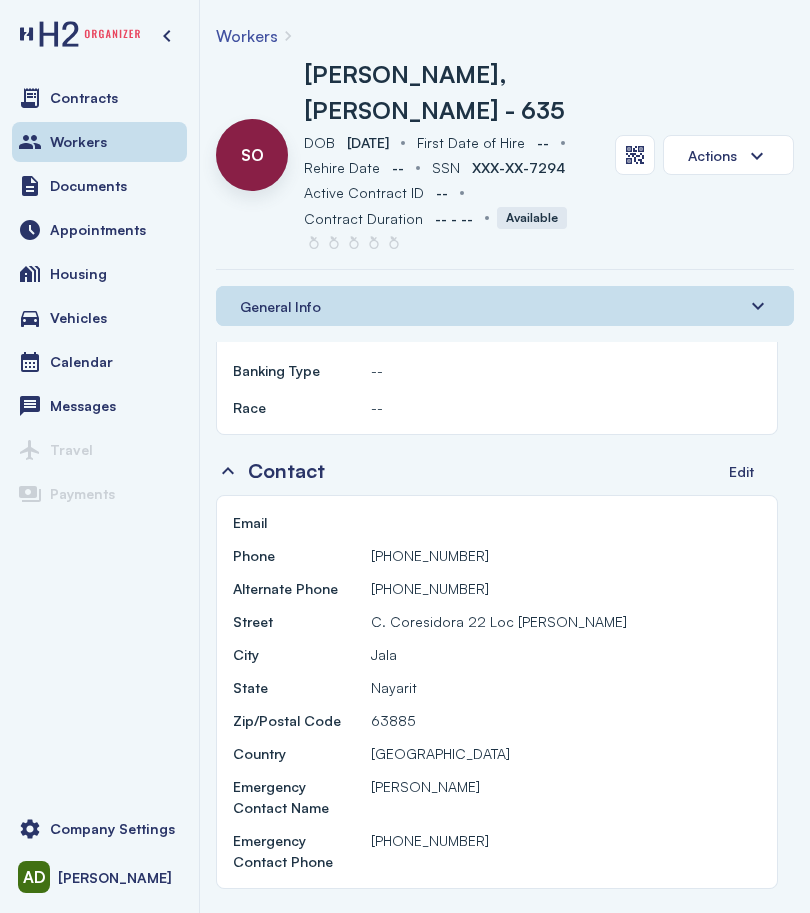 click on "Contact       Edit" at bounding box center (497, 471) 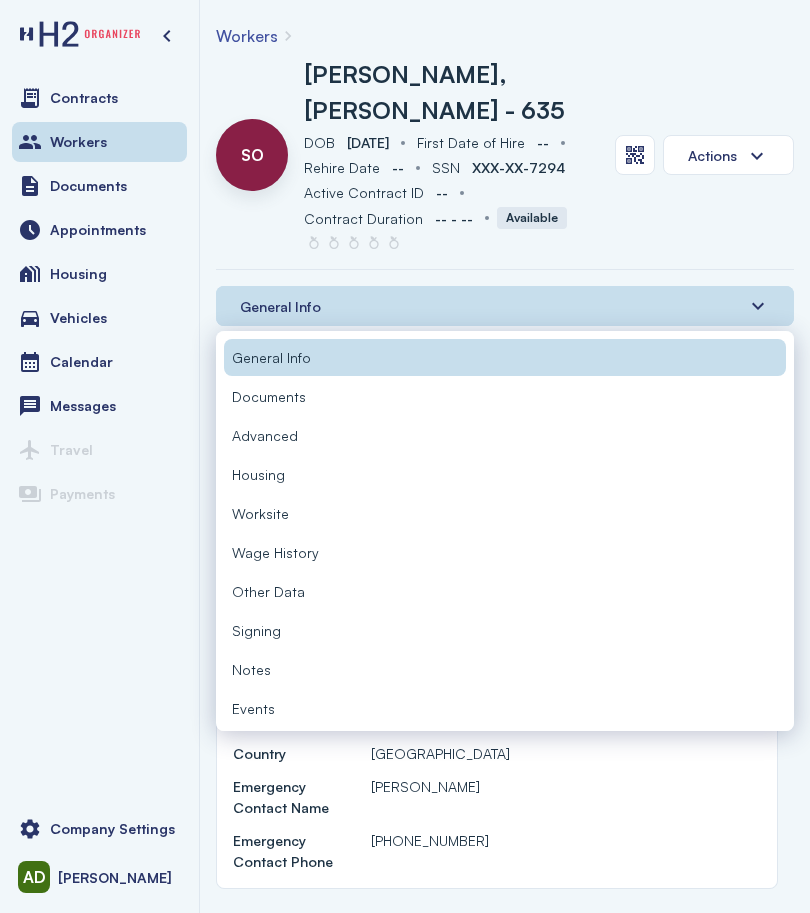 click on "Documents" at bounding box center (505, 396) 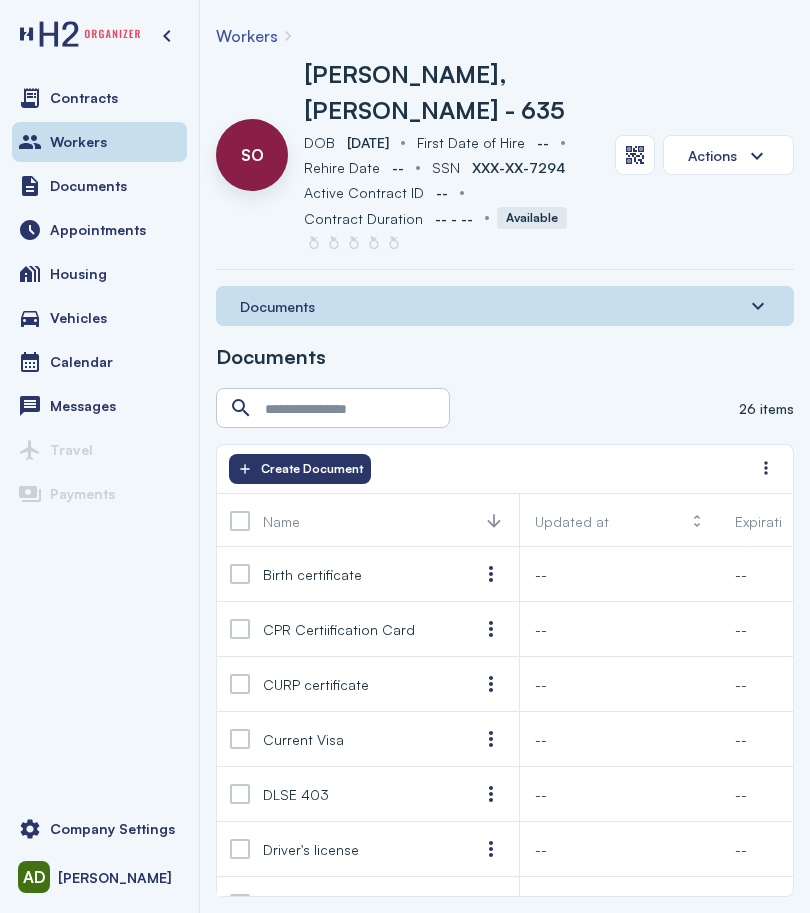 click on "Documents" at bounding box center (505, 306) 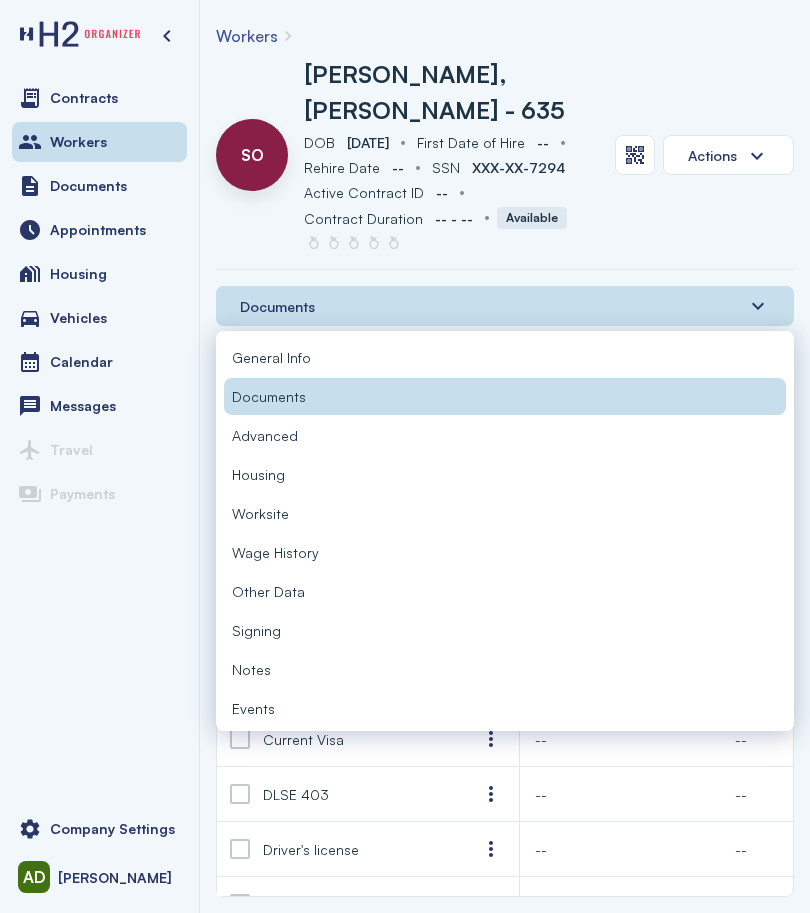click on "General Info" at bounding box center (505, 357) 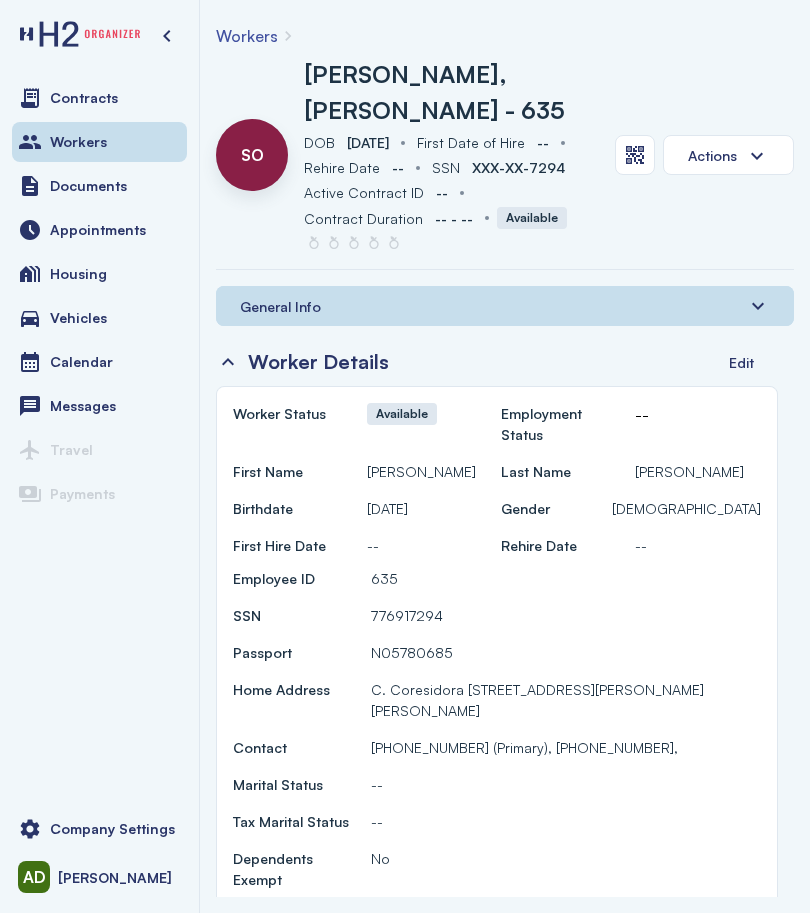 click on "General Info" at bounding box center (505, 306) 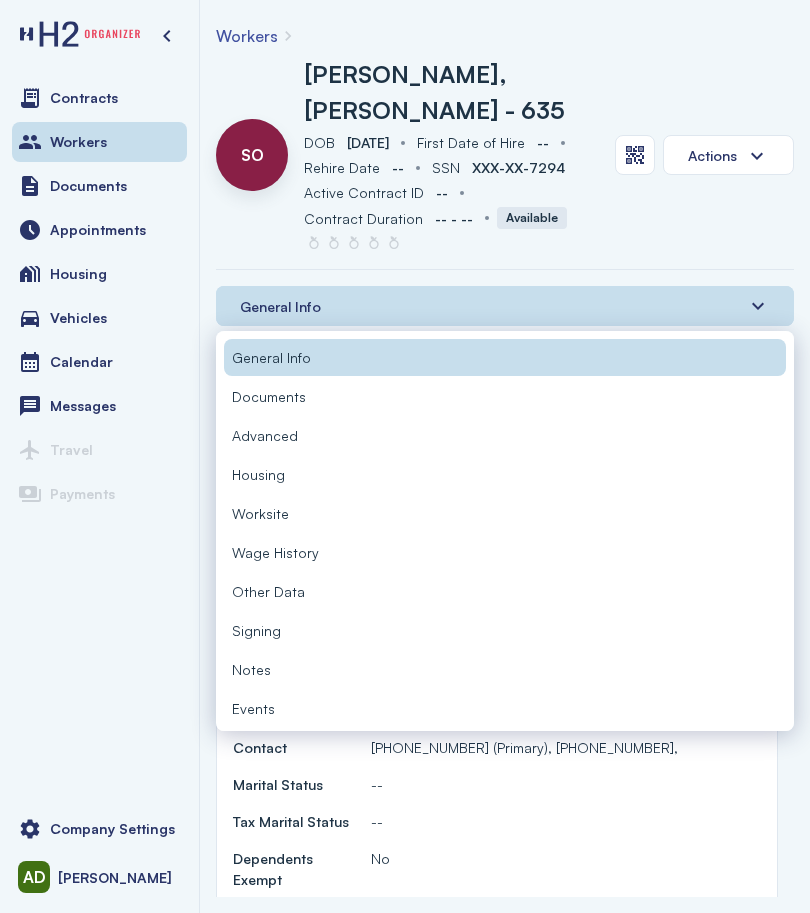 click on "General Info" at bounding box center [505, 357] 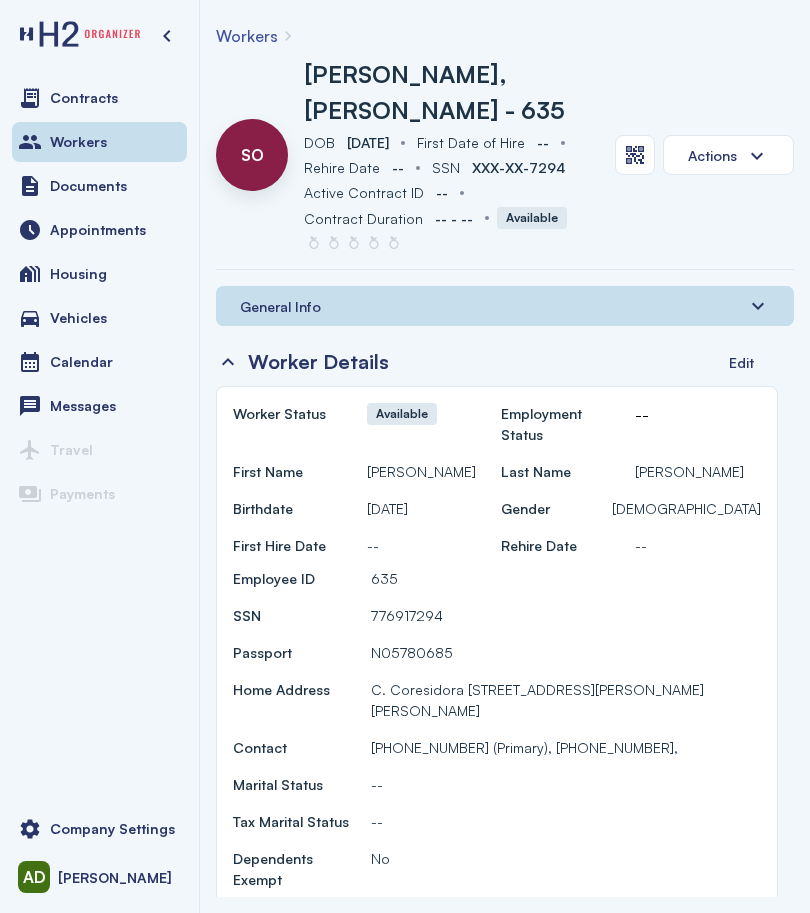 click on "SO       [PERSON_NAME], [PERSON_NAME] - 635     DOB   DOB   [DEMOGRAPHIC_DATA]   First Date of Hire   First Date of Hire   --   Rehire Date   Rehire Date   --   SSN   SSN   XXX-XX-7294   Active Contract ID   Active Contract ID   --   Contract Duration   Contract Duration   -- - --   Available                                         Actions" at bounding box center (505, 163) 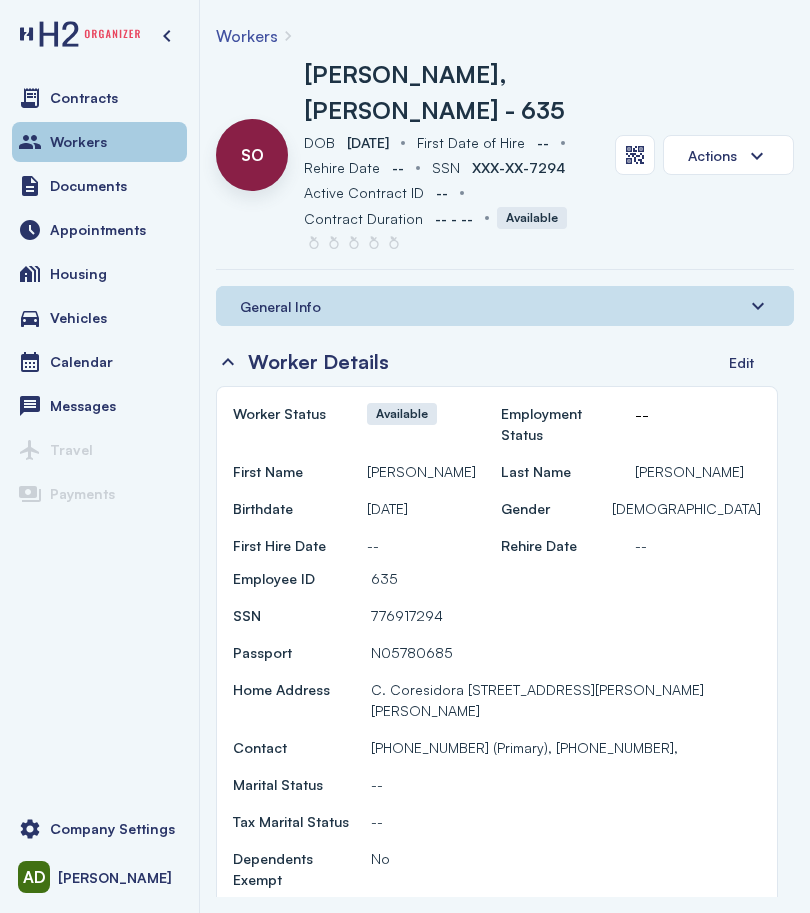 click on "Workers" at bounding box center (99, 142) 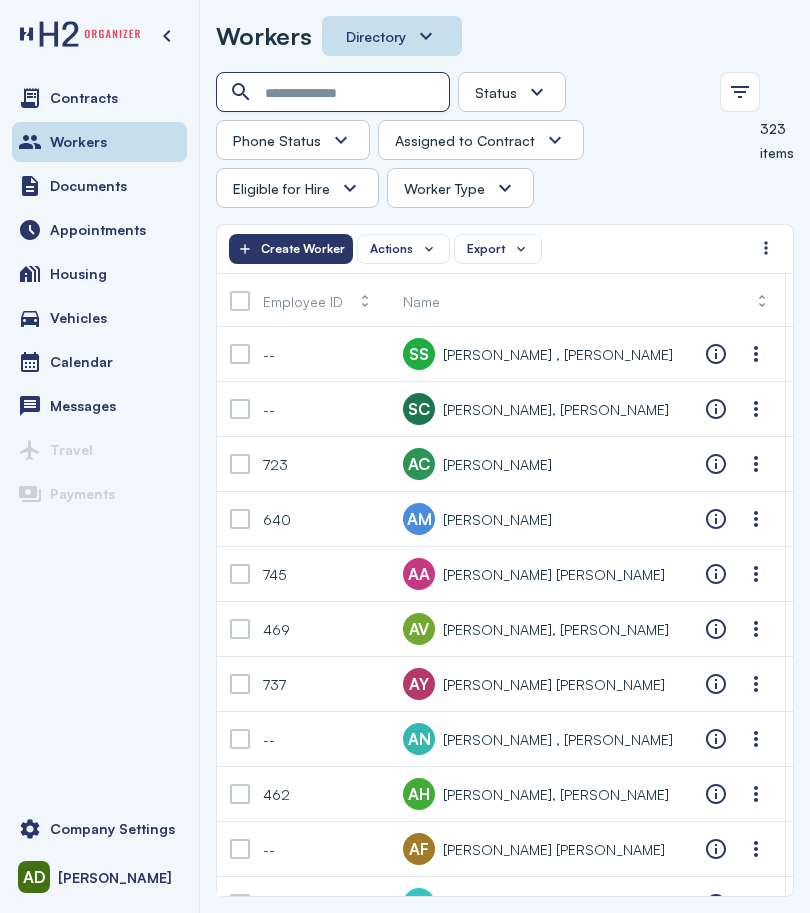 click at bounding box center (335, 93) 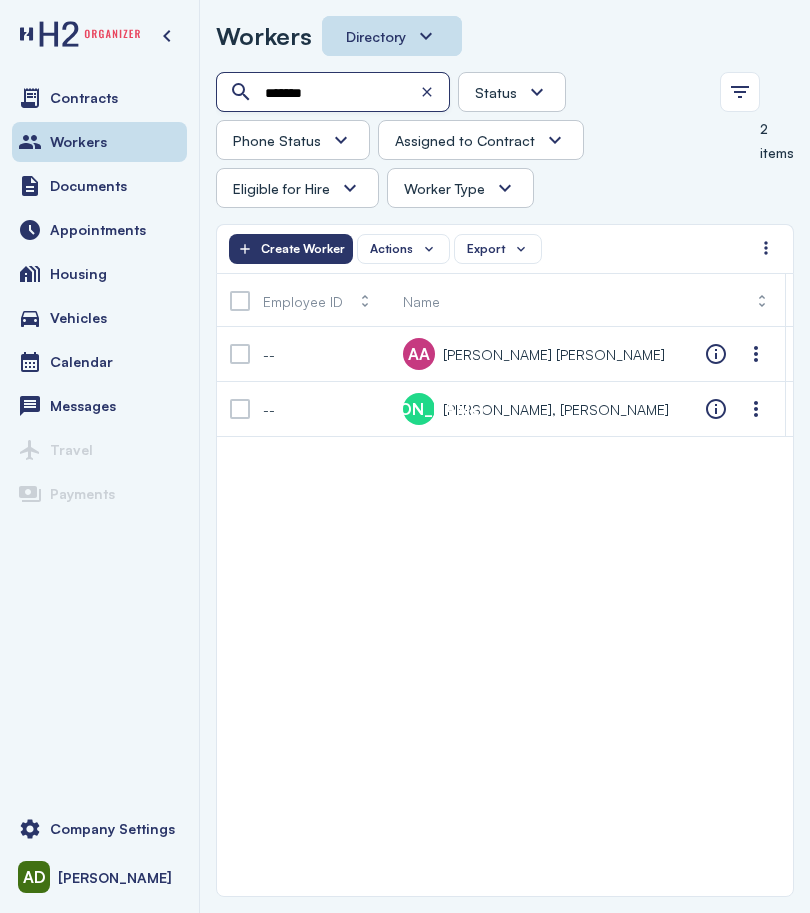 type on "*******" 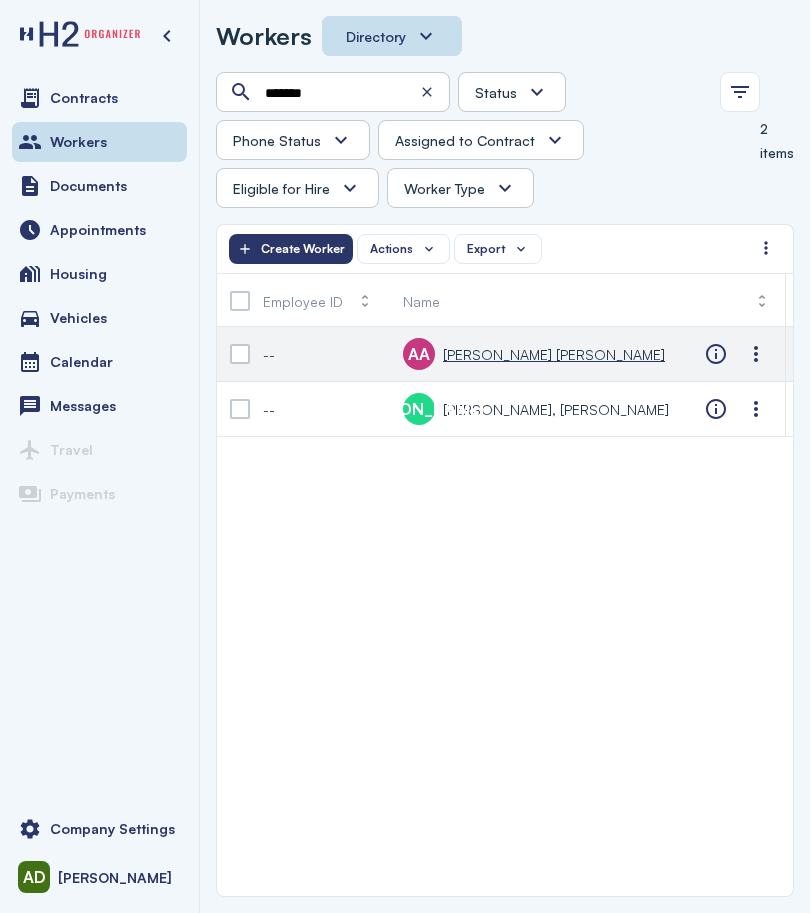 click on "[PERSON_NAME] [PERSON_NAME]" at bounding box center (554, 354) 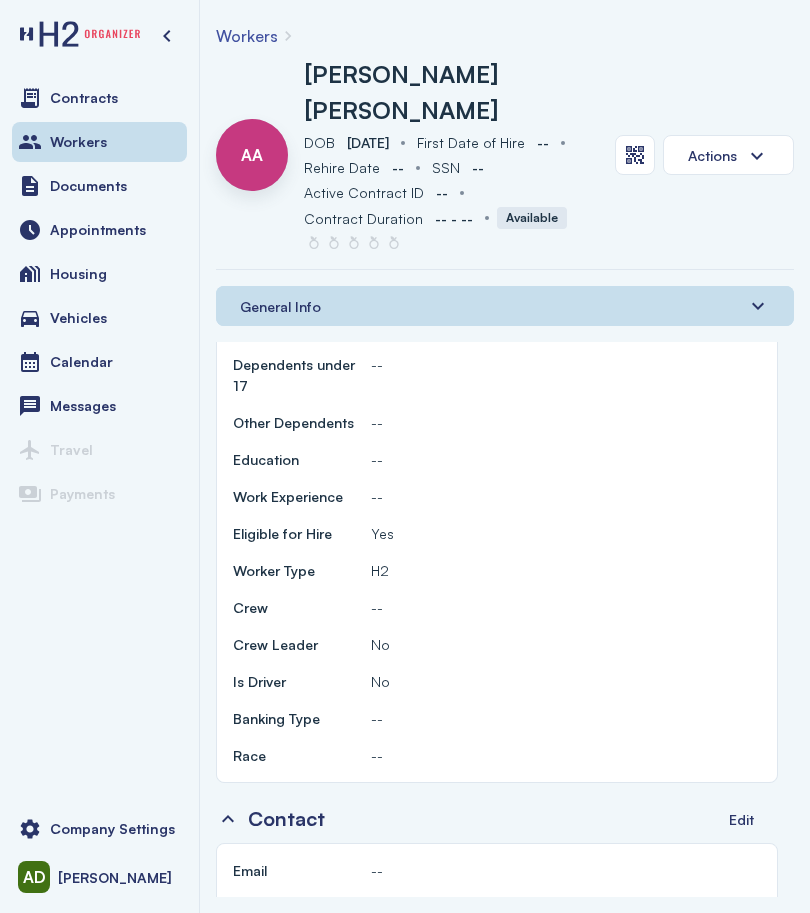 scroll, scrollTop: 800, scrollLeft: 0, axis: vertical 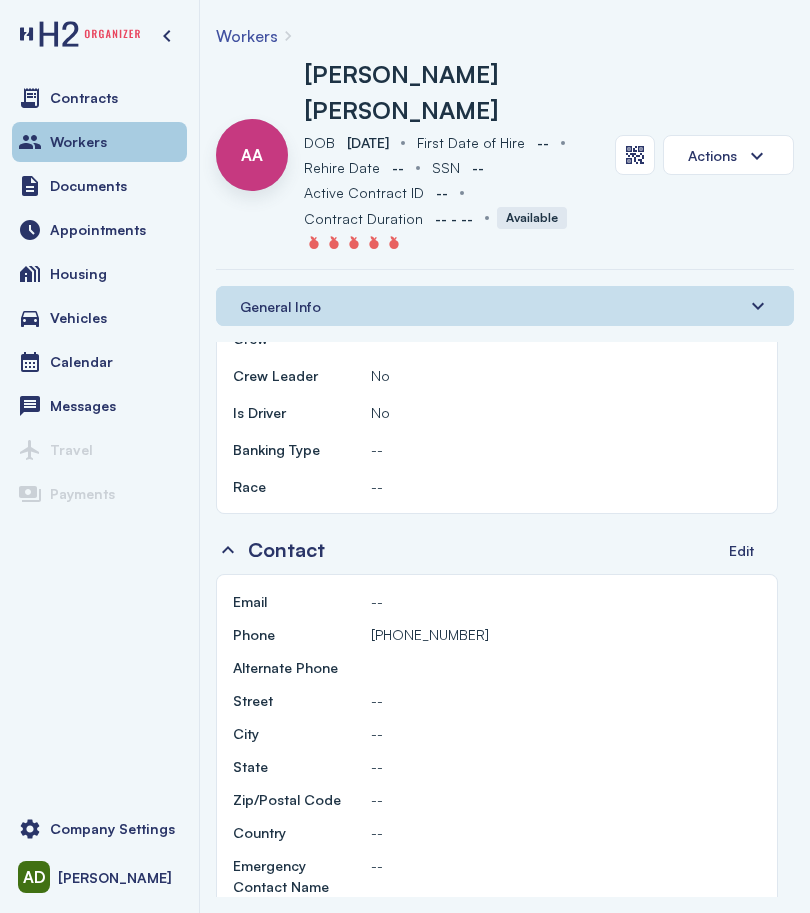click on "Workers" at bounding box center (78, 142) 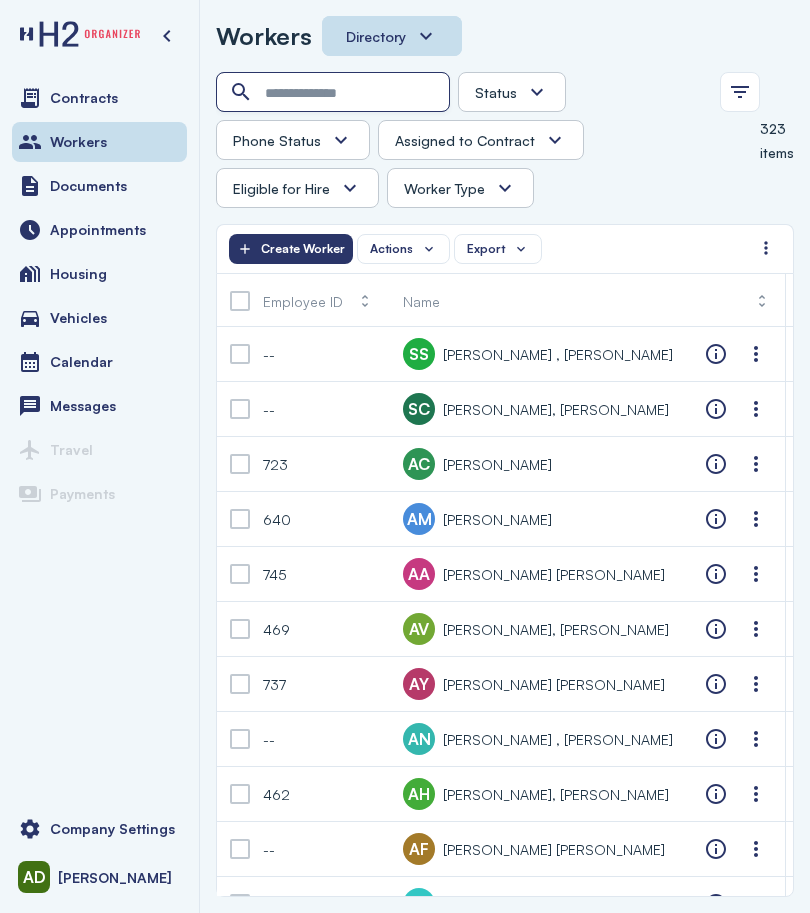 click at bounding box center (335, 93) 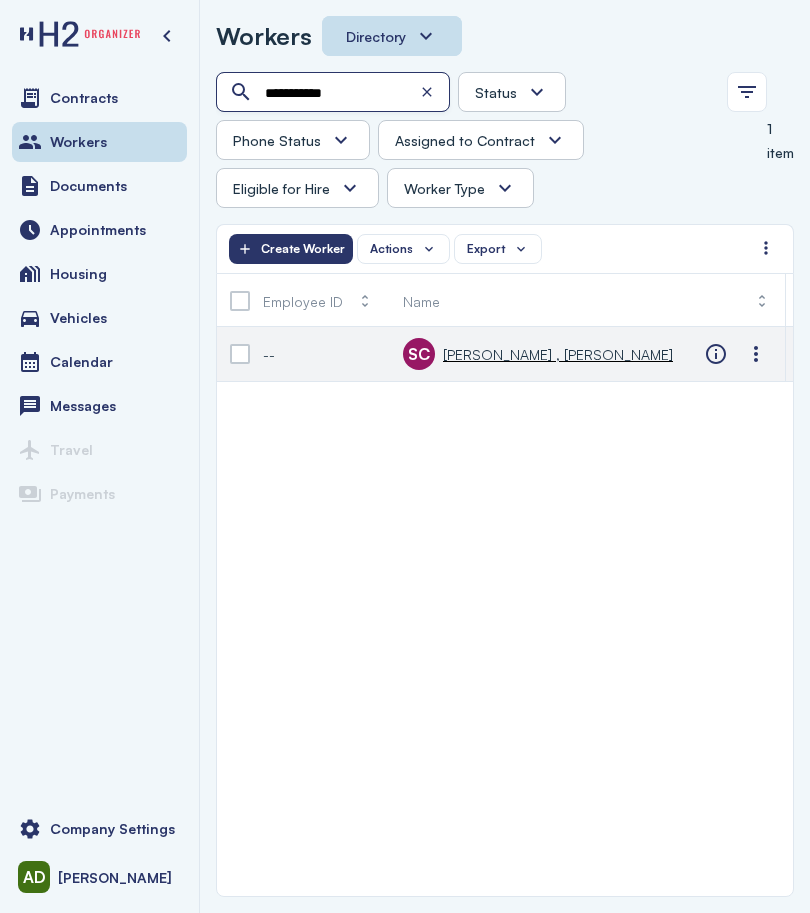 type on "**********" 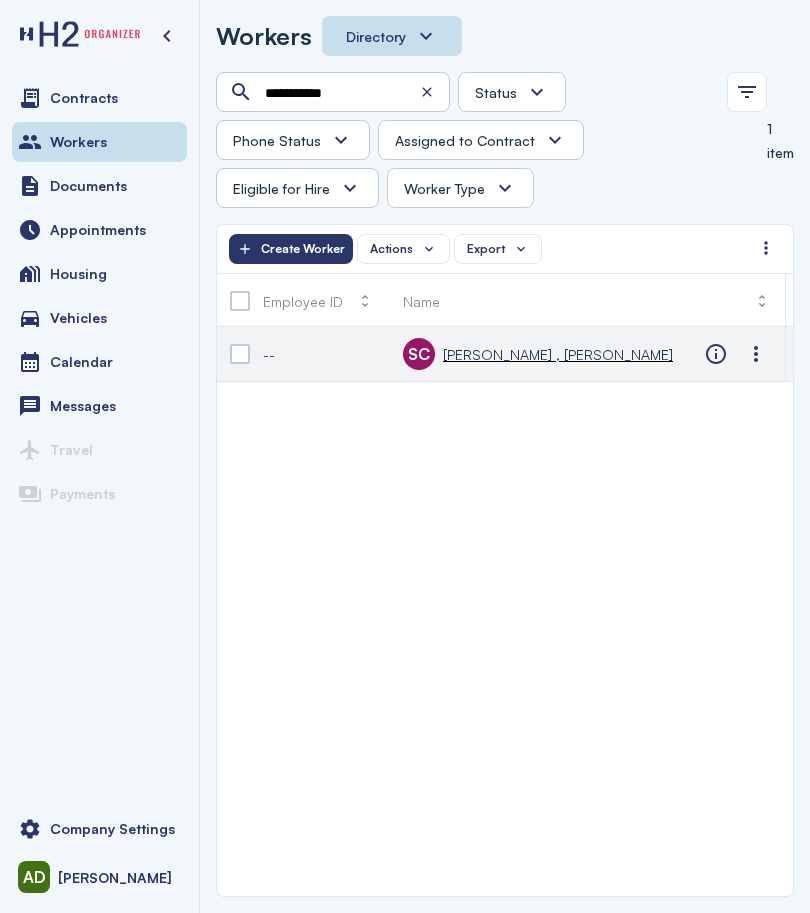 click on "SC       [PERSON_NAME] , [PERSON_NAME]" at bounding box center (538, 354) 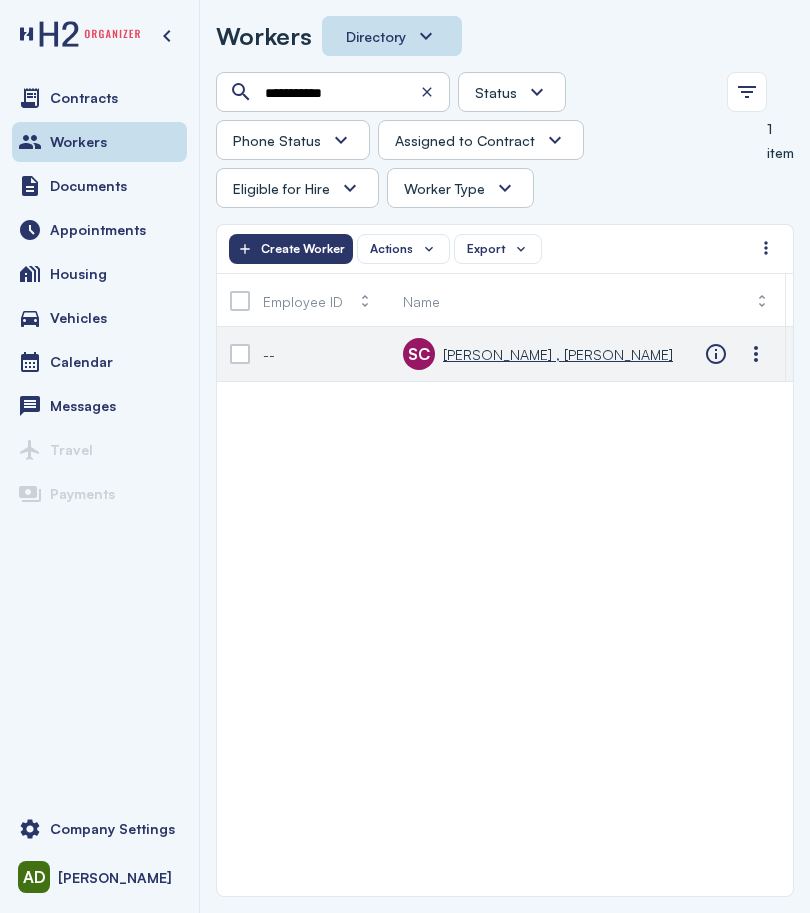 click on "[PERSON_NAME] , [PERSON_NAME]" at bounding box center (558, 354) 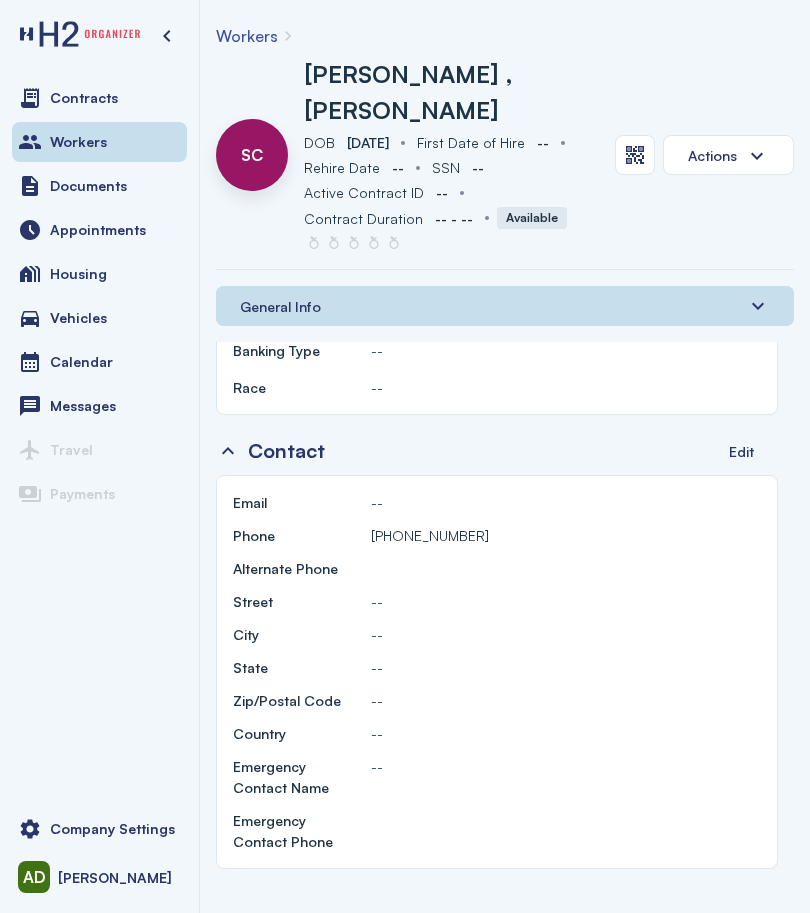 scroll, scrollTop: 900, scrollLeft: 0, axis: vertical 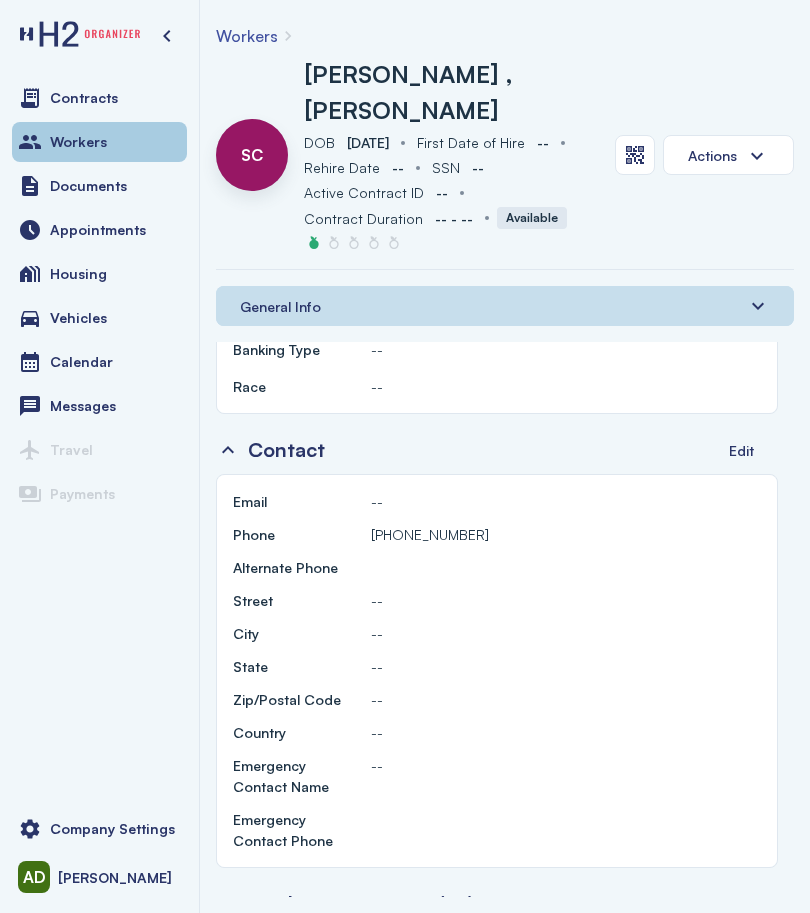 click on "Workers" at bounding box center (99, 142) 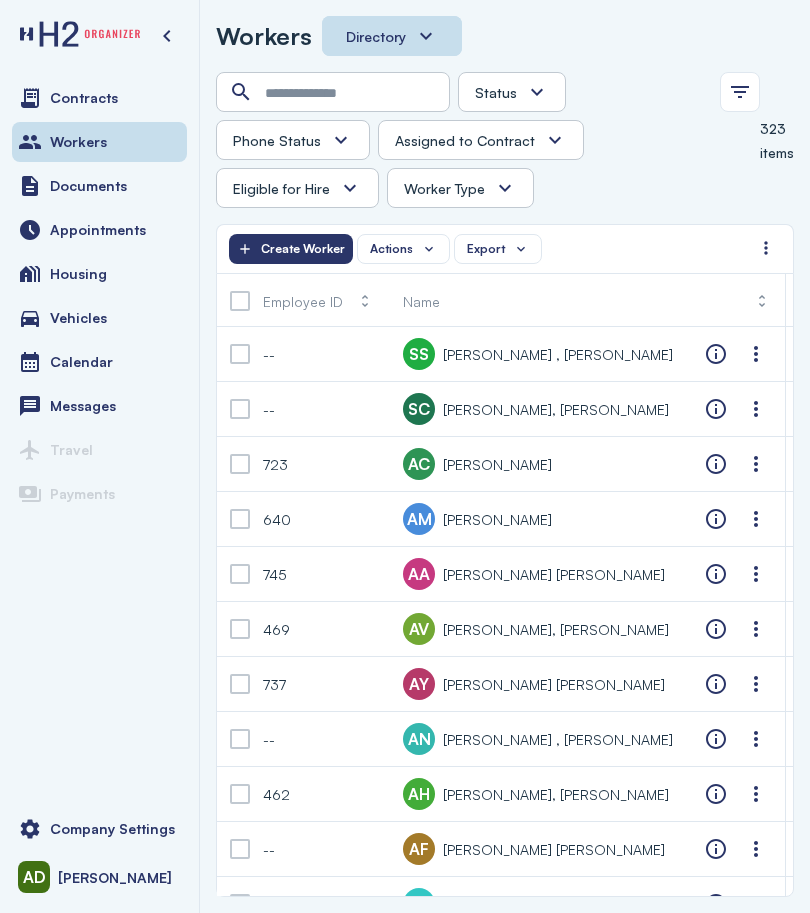click at bounding box center [333, 92] 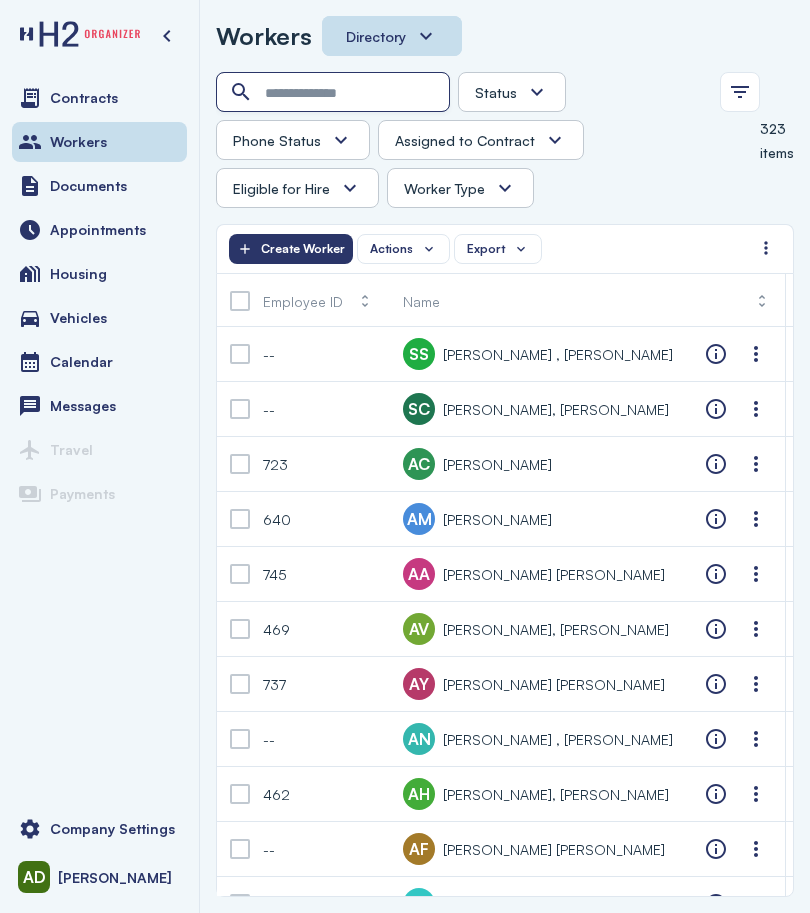 click at bounding box center [335, 93] 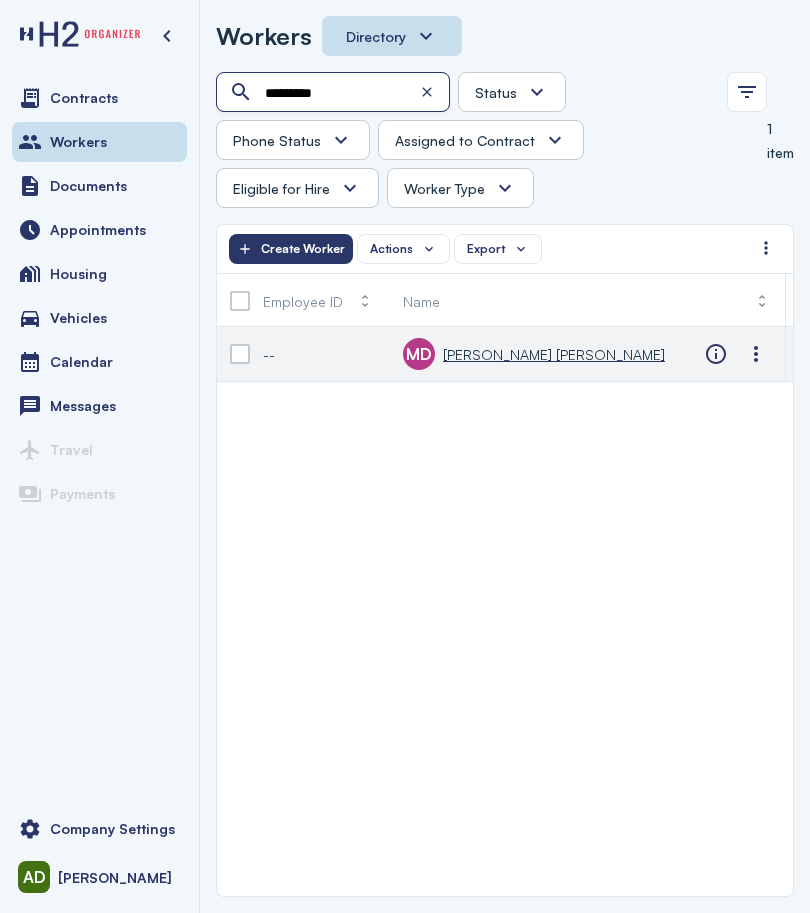 type on "*********" 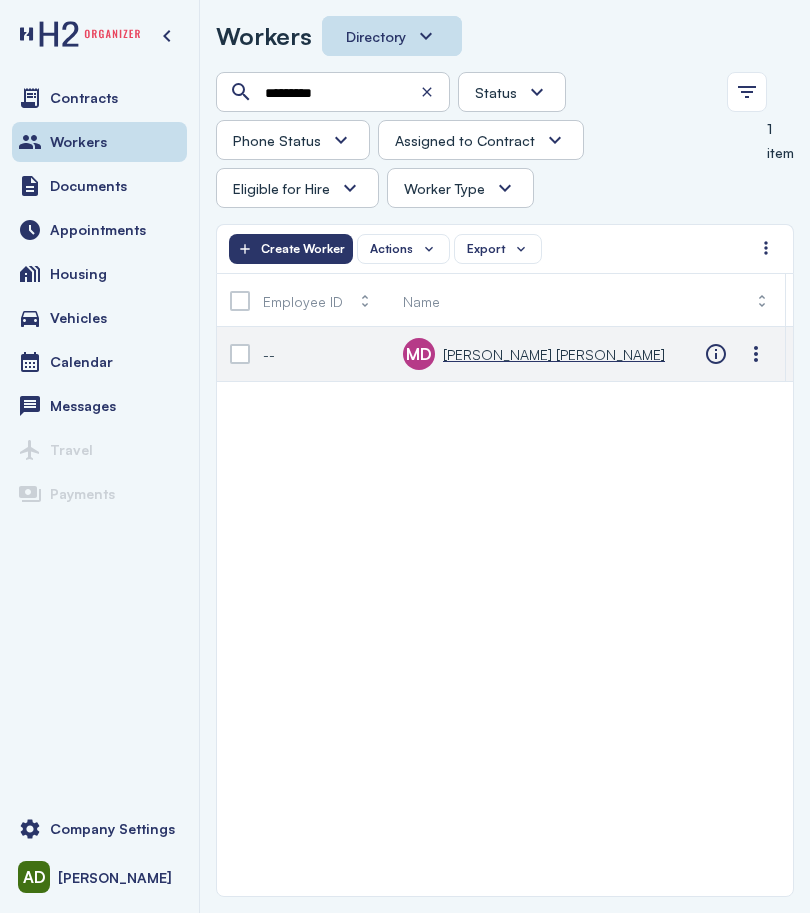 click on "[PERSON_NAME] [PERSON_NAME]" at bounding box center (554, 354) 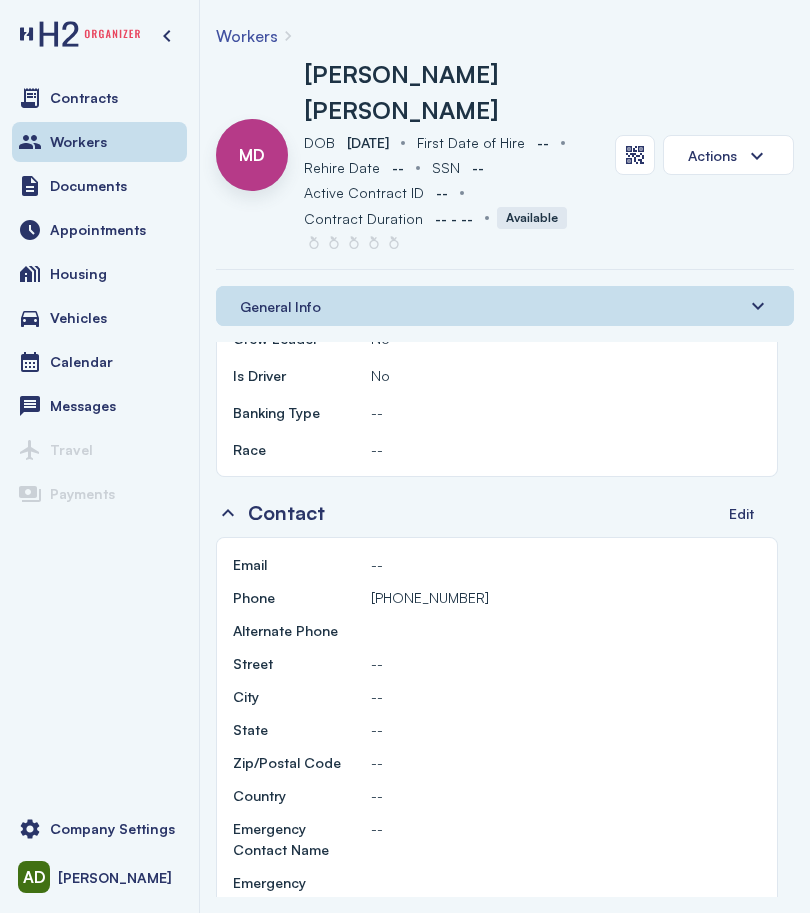 scroll, scrollTop: 900, scrollLeft: 0, axis: vertical 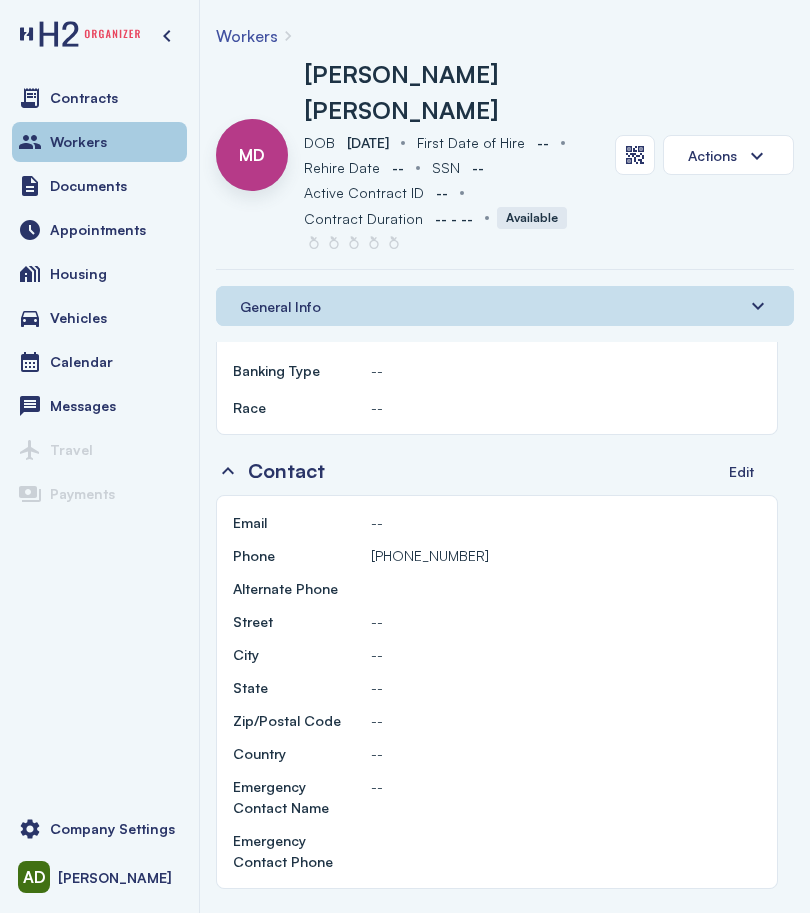click on "Workers" at bounding box center [99, 142] 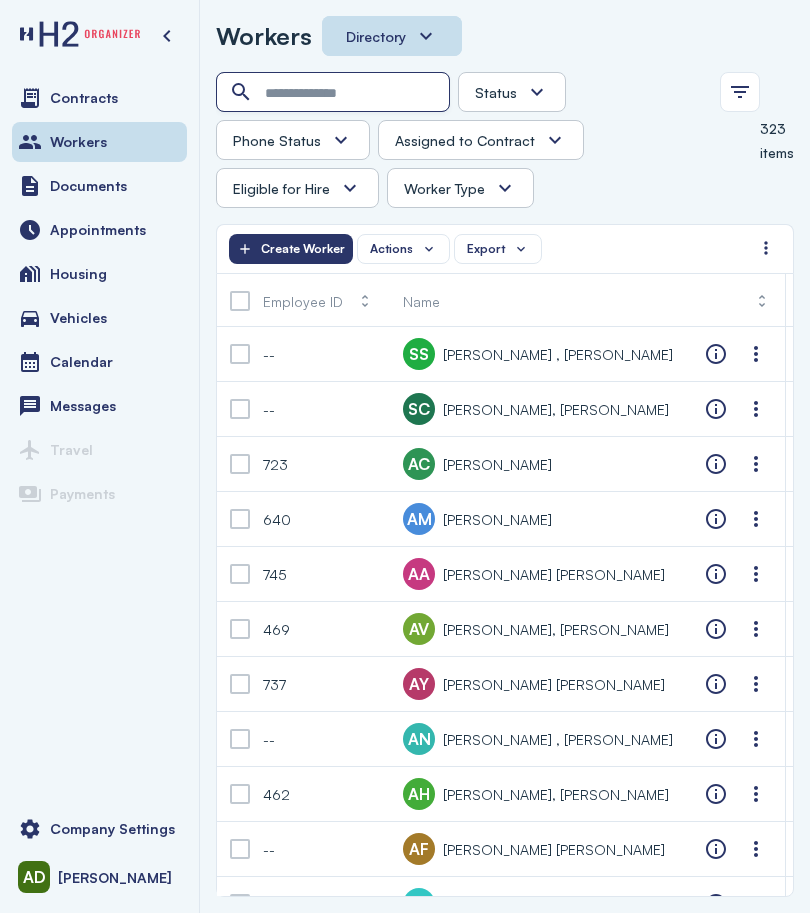 click at bounding box center (335, 93) 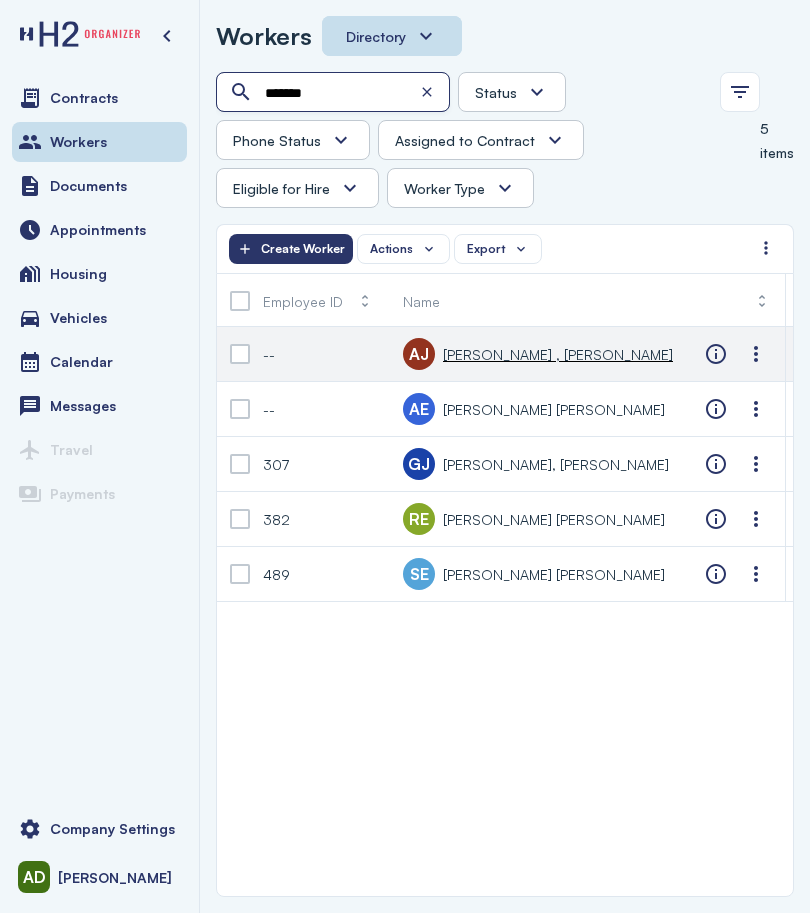type on "*******" 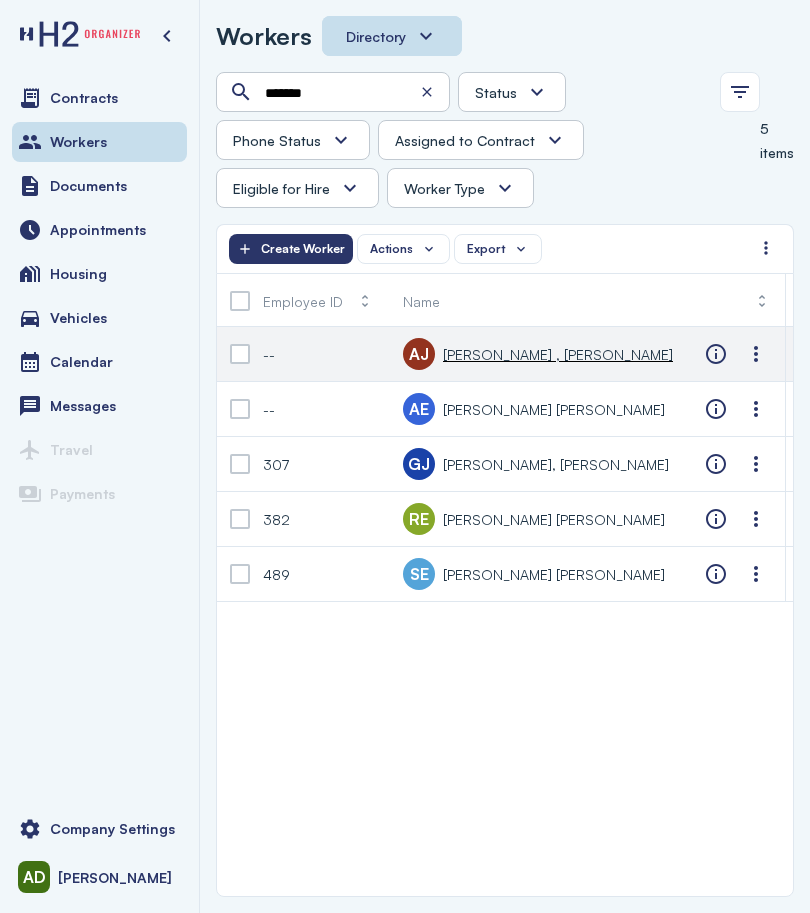 click on "[PERSON_NAME] [PERSON_NAME]" at bounding box center (538, 354) 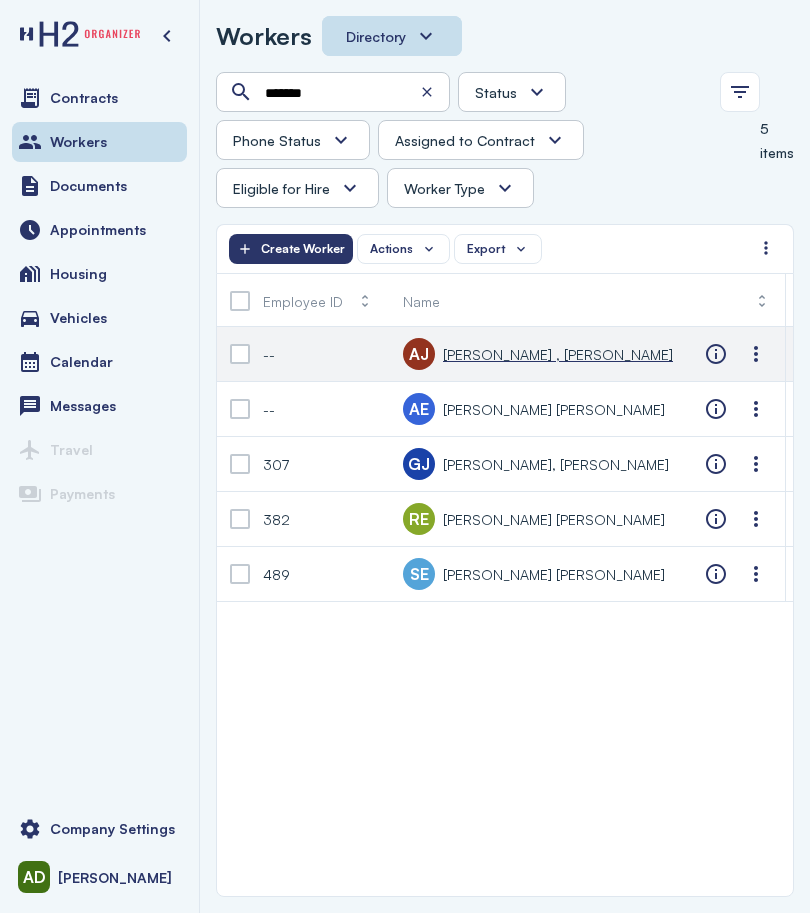 click on "[PERSON_NAME] , [PERSON_NAME]" at bounding box center [558, 354] 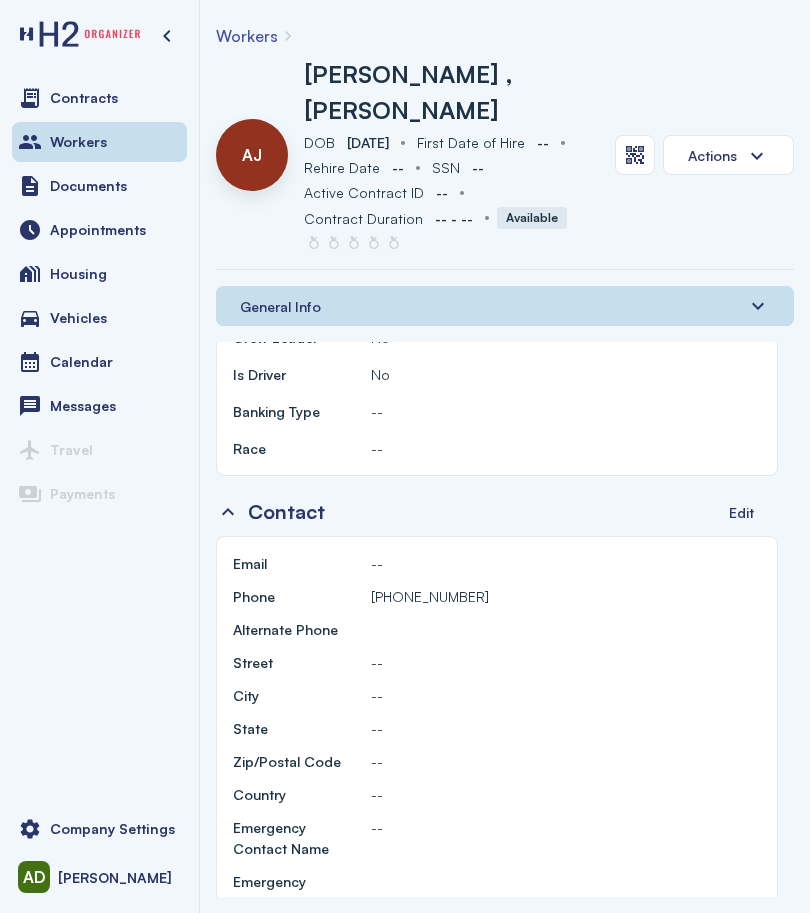 scroll, scrollTop: 900, scrollLeft: 0, axis: vertical 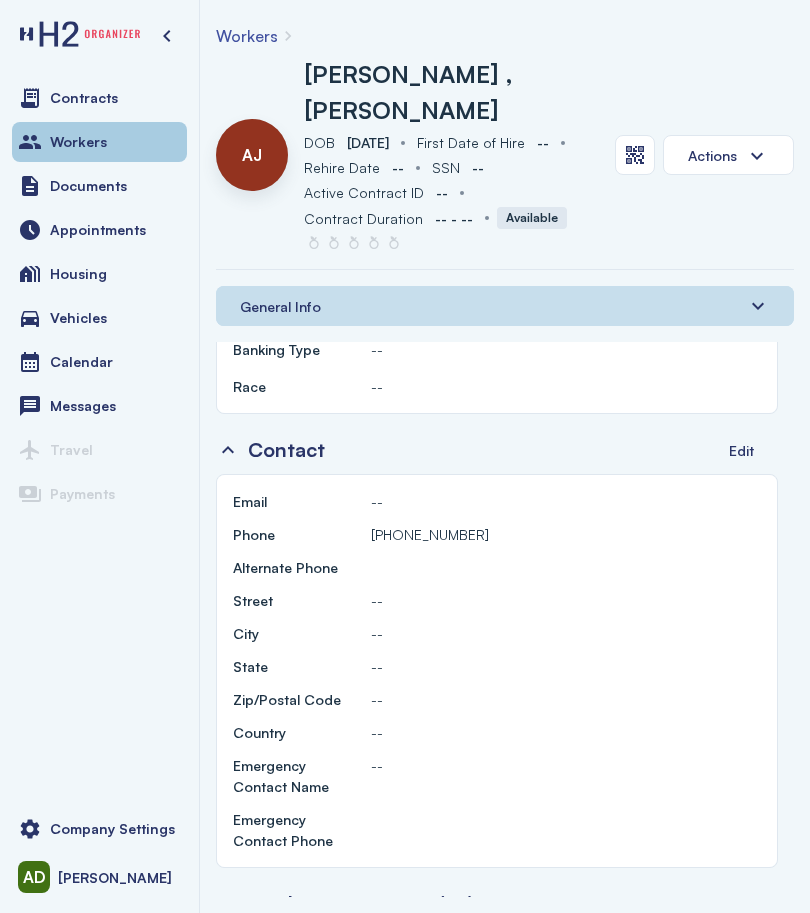 click on "Workers" at bounding box center (78, 142) 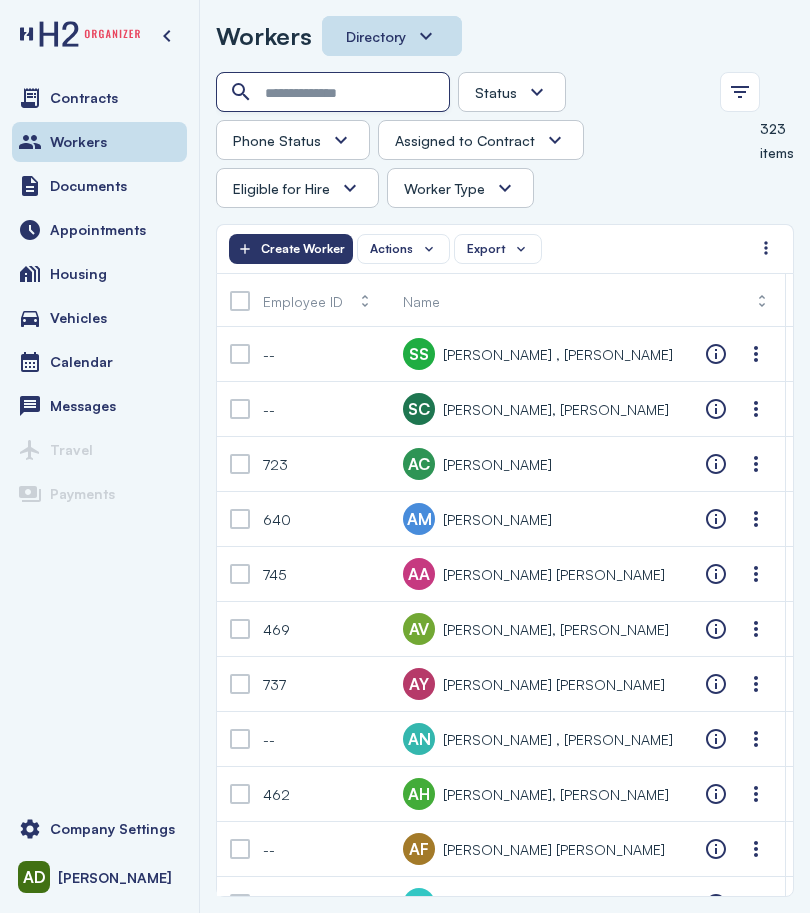click at bounding box center (335, 93) 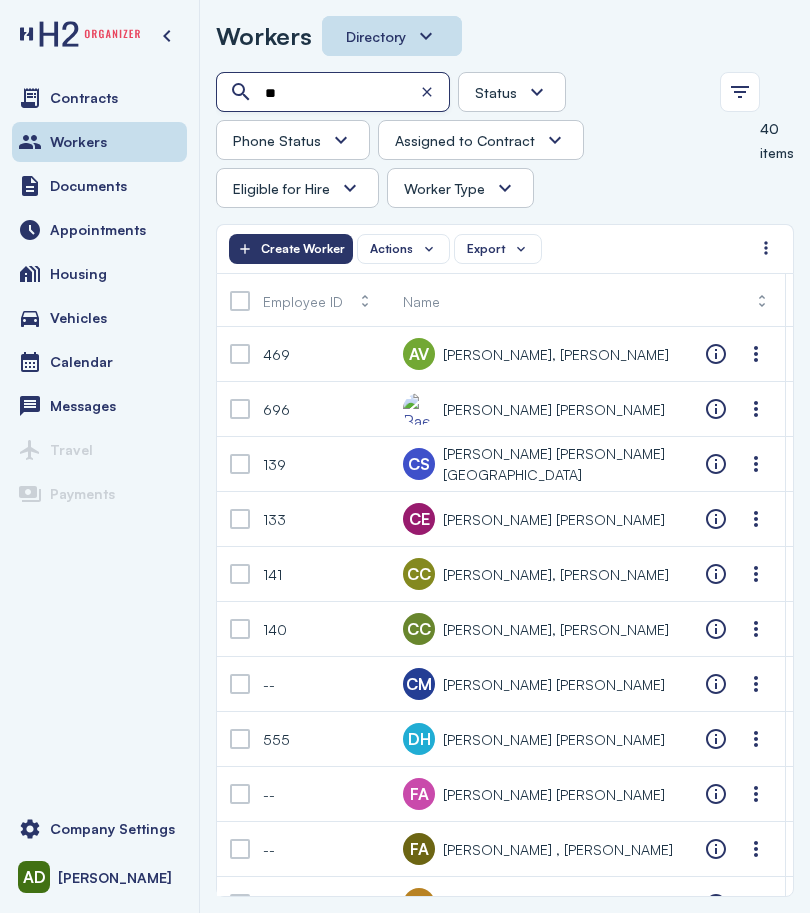 type on "*" 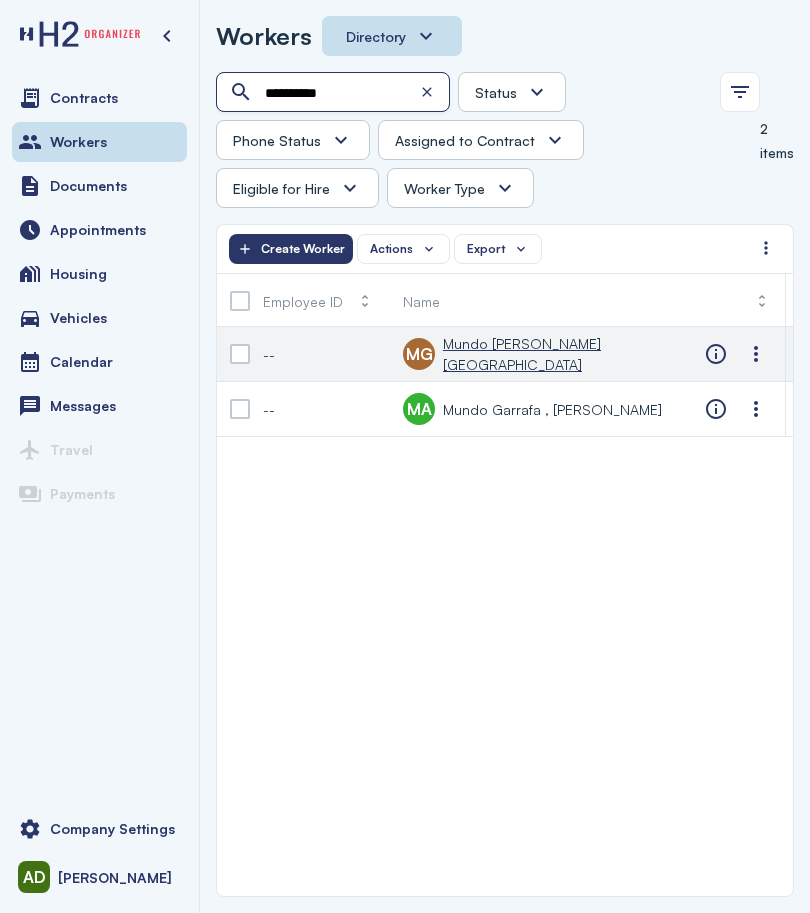 type on "**********" 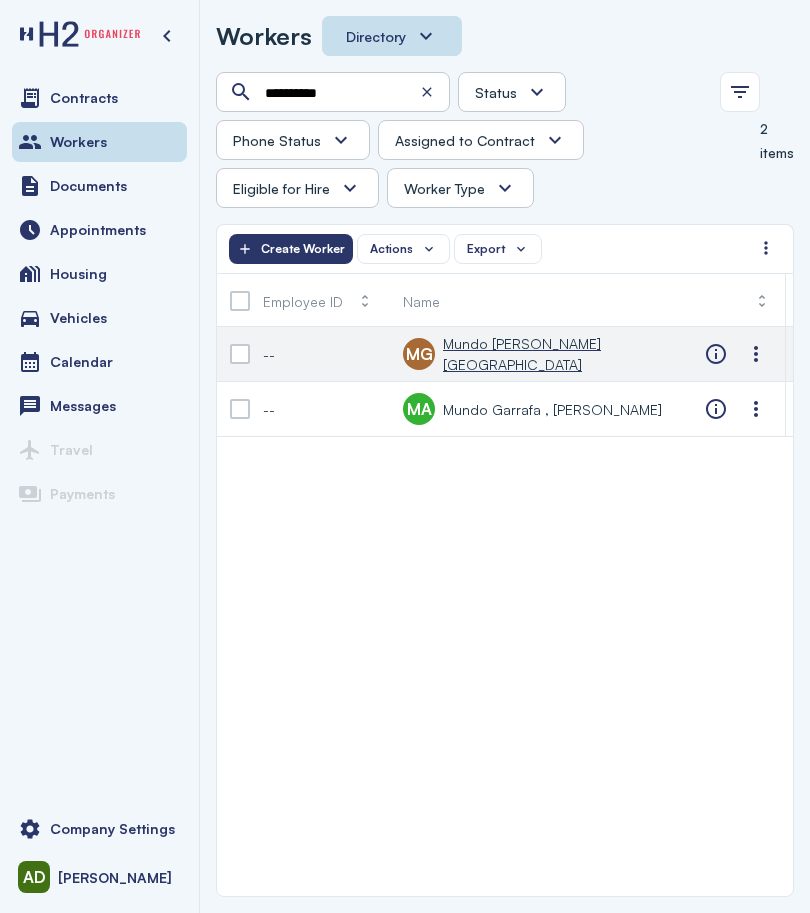click on "Mundo [PERSON_NAME][GEOGRAPHIC_DATA]" at bounding box center (558, 354) 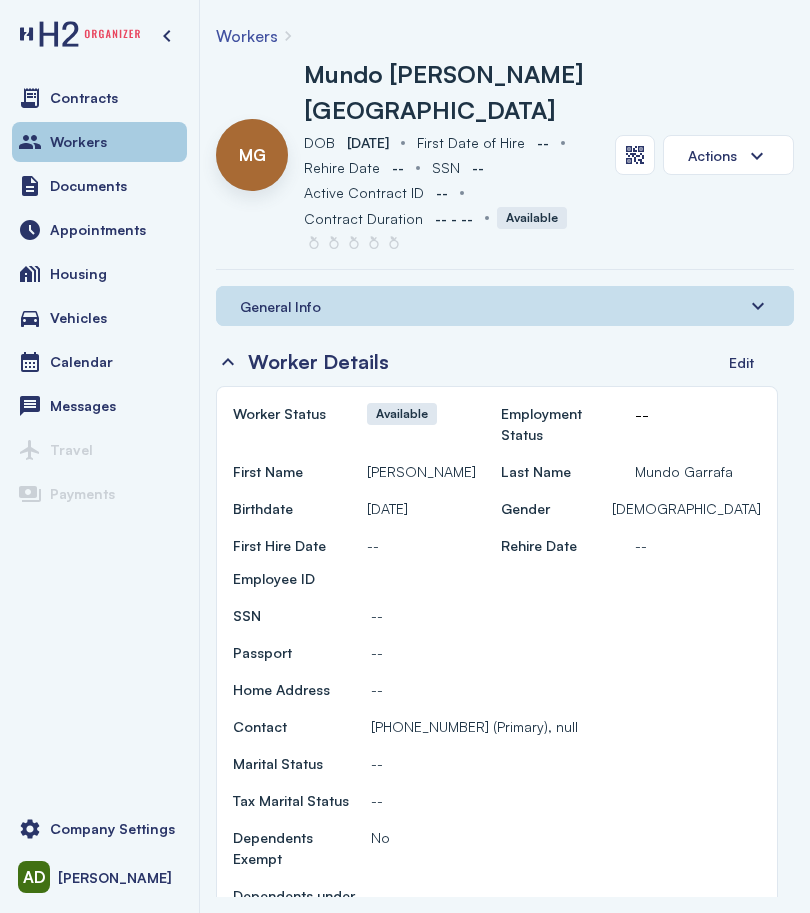 click at bounding box center [30, 142] 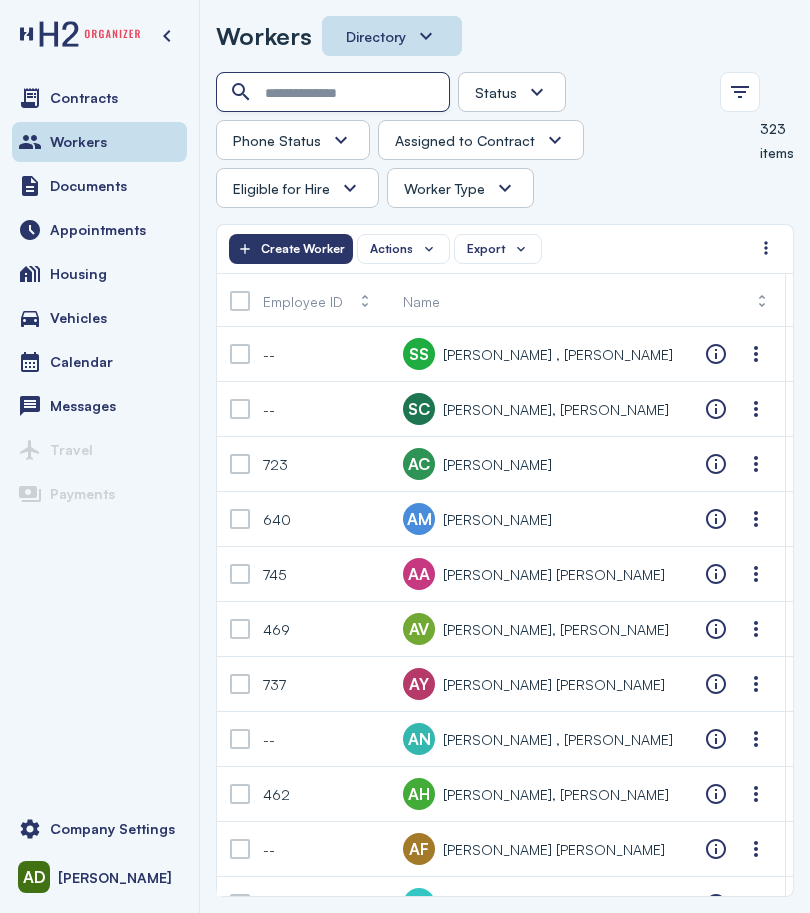 click at bounding box center (335, 93) 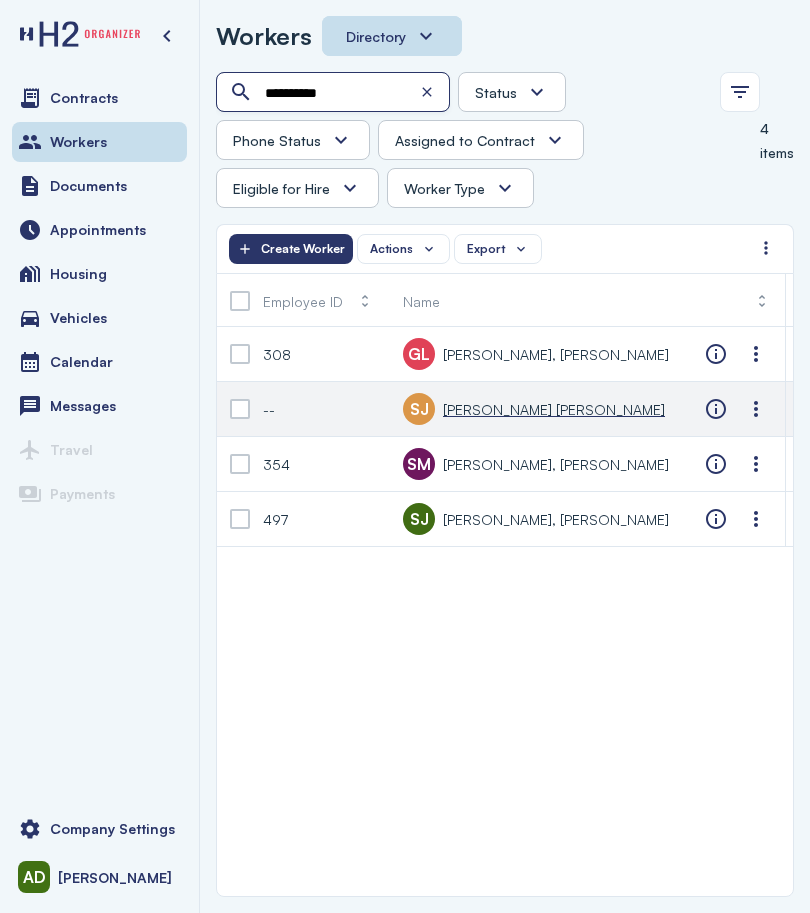 type on "**********" 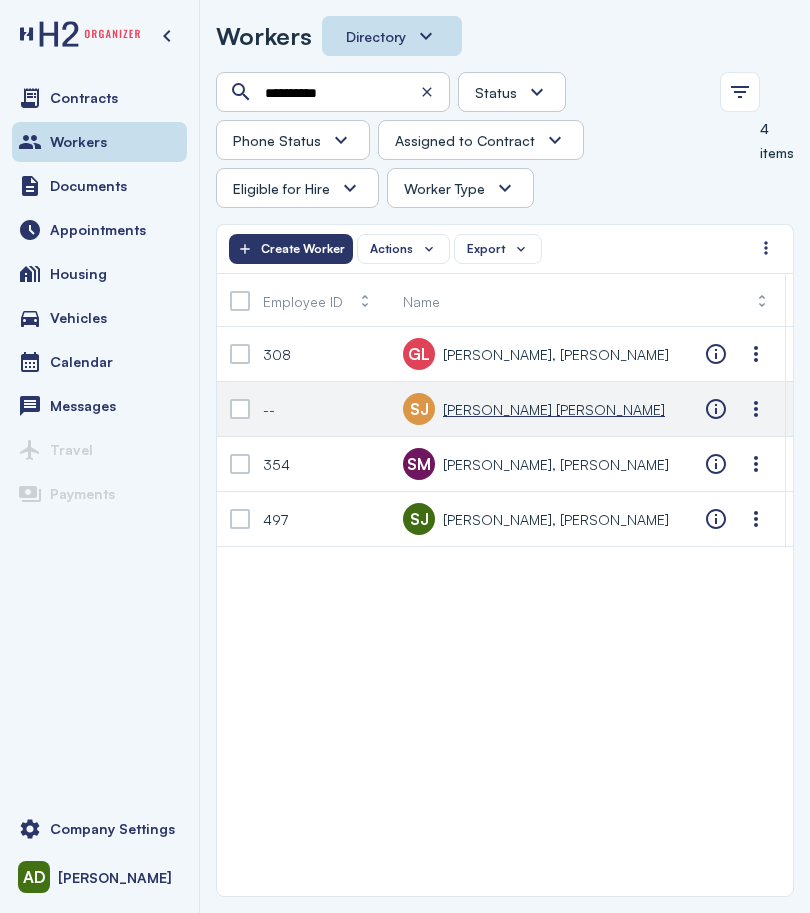 click on "[PERSON_NAME] [PERSON_NAME]" at bounding box center (554, 409) 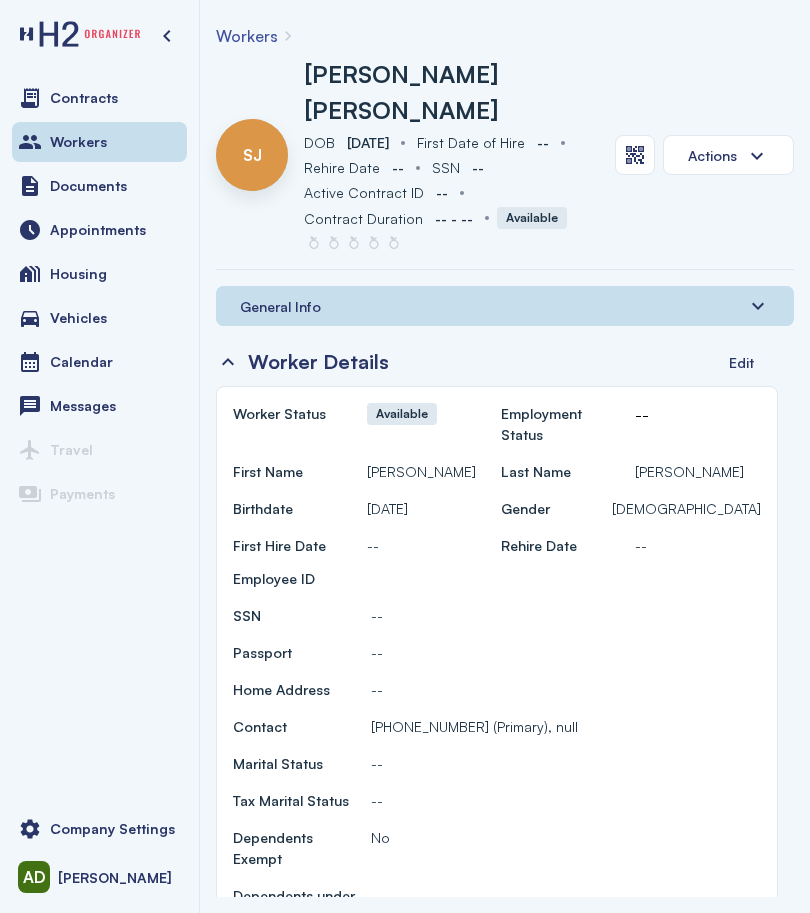 click on "General Info" at bounding box center [505, 306] 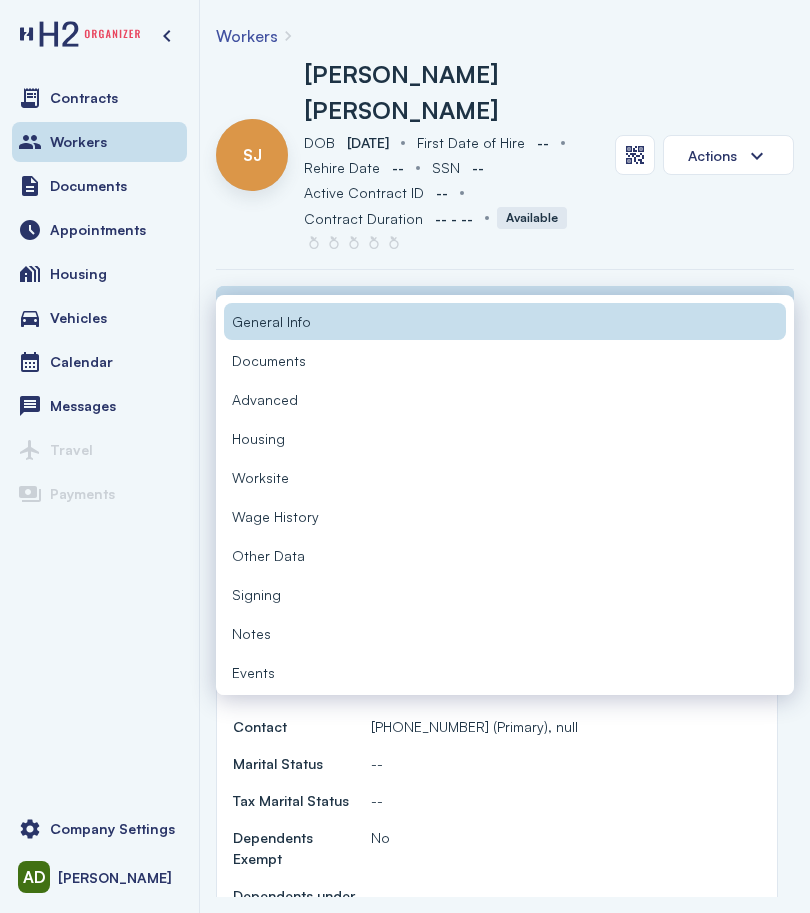 click on "Active Contract ID   Active Contract ID   --   Contract Duration   Contract Duration   -- - --   Available" at bounding box center (451, 217) 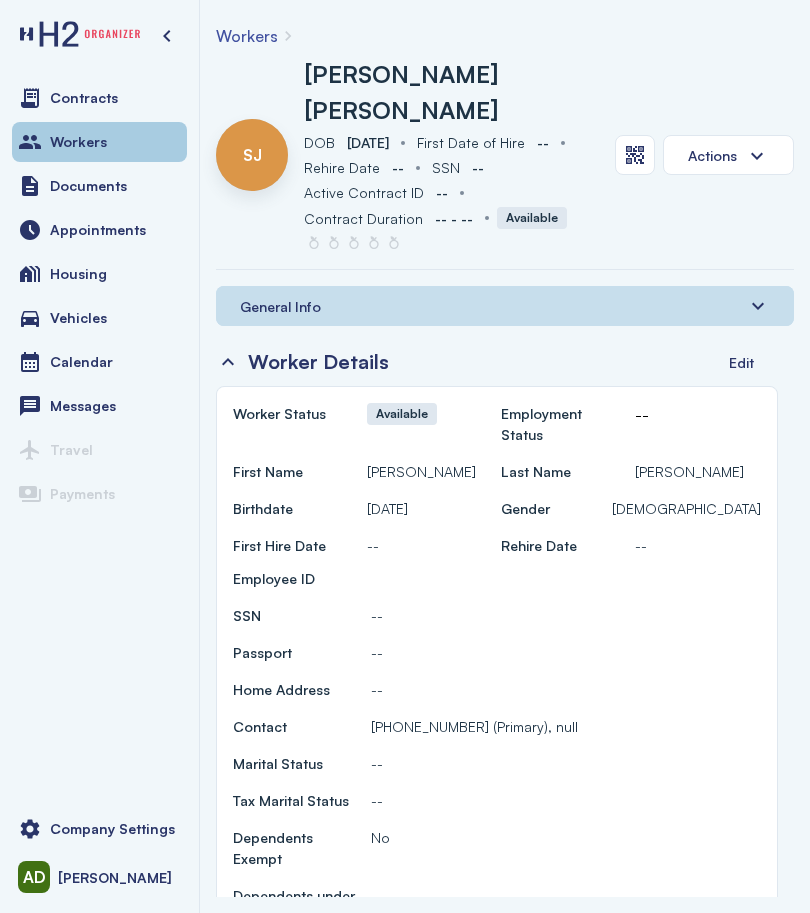 click on "Workers" at bounding box center (99, 142) 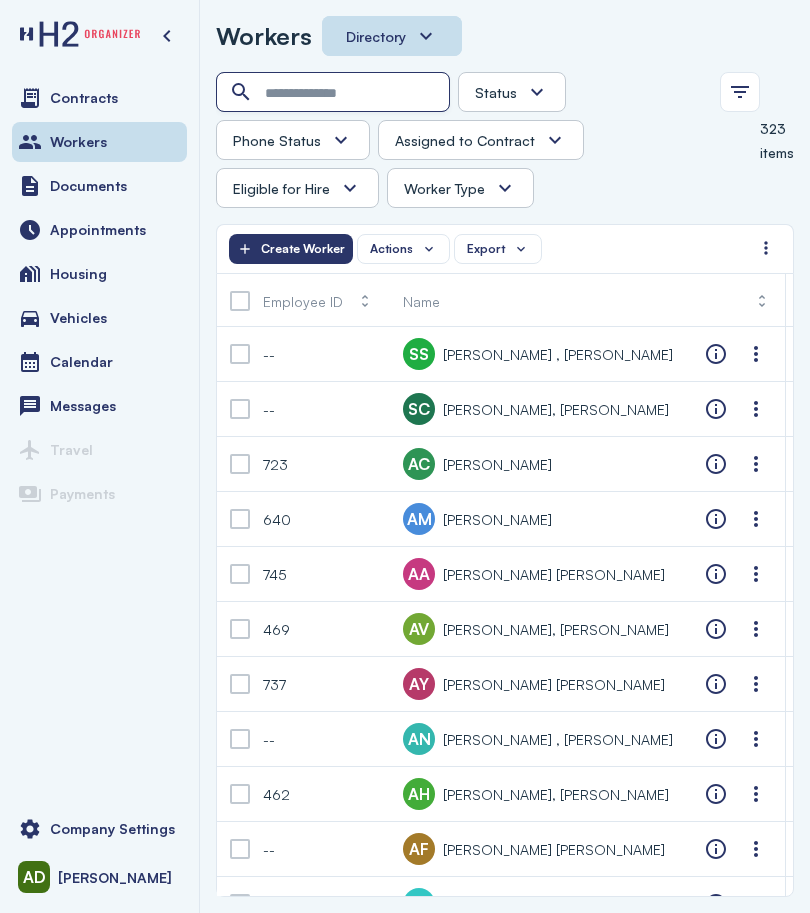click at bounding box center [335, 93] 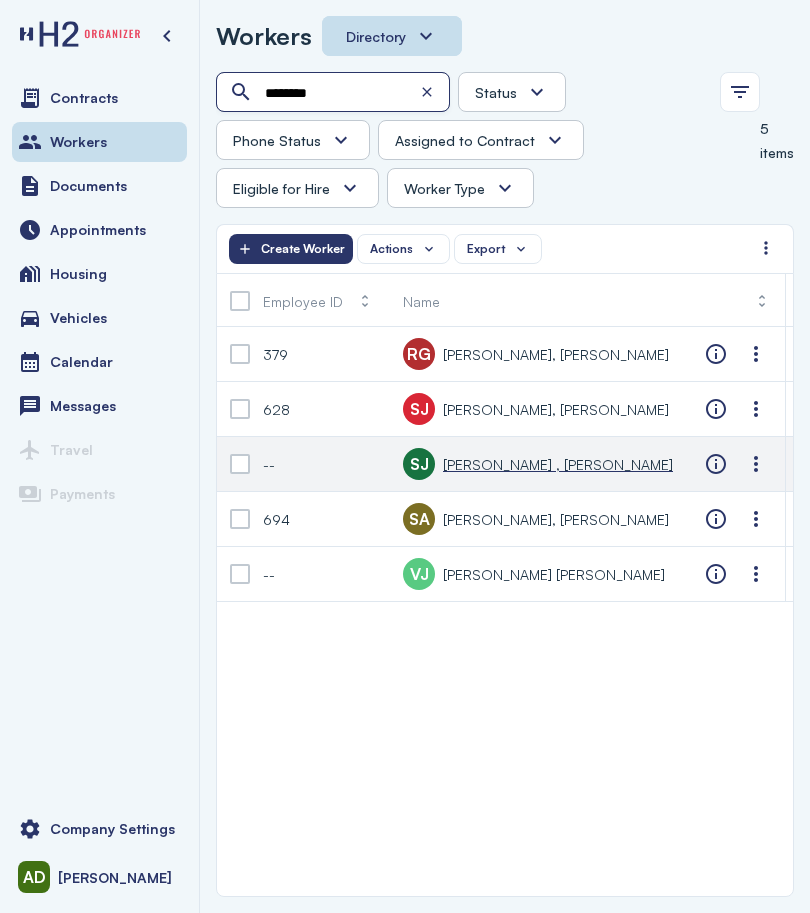 type on "********" 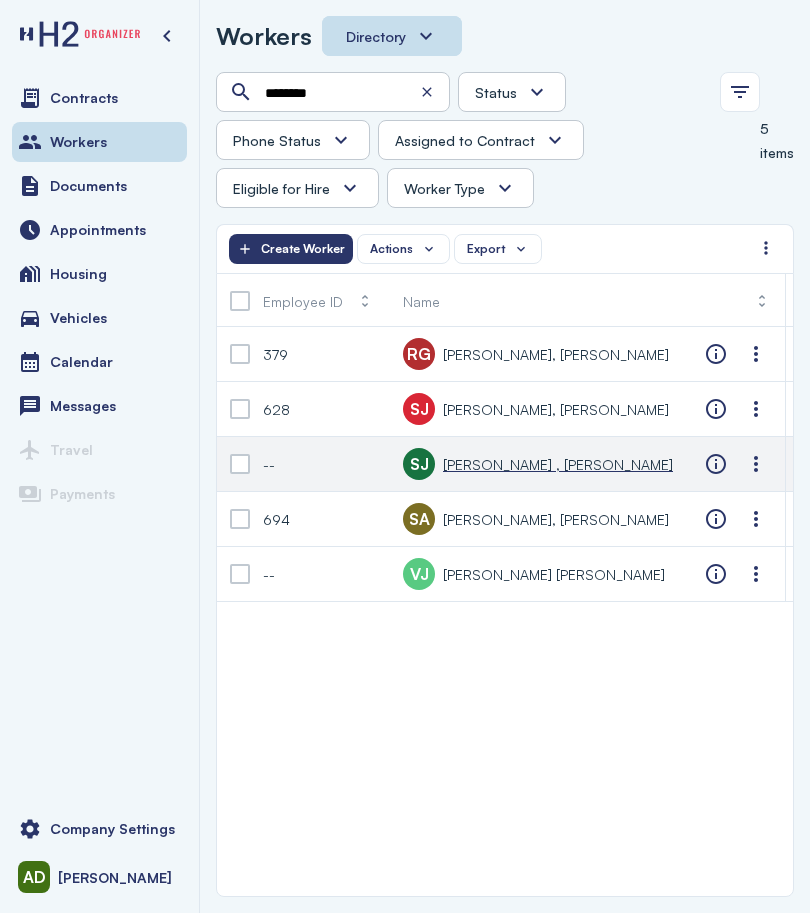 click on "[PERSON_NAME] , [PERSON_NAME]" at bounding box center (558, 464) 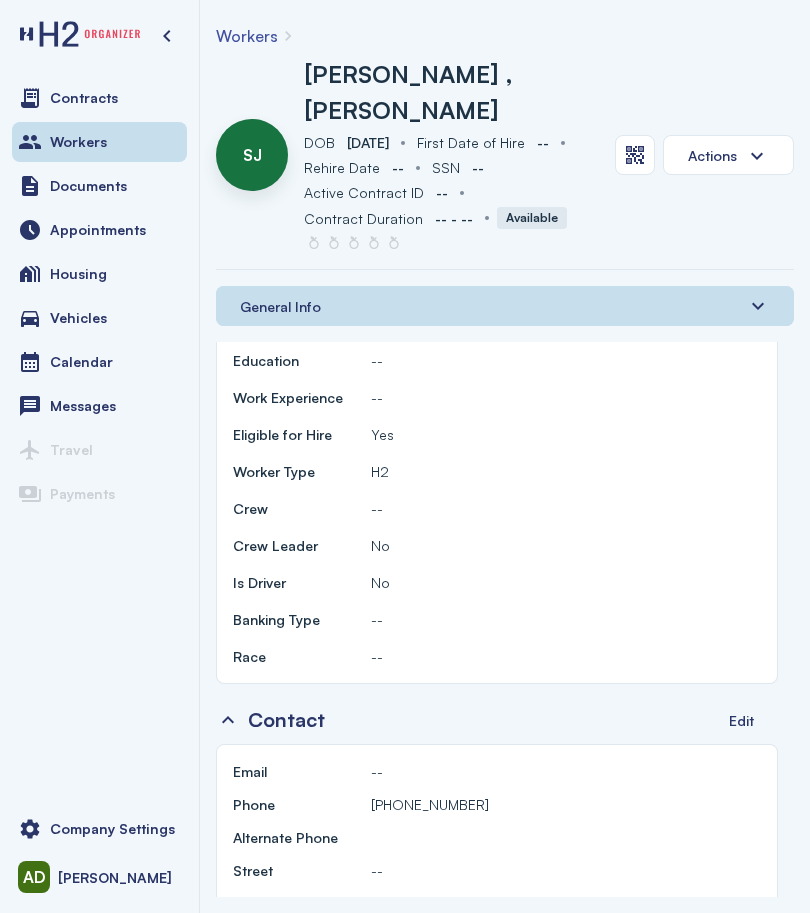 scroll, scrollTop: 700, scrollLeft: 0, axis: vertical 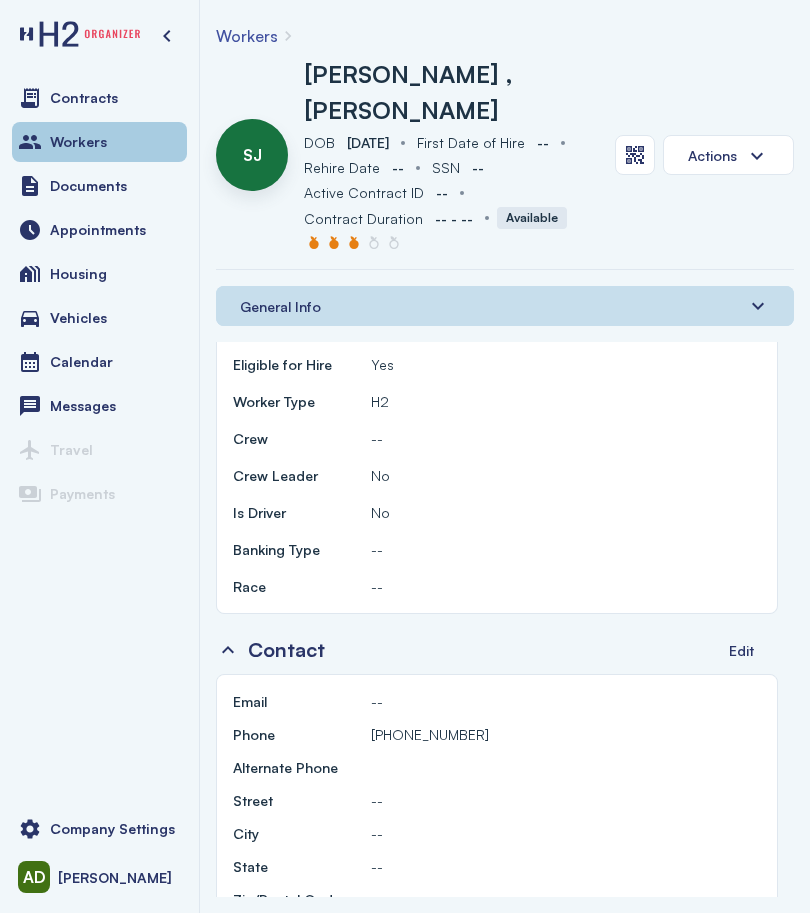 click on "Workers" at bounding box center (78, 142) 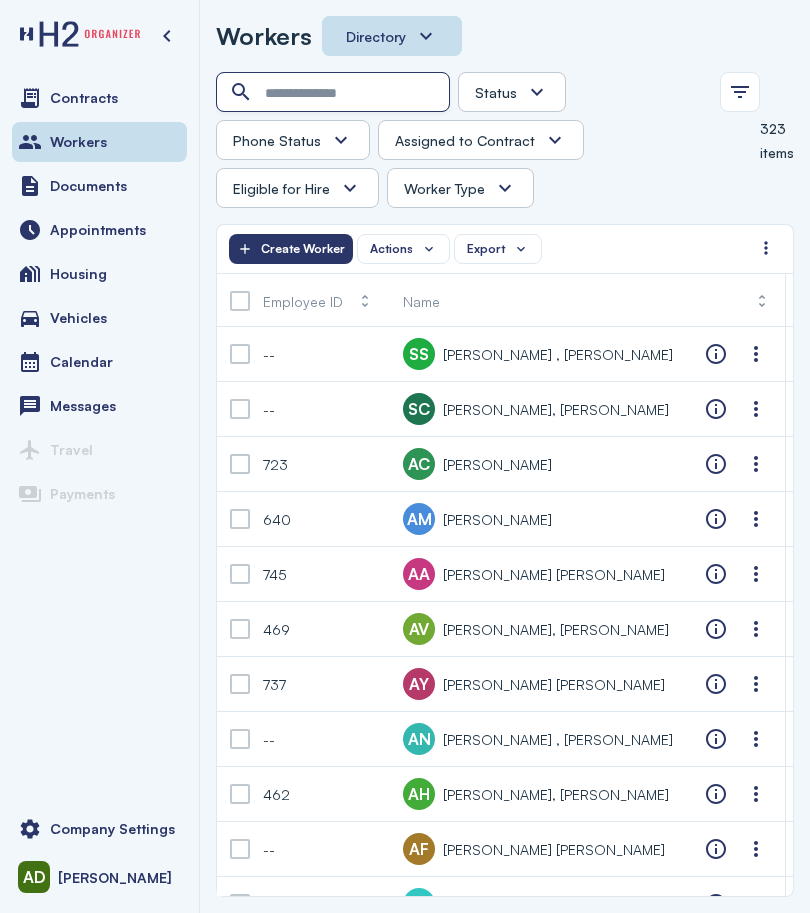 click at bounding box center (335, 93) 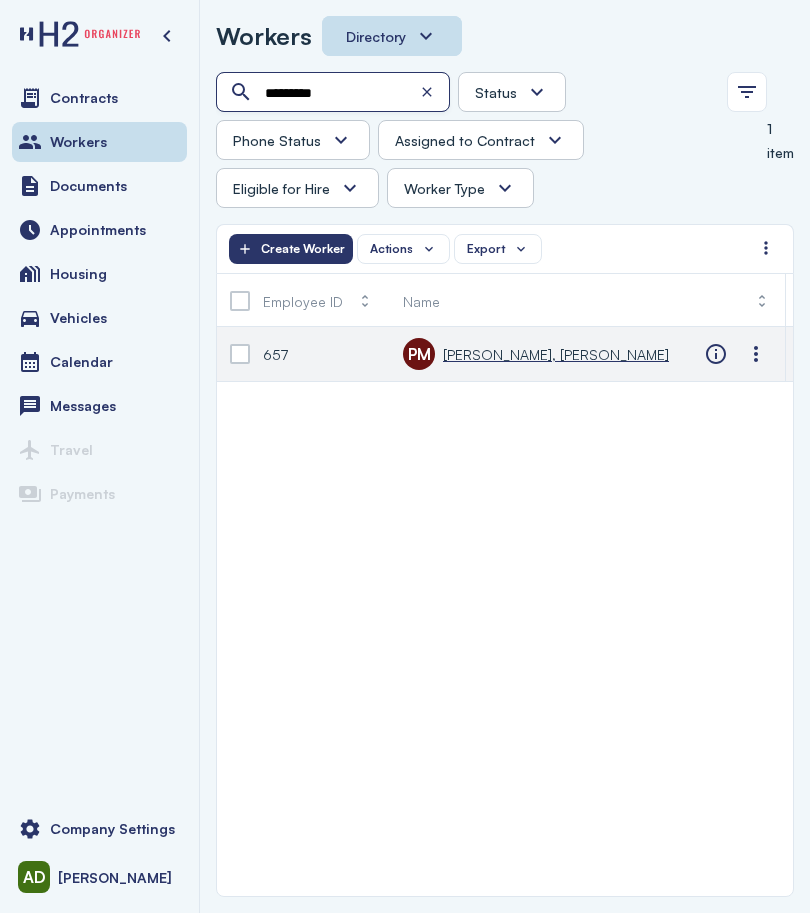 type on "*********" 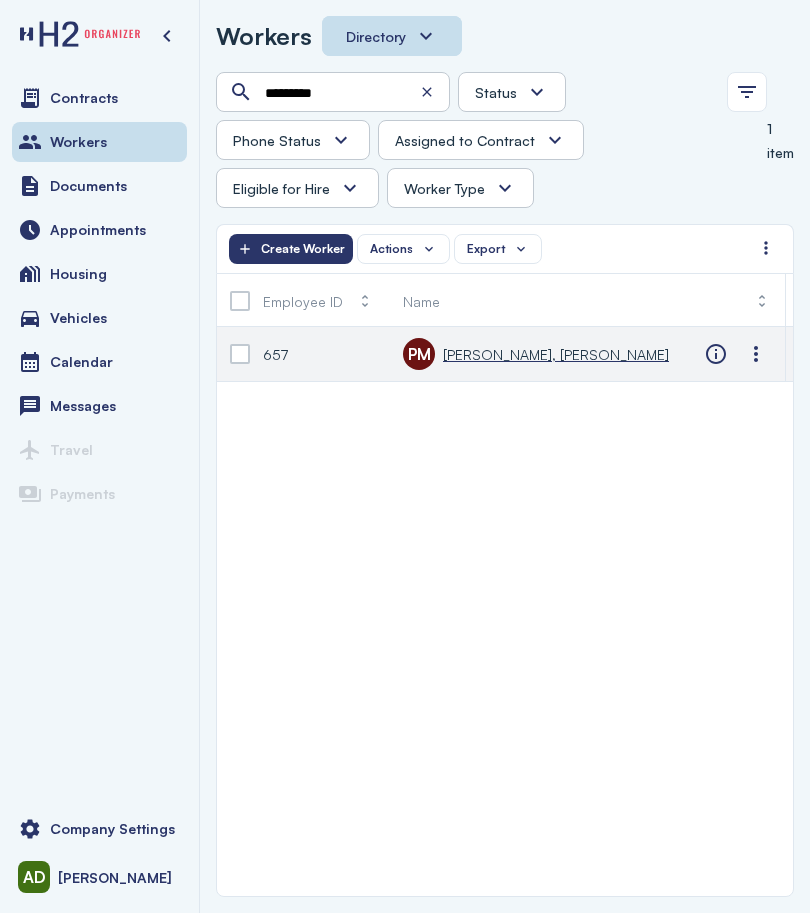 click on "[PERSON_NAME], [PERSON_NAME]" at bounding box center [556, 354] 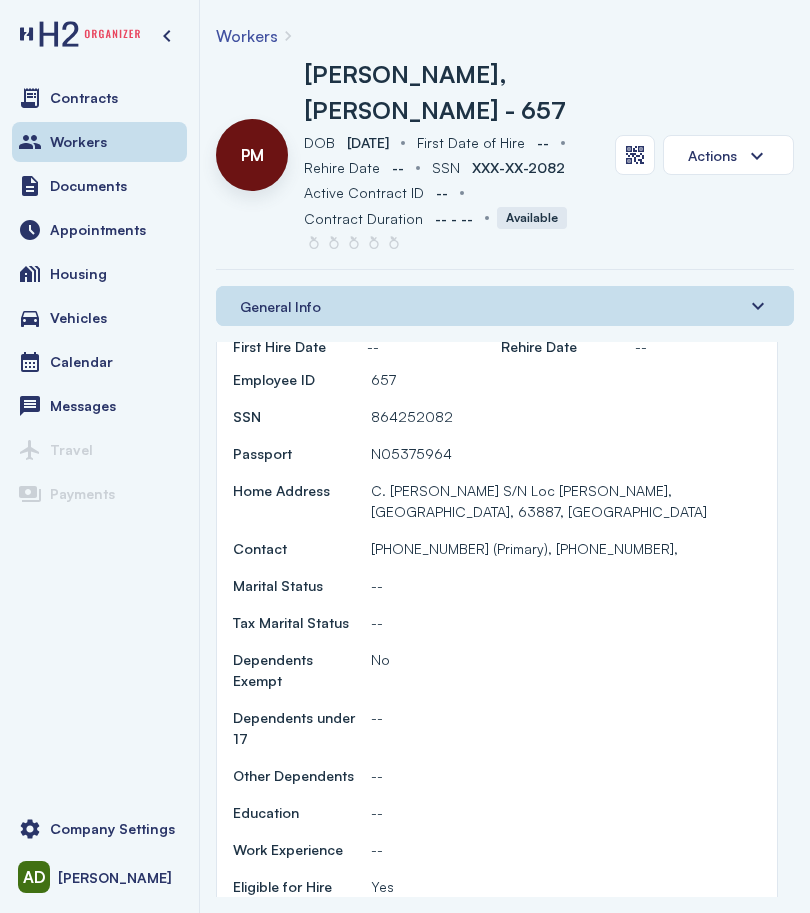 scroll, scrollTop: 300, scrollLeft: 0, axis: vertical 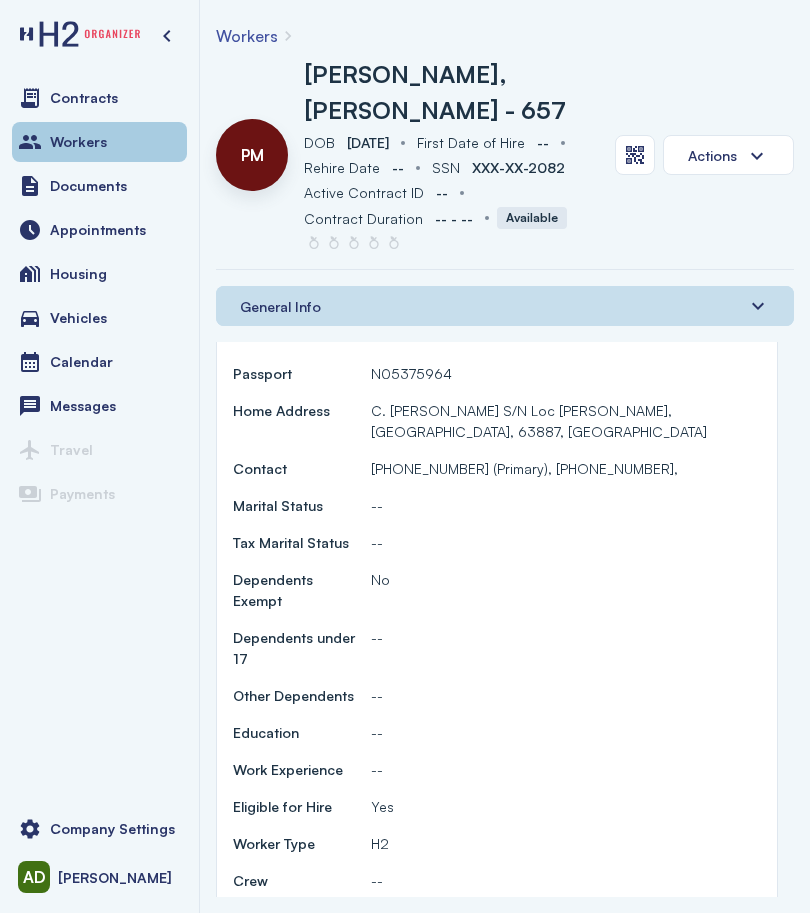 click on "Workers" at bounding box center [99, 142] 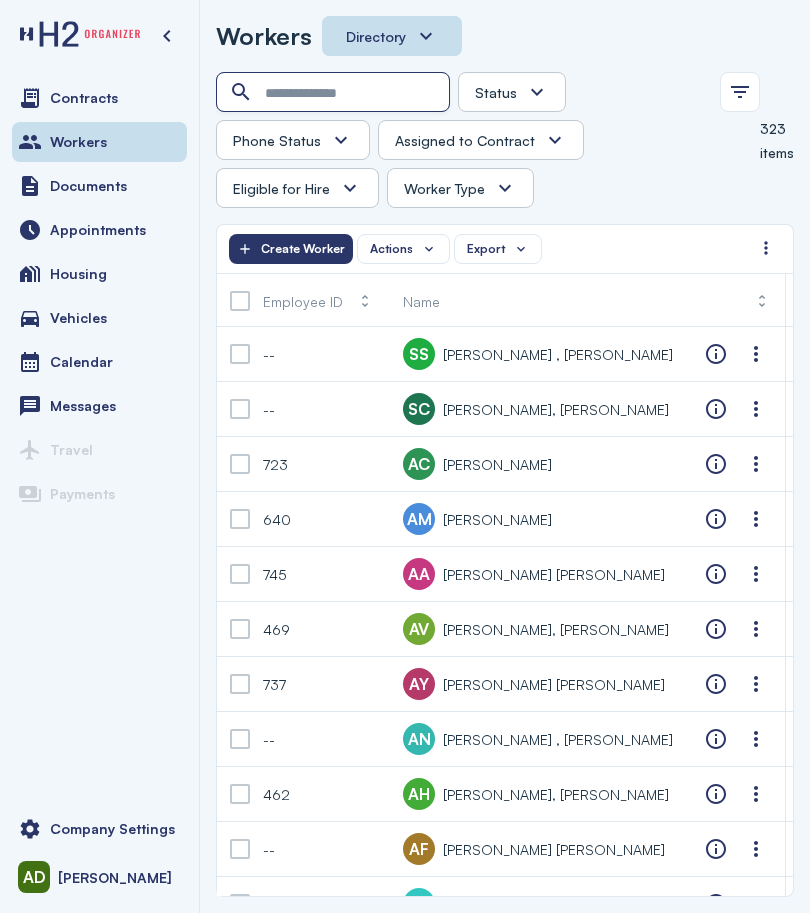 click at bounding box center [335, 93] 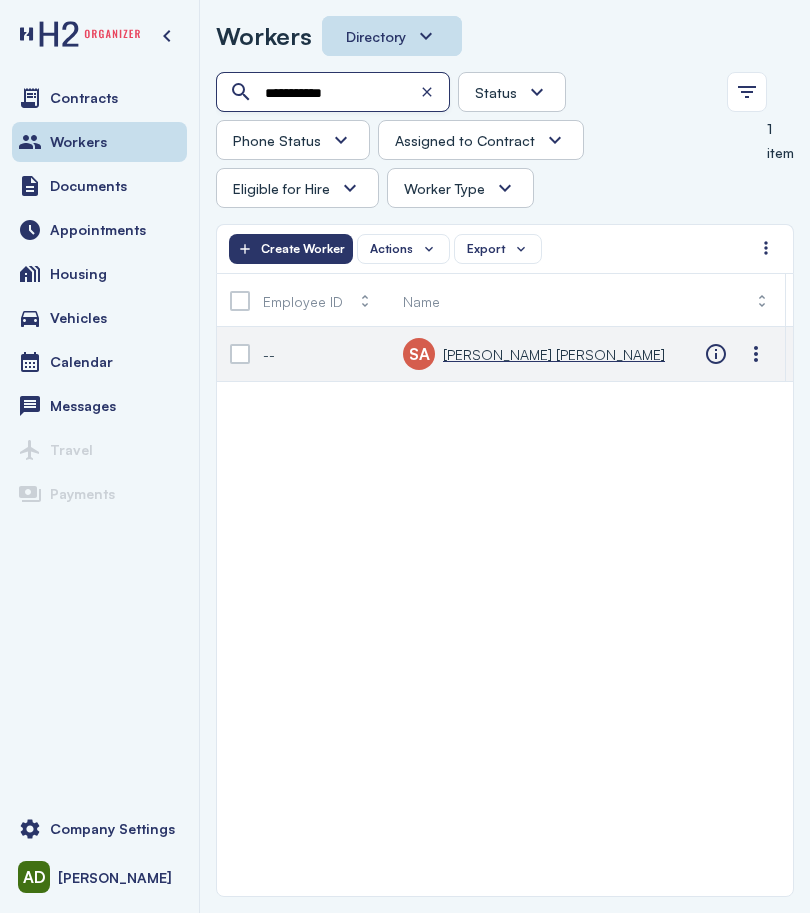 type on "**********" 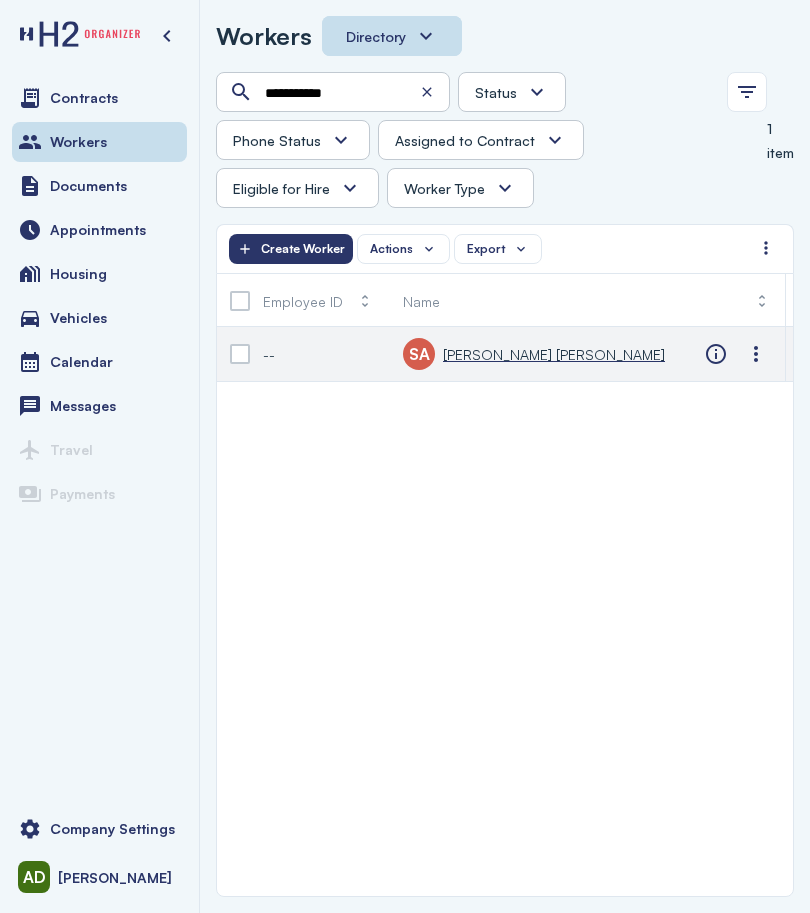 click on "[PERSON_NAME] [PERSON_NAME]" at bounding box center (554, 354) 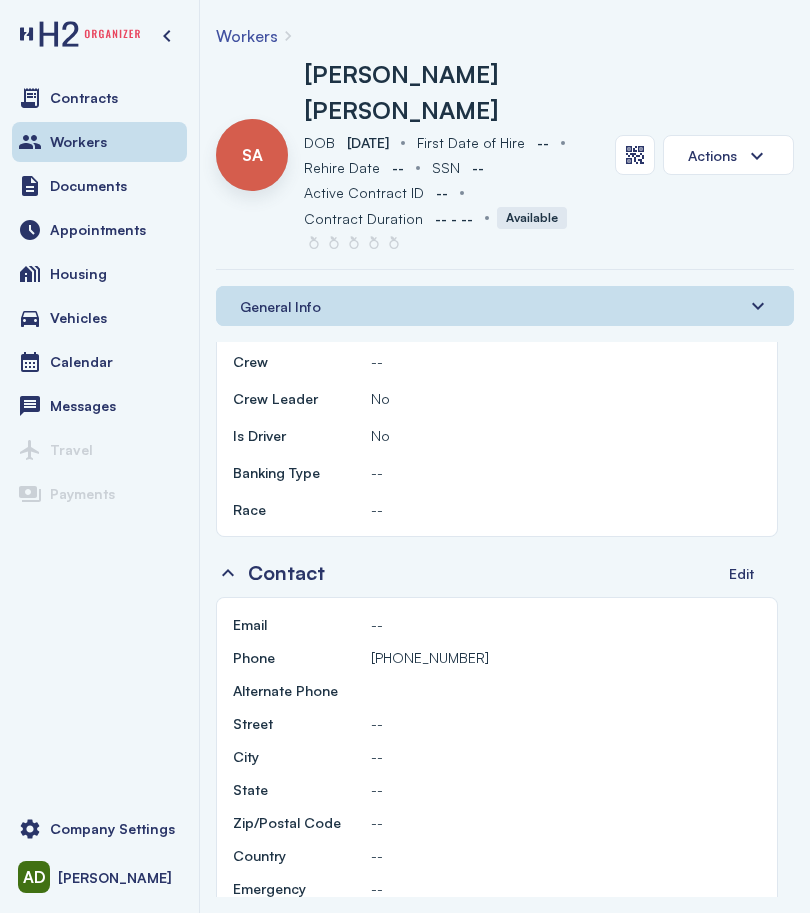 scroll, scrollTop: 800, scrollLeft: 0, axis: vertical 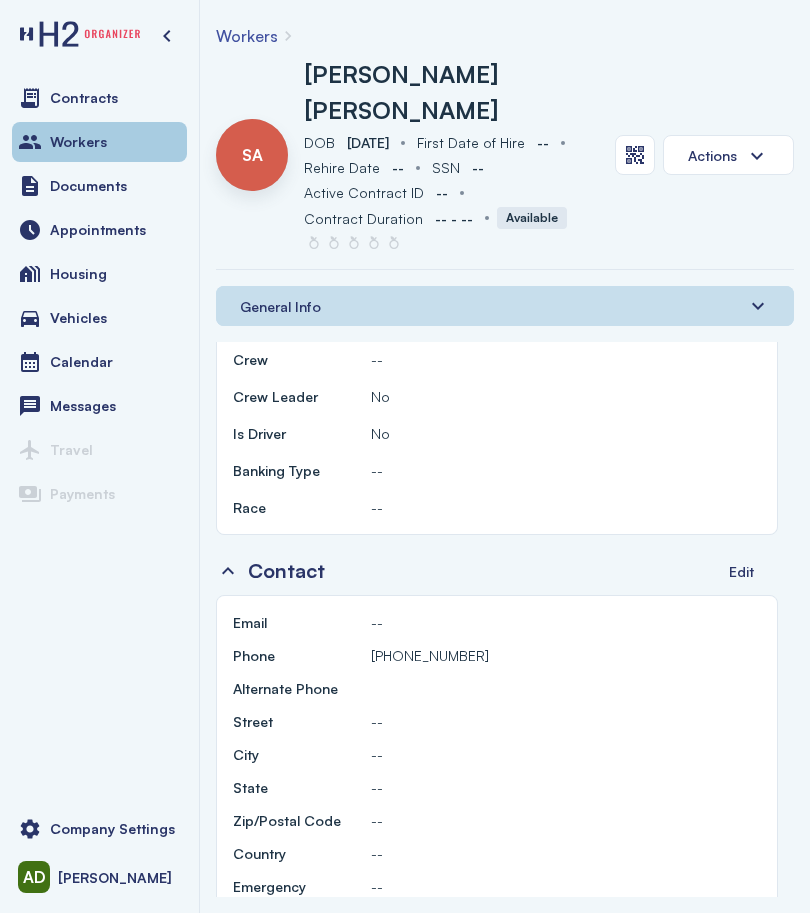 click on "Workers" at bounding box center (99, 142) 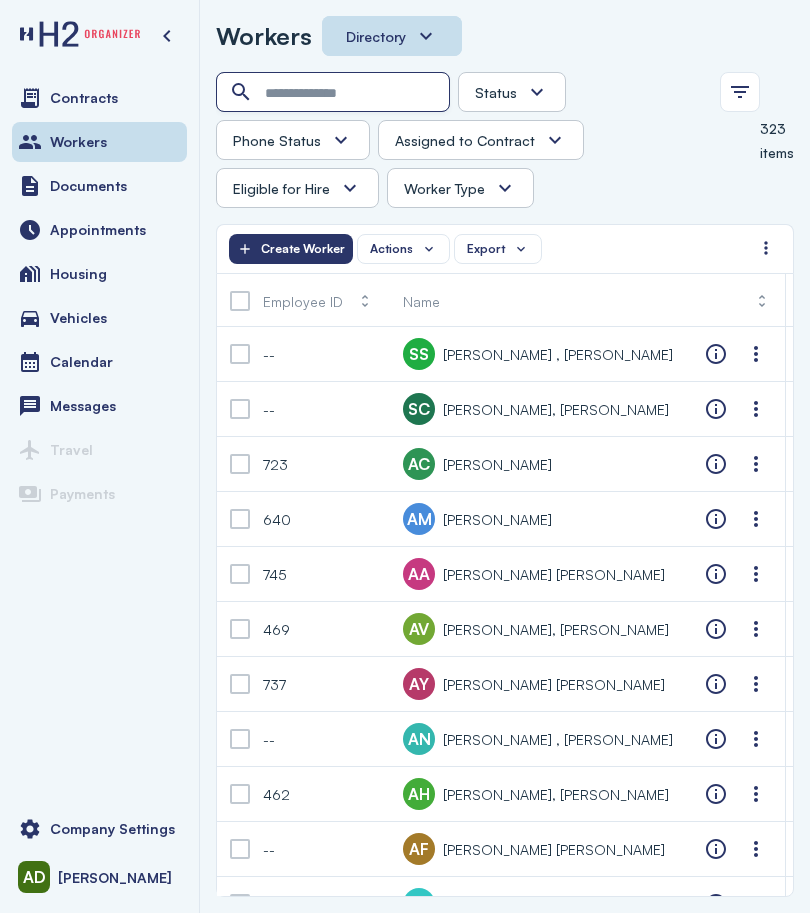 click at bounding box center [335, 93] 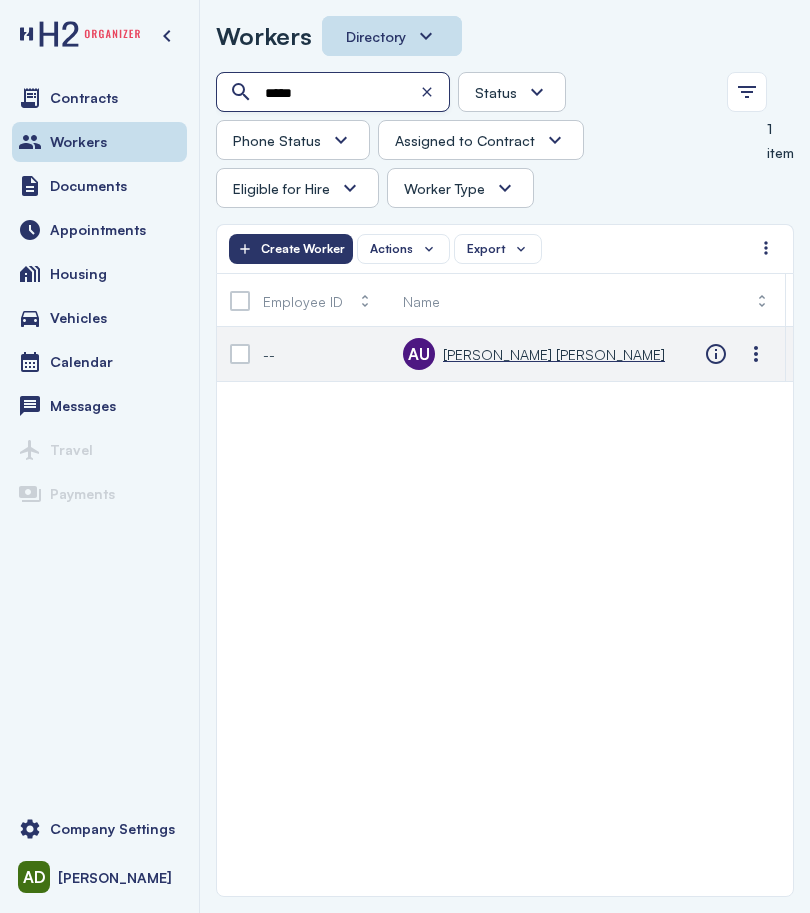 type on "*****" 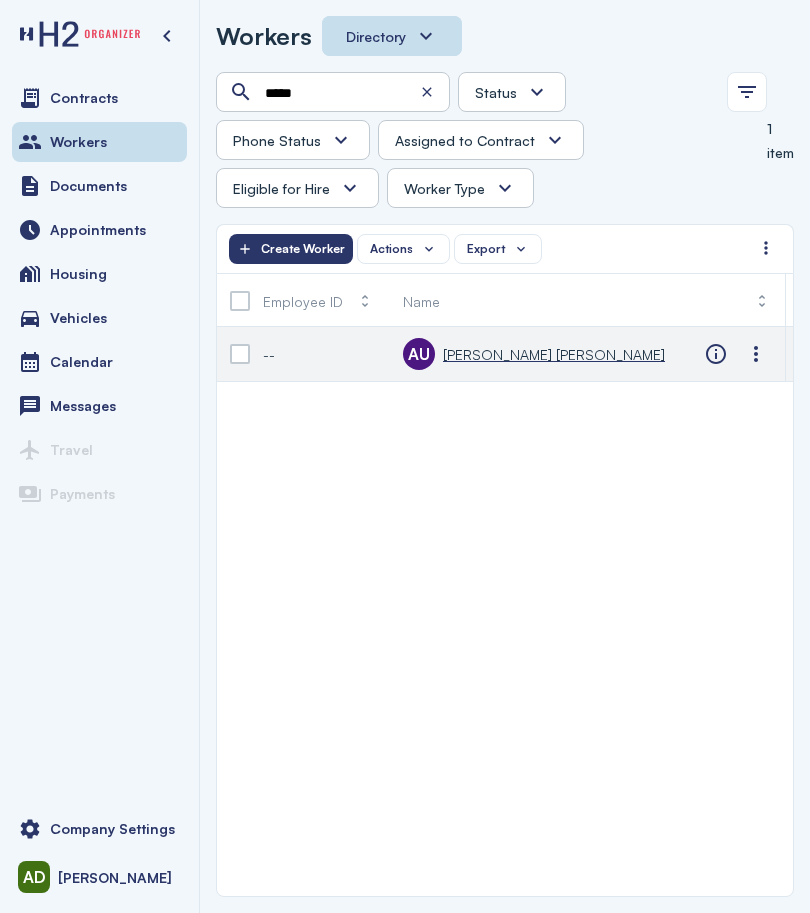 click on "[PERSON_NAME] [PERSON_NAME]" at bounding box center (554, 354) 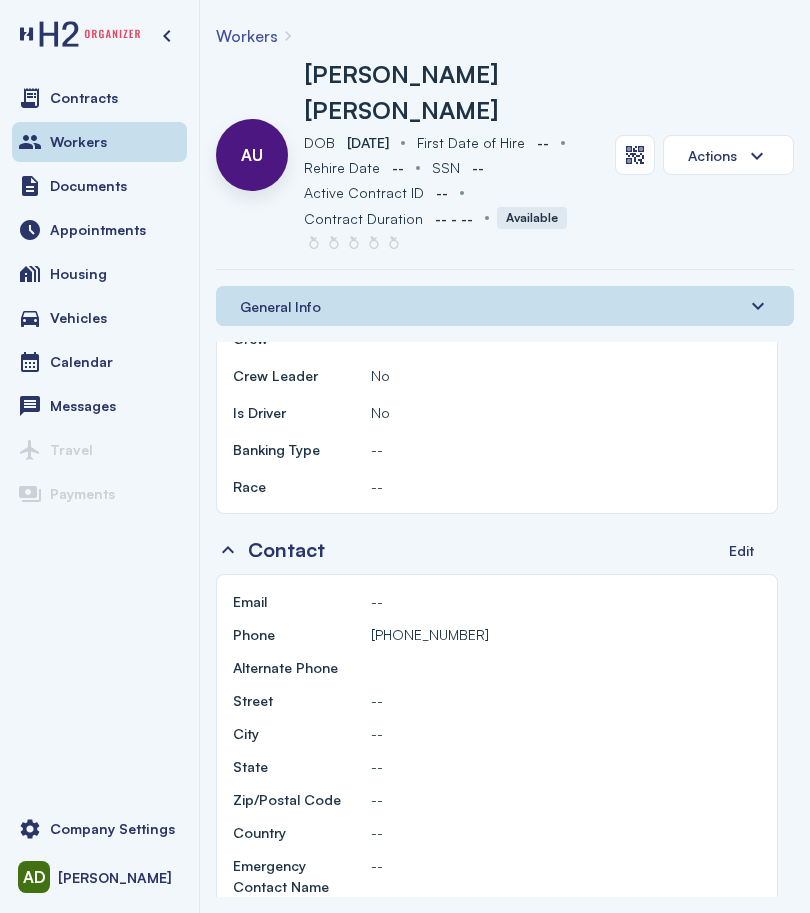 scroll, scrollTop: 900, scrollLeft: 0, axis: vertical 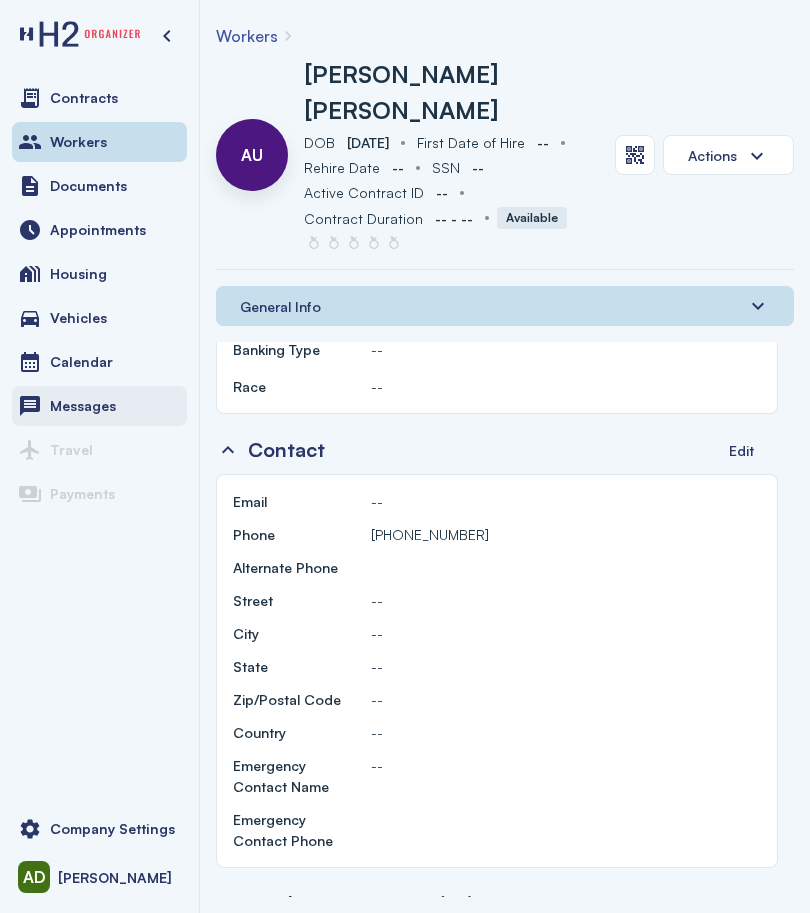 click on "Messages" at bounding box center [99, 406] 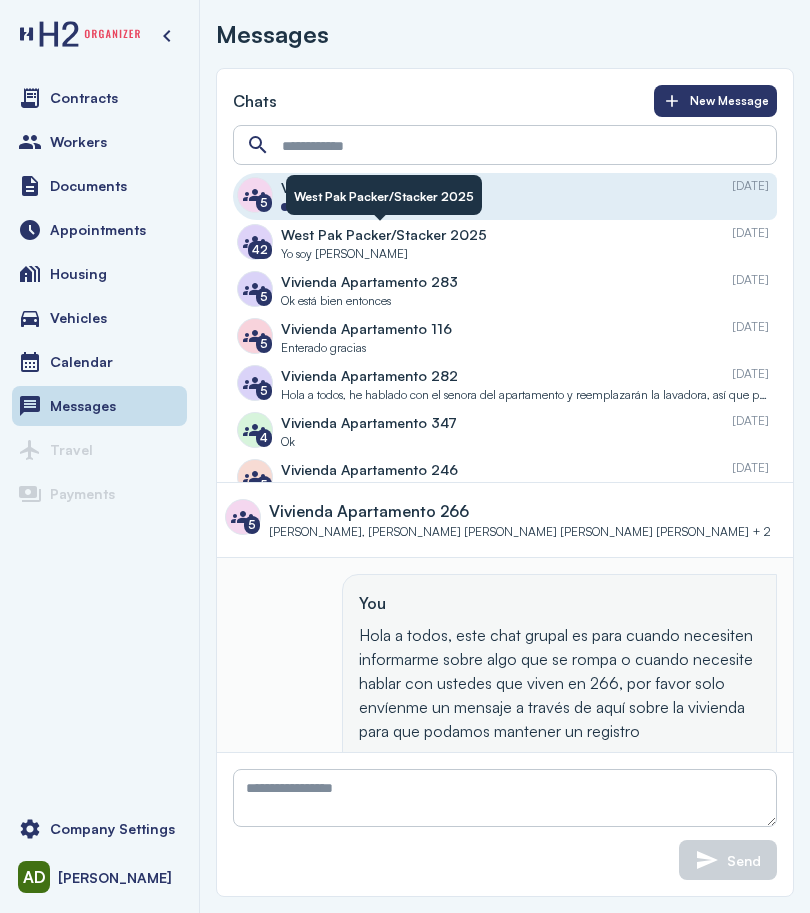 click on "West Pak Packer/Stacker 2025" at bounding box center [384, 196] 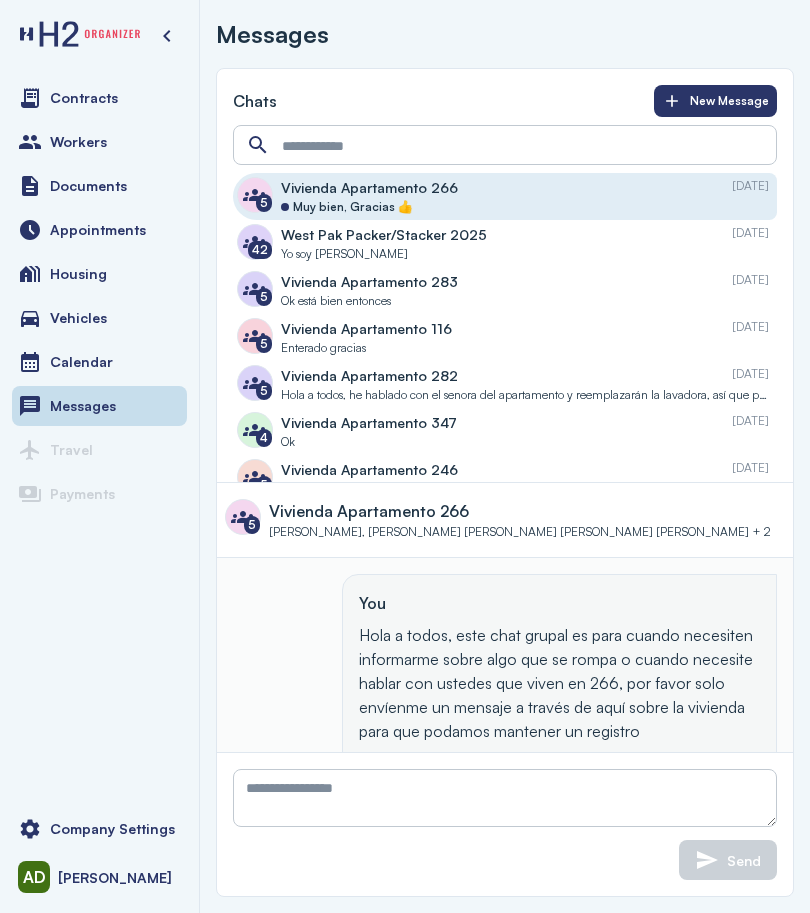 click on "Vivienda Apartamento 266     [DATE]" at bounding box center [525, 187] 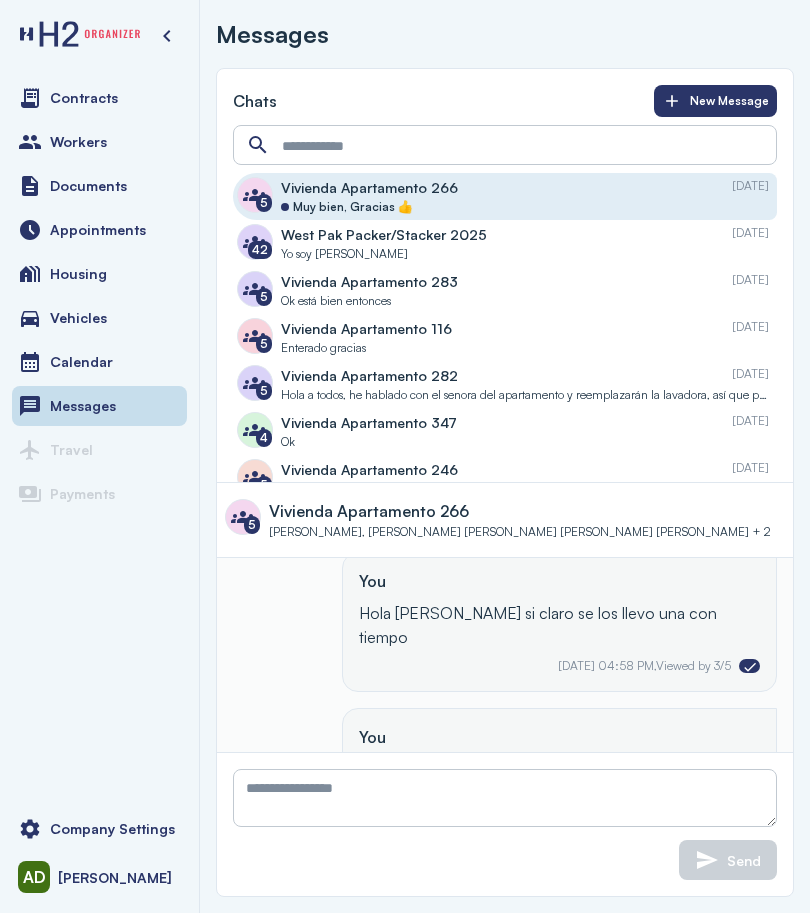 scroll, scrollTop: 2654, scrollLeft: 0, axis: vertical 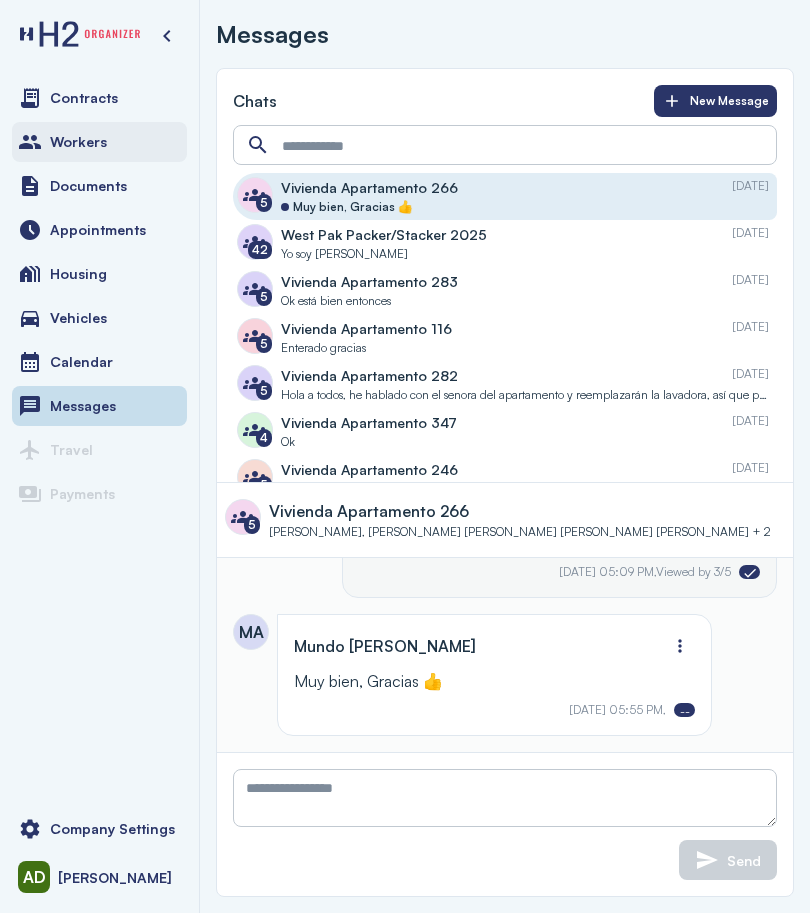 click on "Workers" at bounding box center [78, 142] 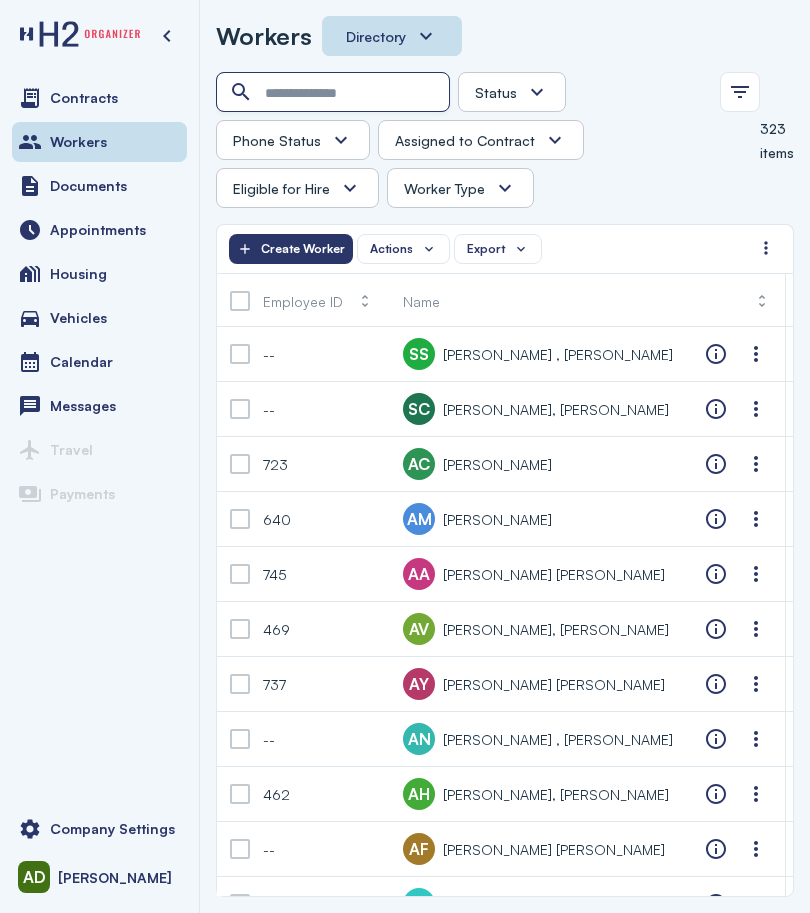 click at bounding box center [335, 93] 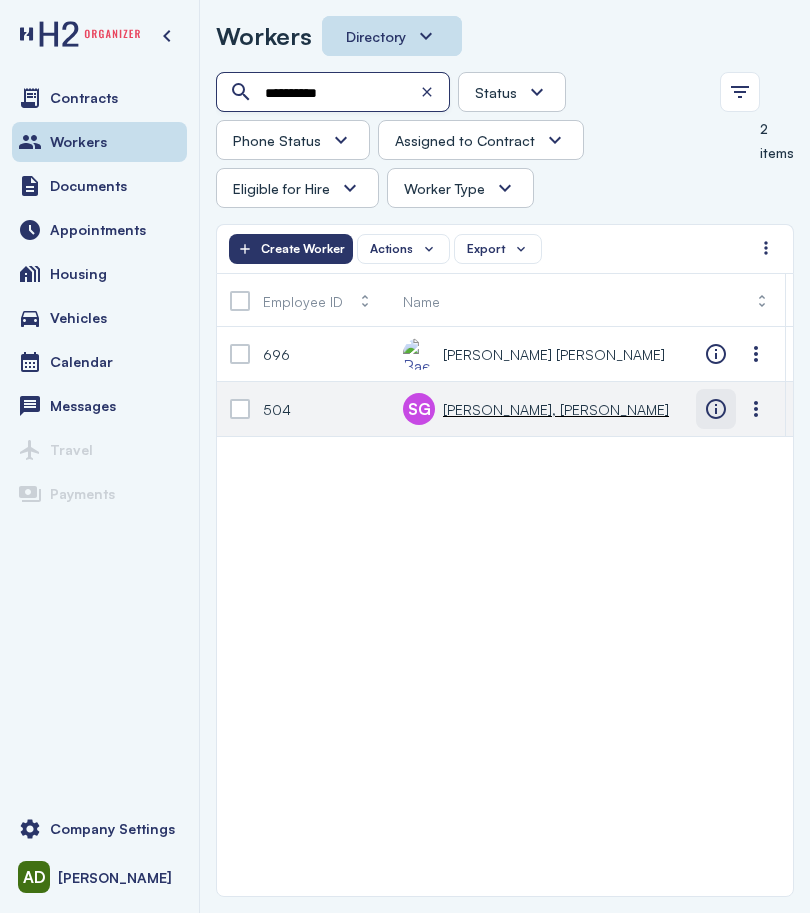 type on "**********" 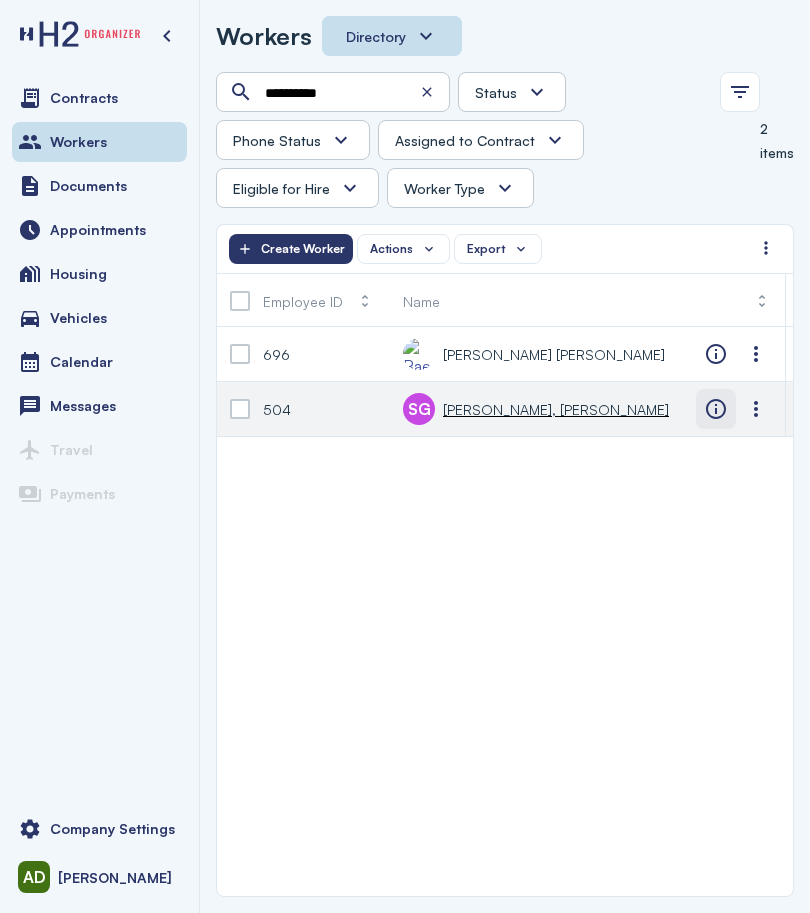 click at bounding box center [716, 409] 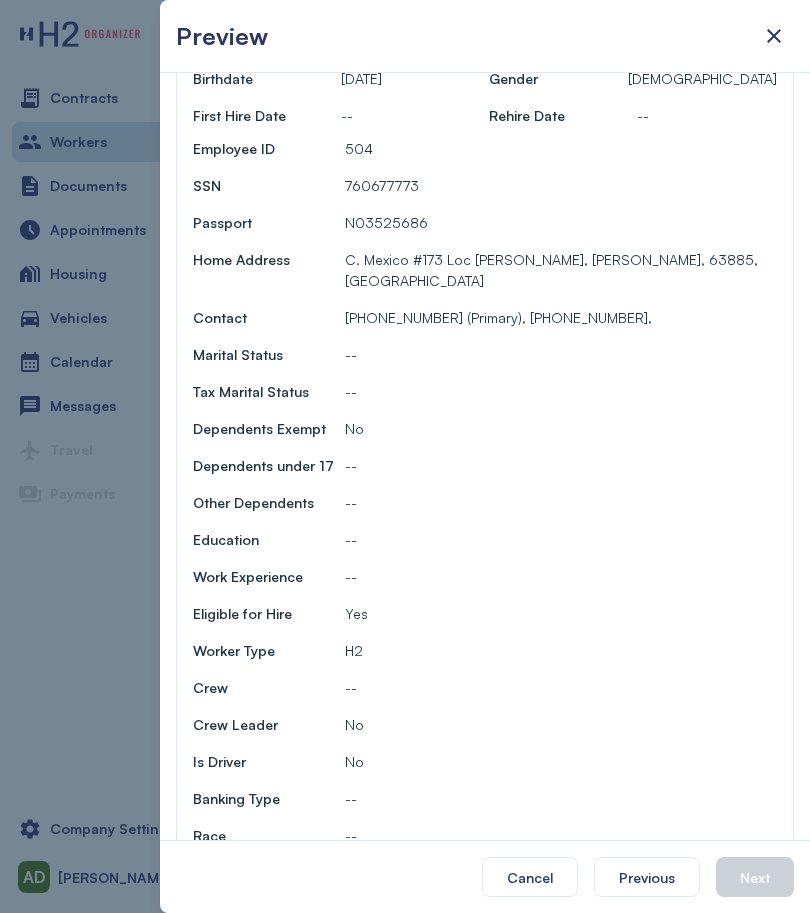 scroll, scrollTop: 161, scrollLeft: 0, axis: vertical 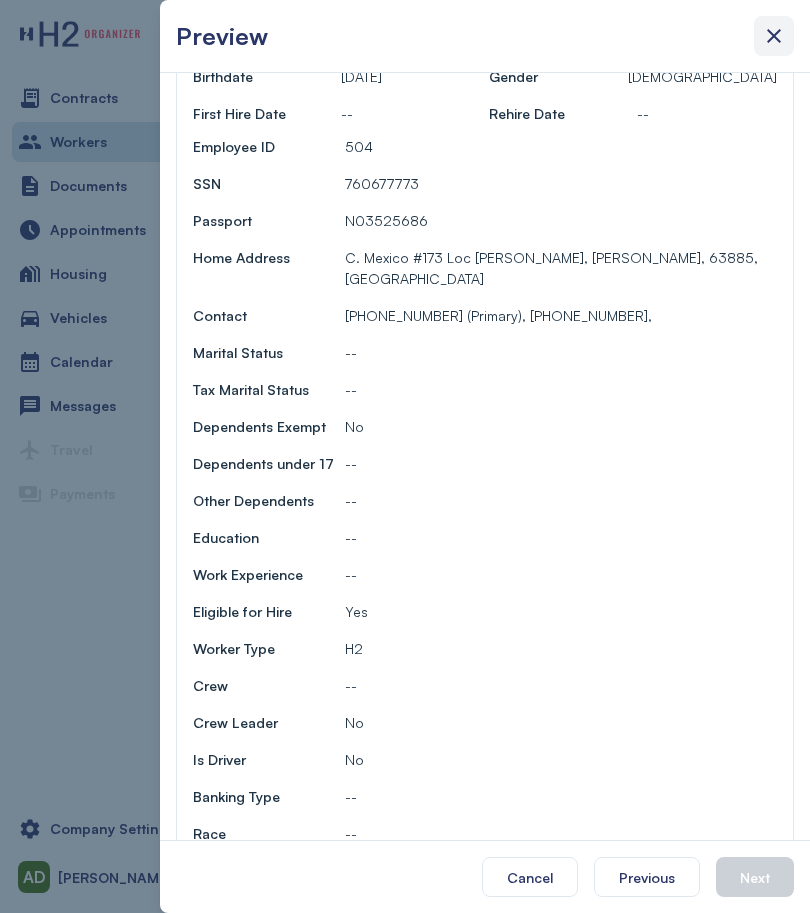 click at bounding box center (774, 36) 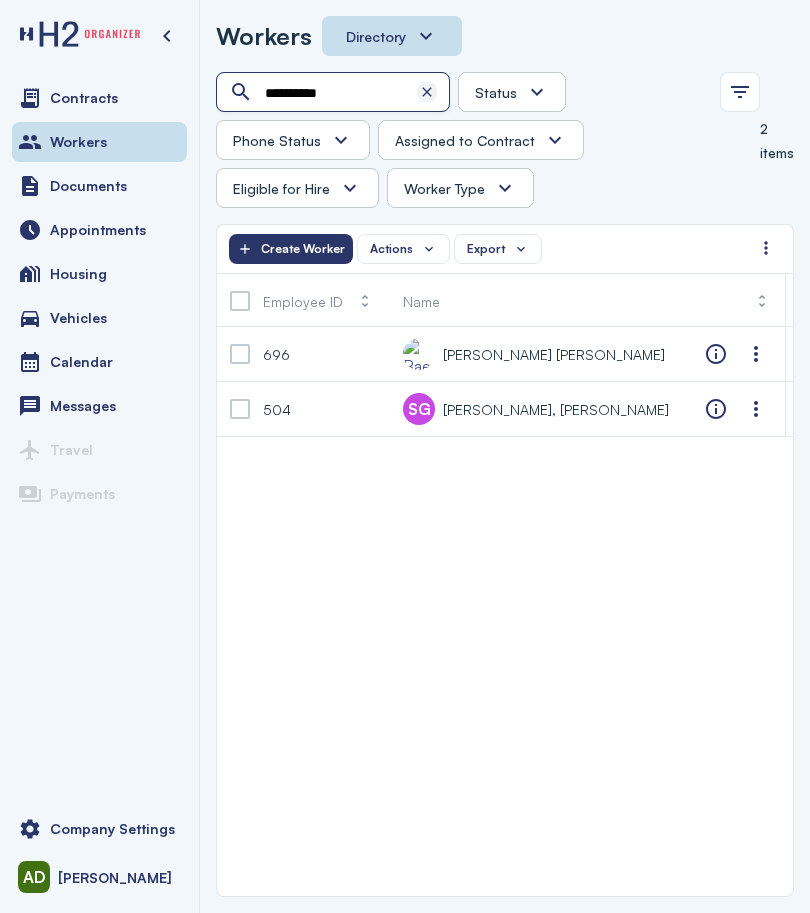 click at bounding box center (427, 92) 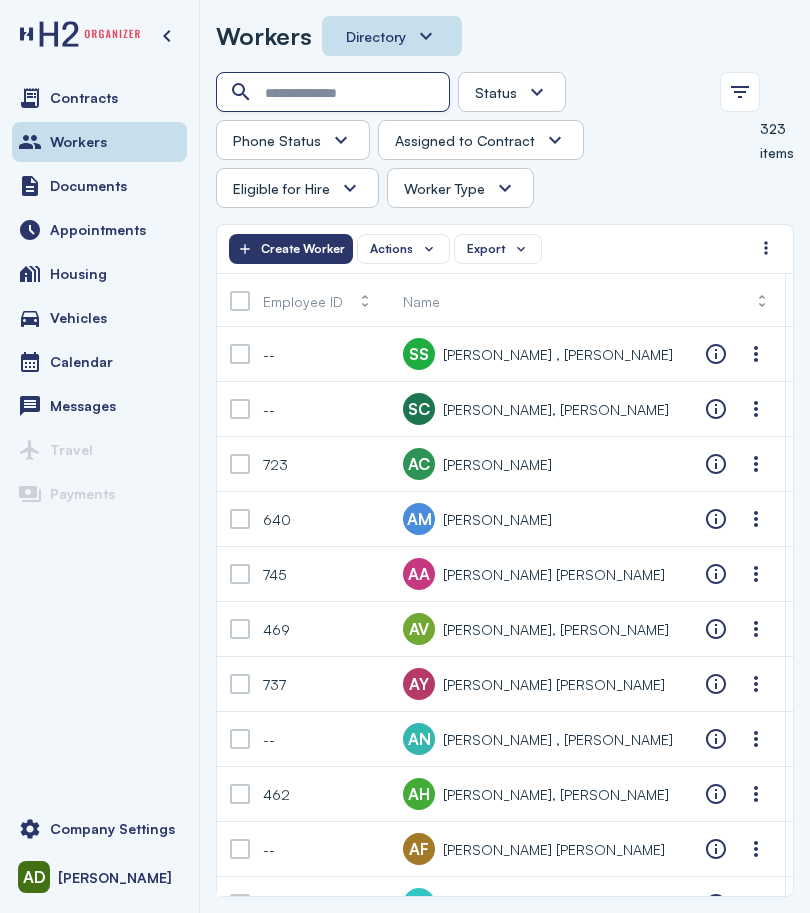click at bounding box center (335, 93) 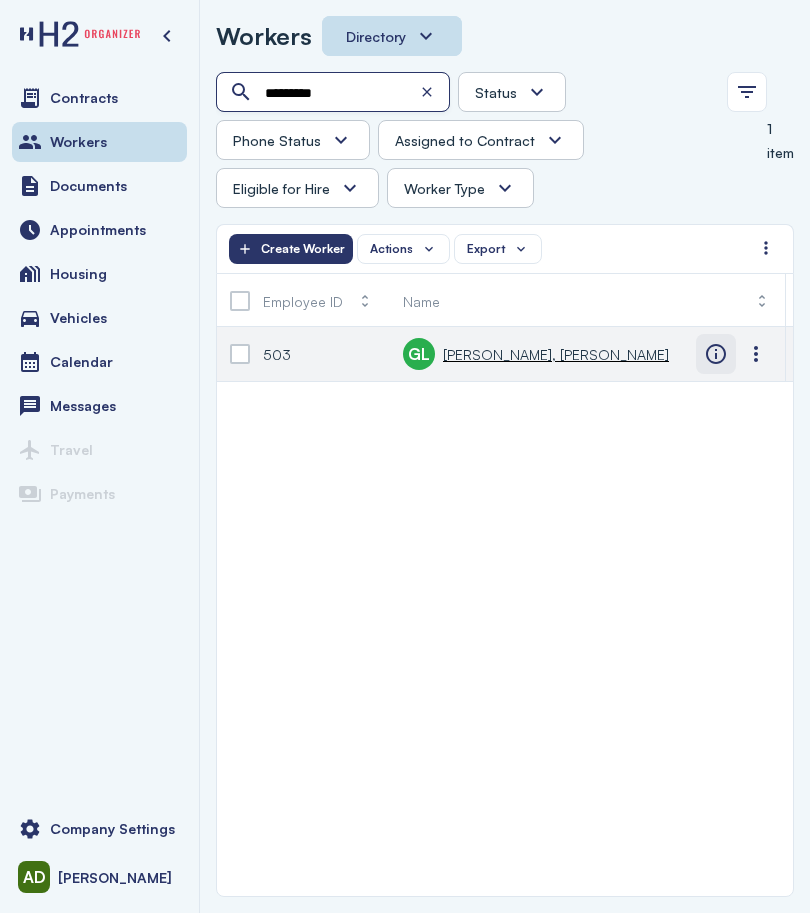 type on "*********" 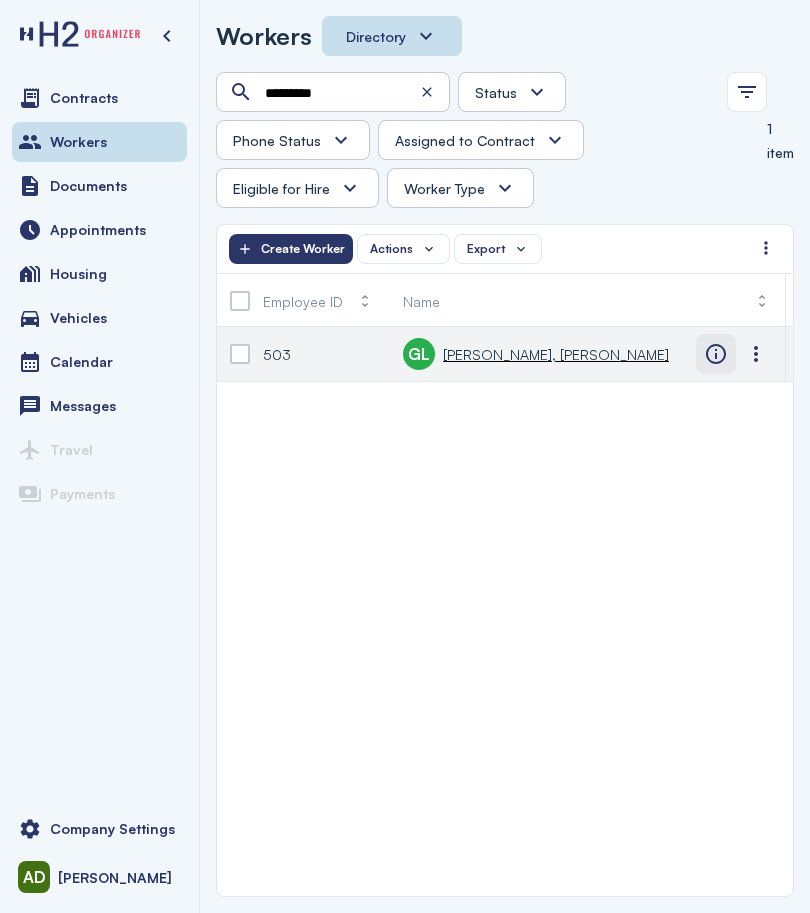 click at bounding box center (716, 354) 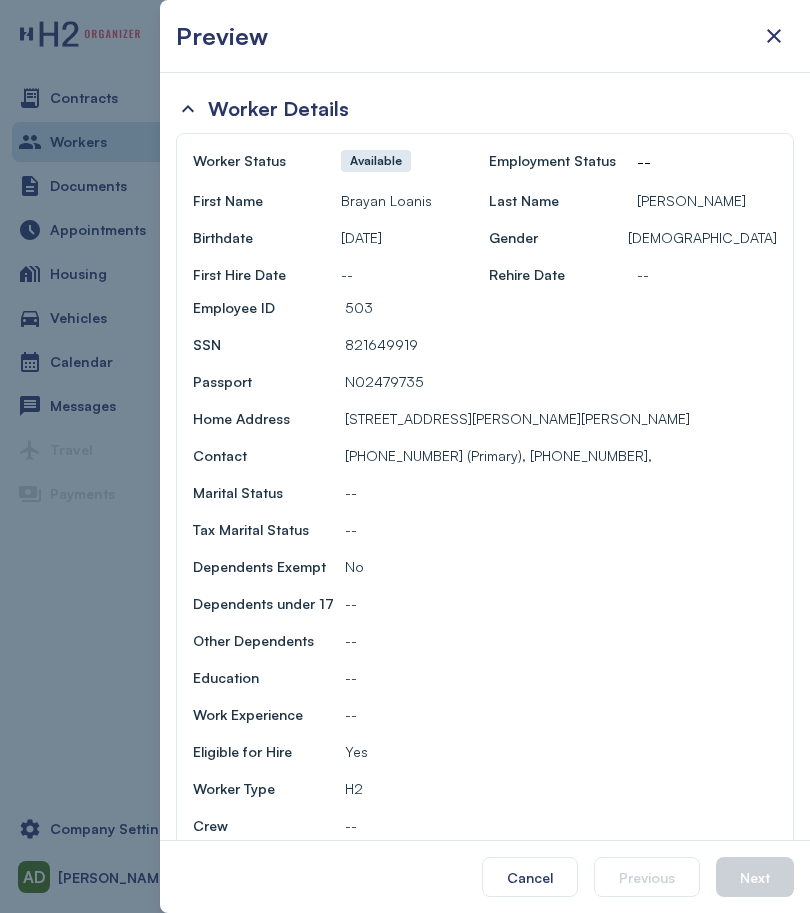 click at bounding box center [405, 456] 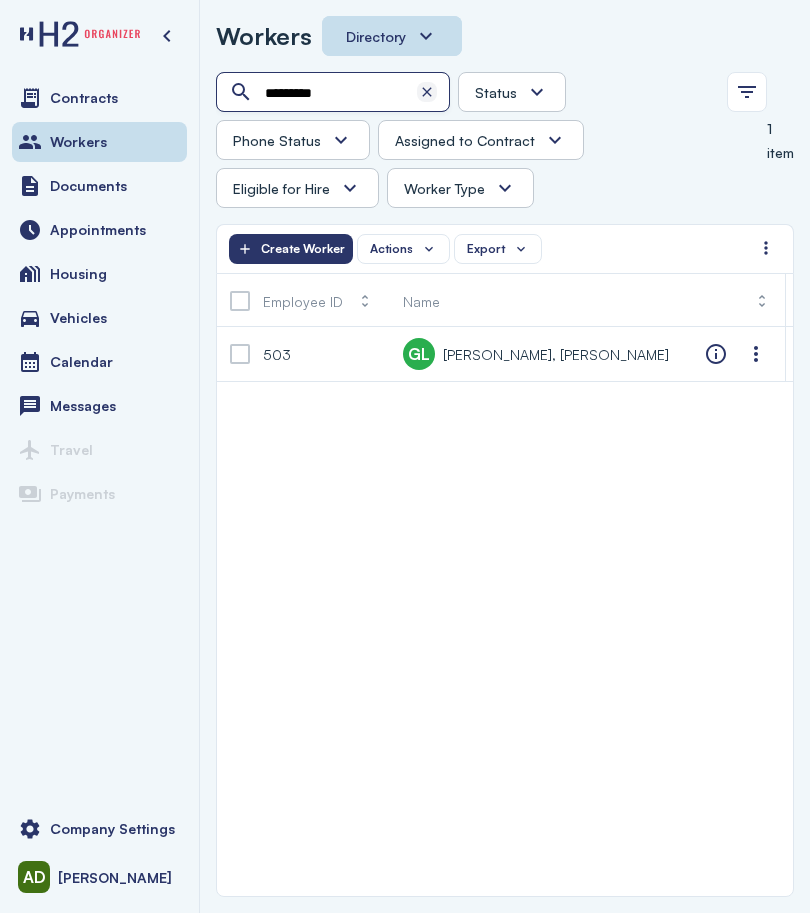 click at bounding box center [427, 92] 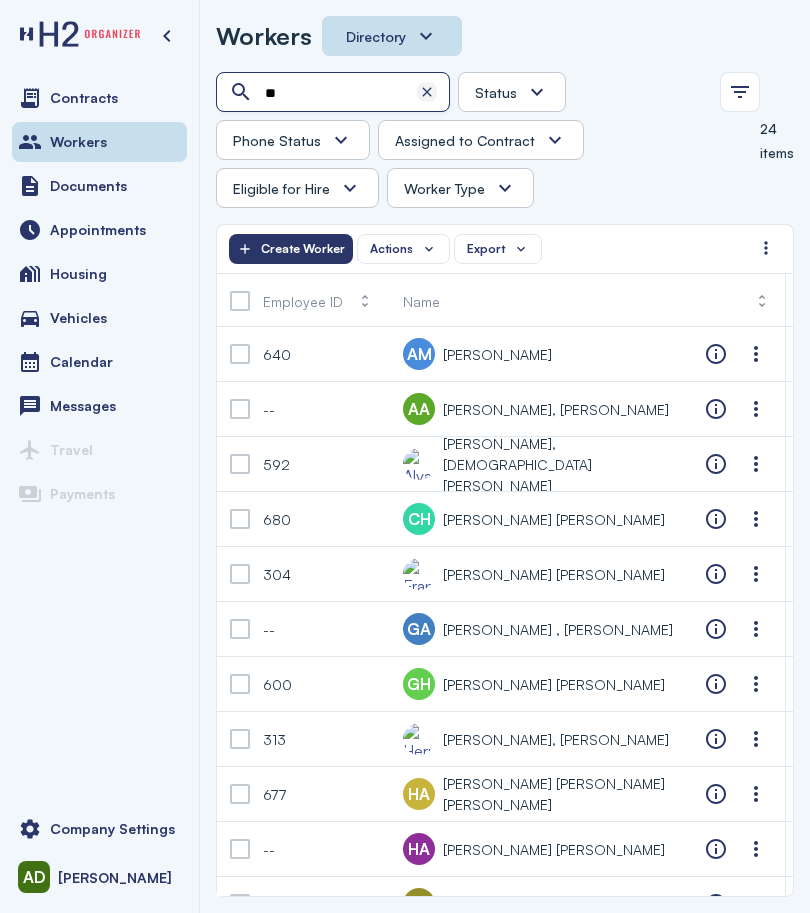 type on "*" 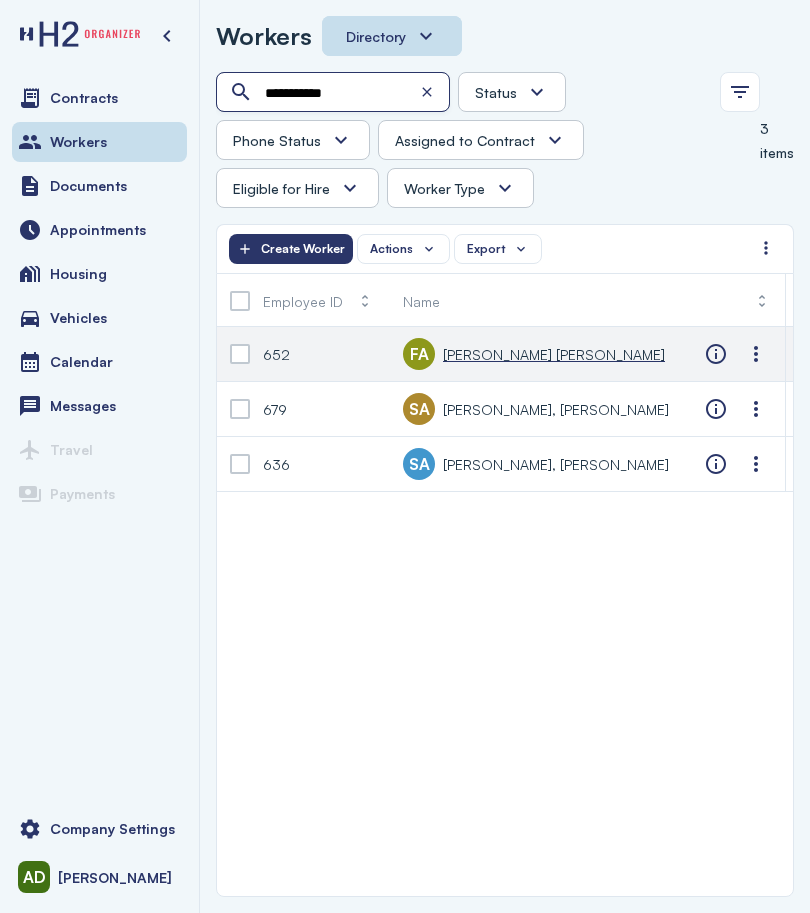 type on "**********" 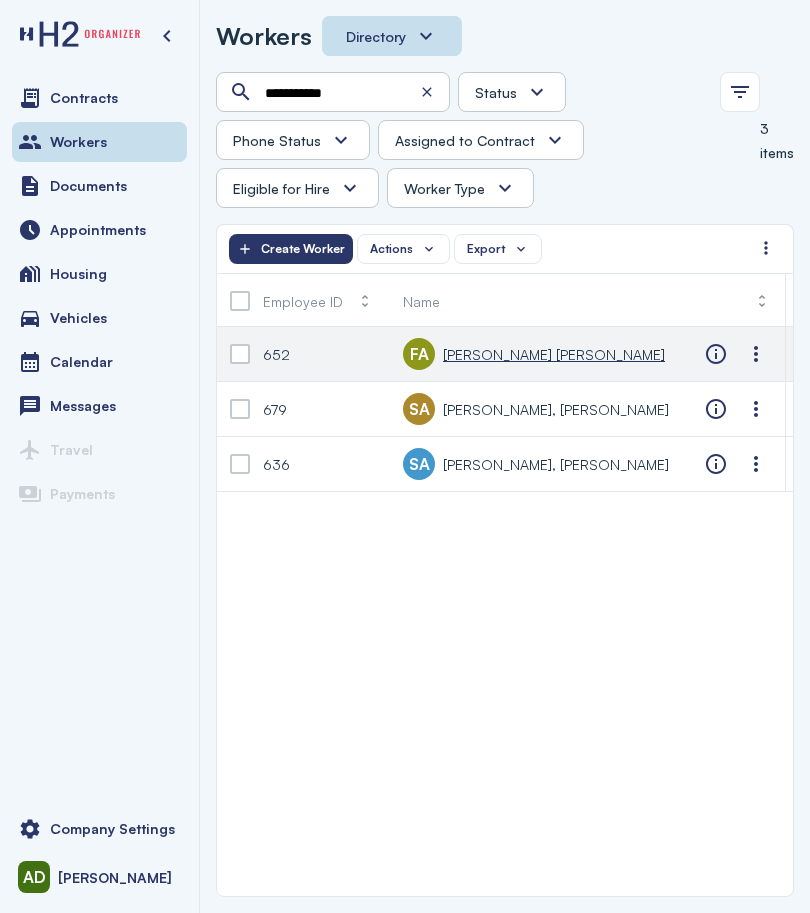 click on "[PERSON_NAME] [PERSON_NAME]" at bounding box center (554, 354) 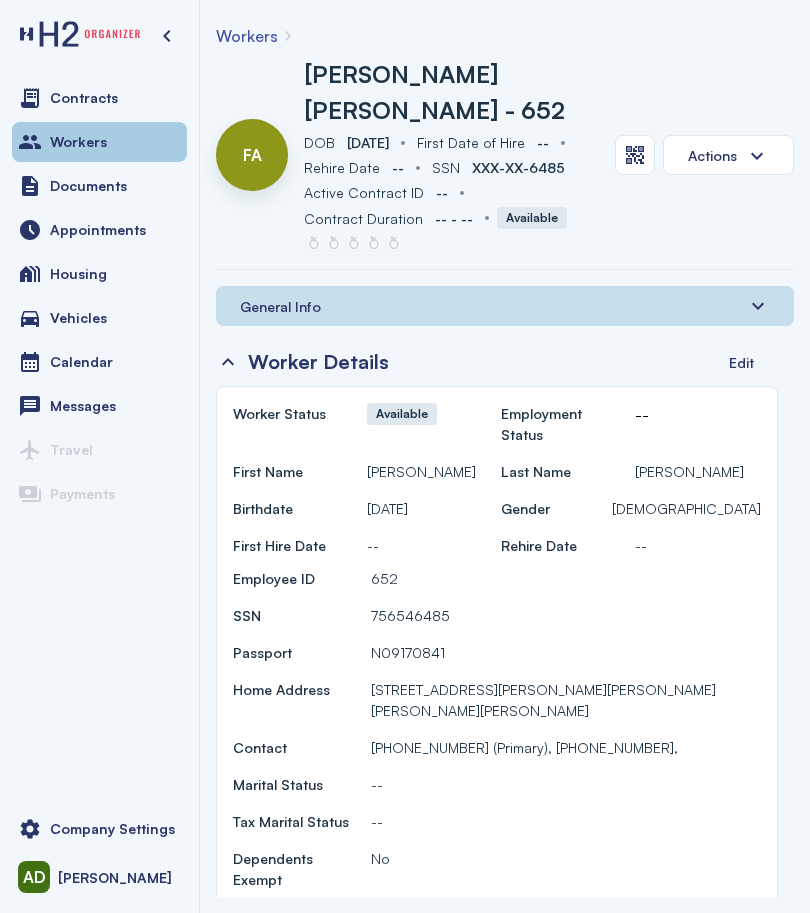 click on "Workers" at bounding box center [99, 142] 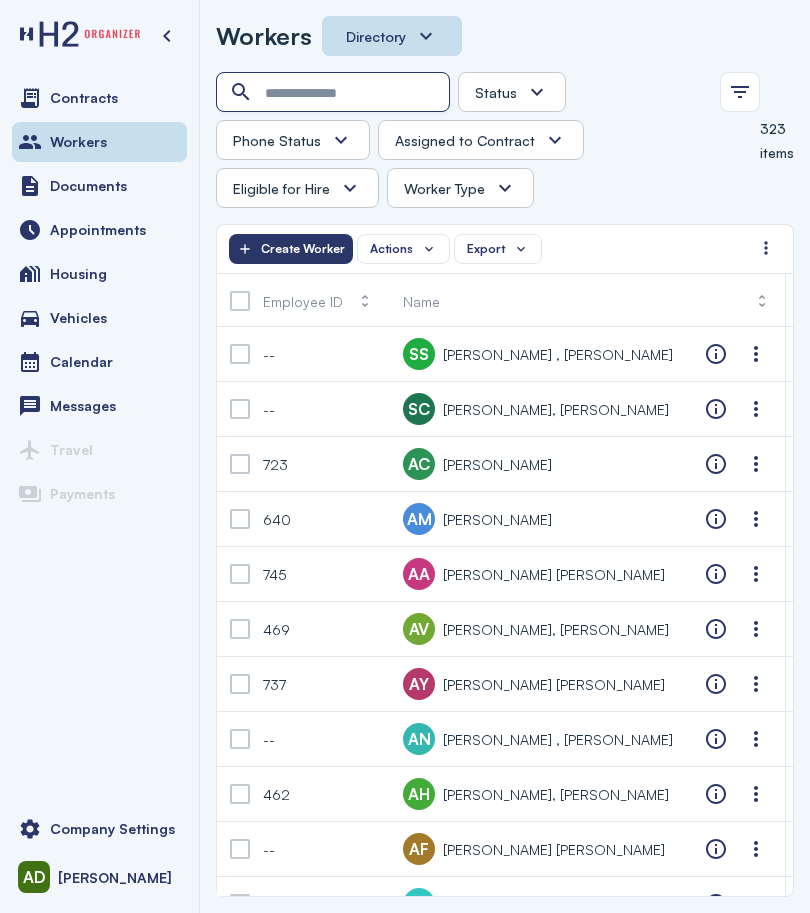 click at bounding box center [335, 93] 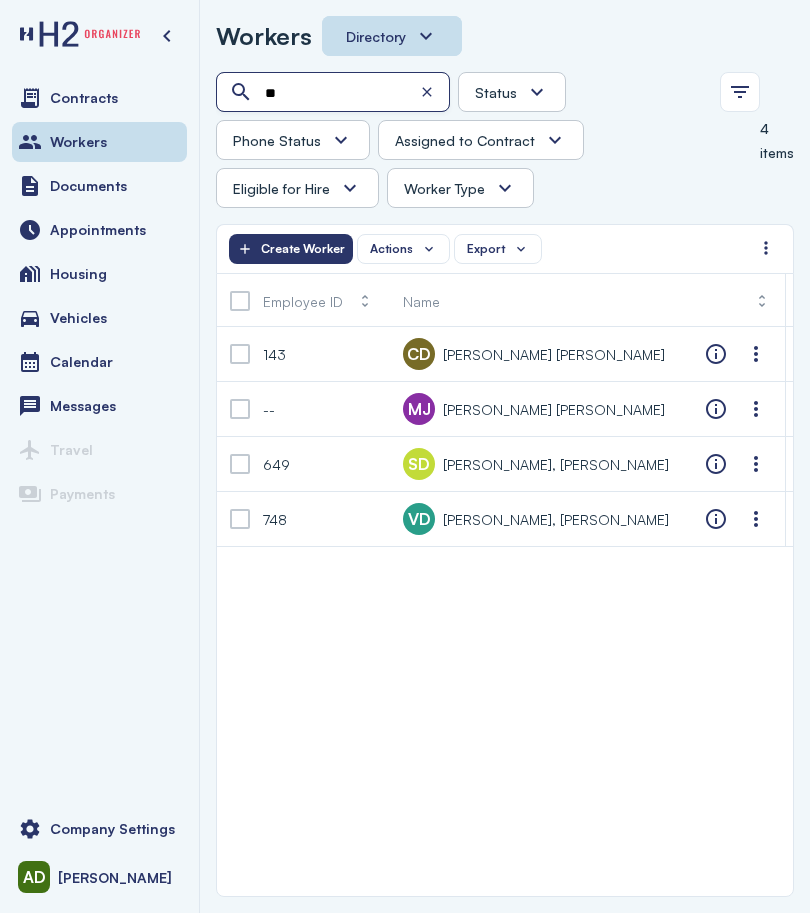 type on "*" 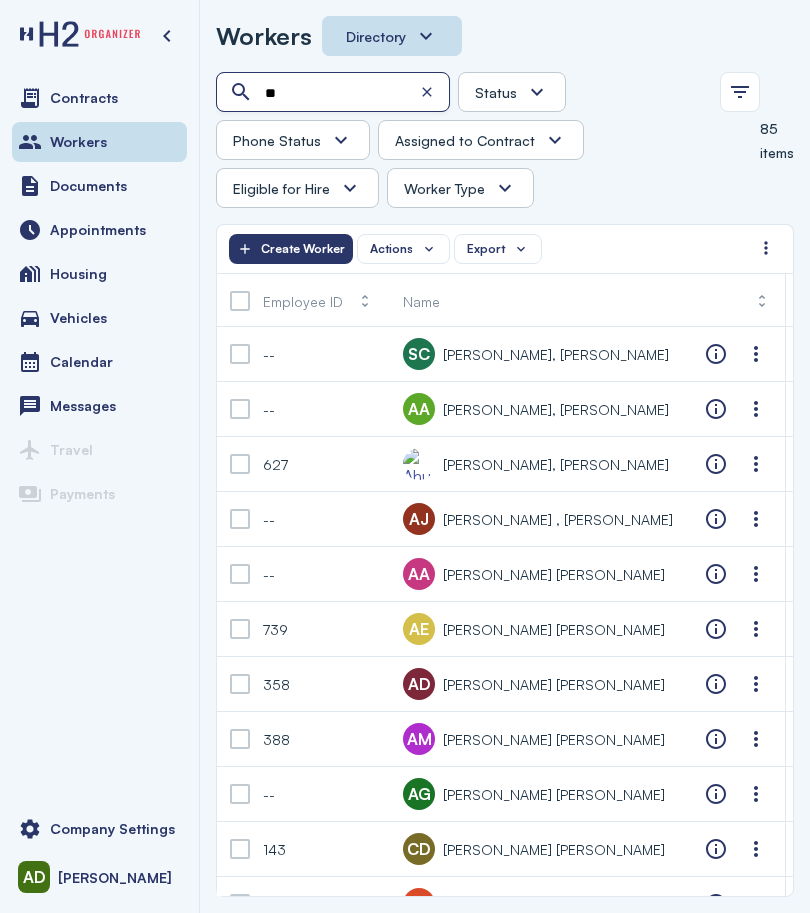type on "*" 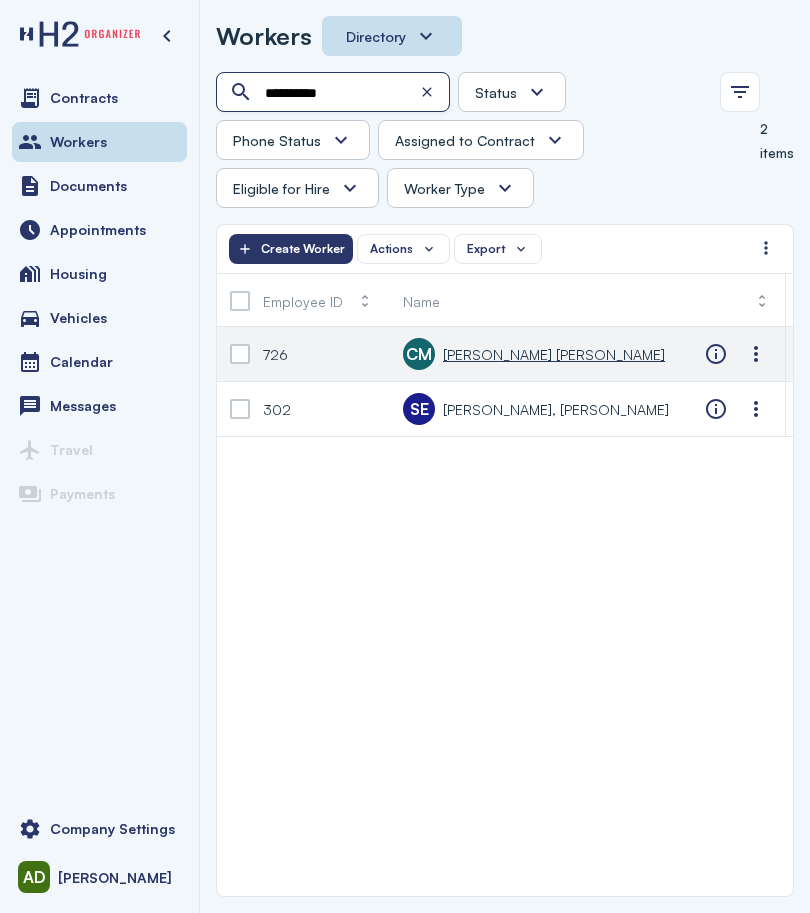 type on "**********" 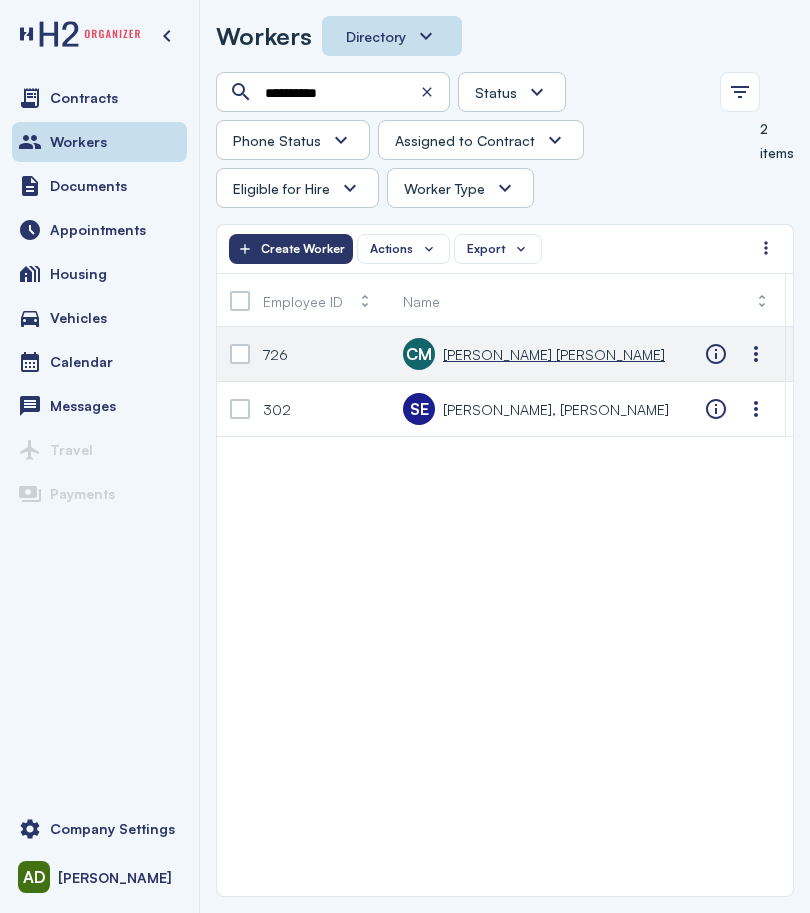 click on "[PERSON_NAME] [PERSON_NAME]" at bounding box center [554, 354] 